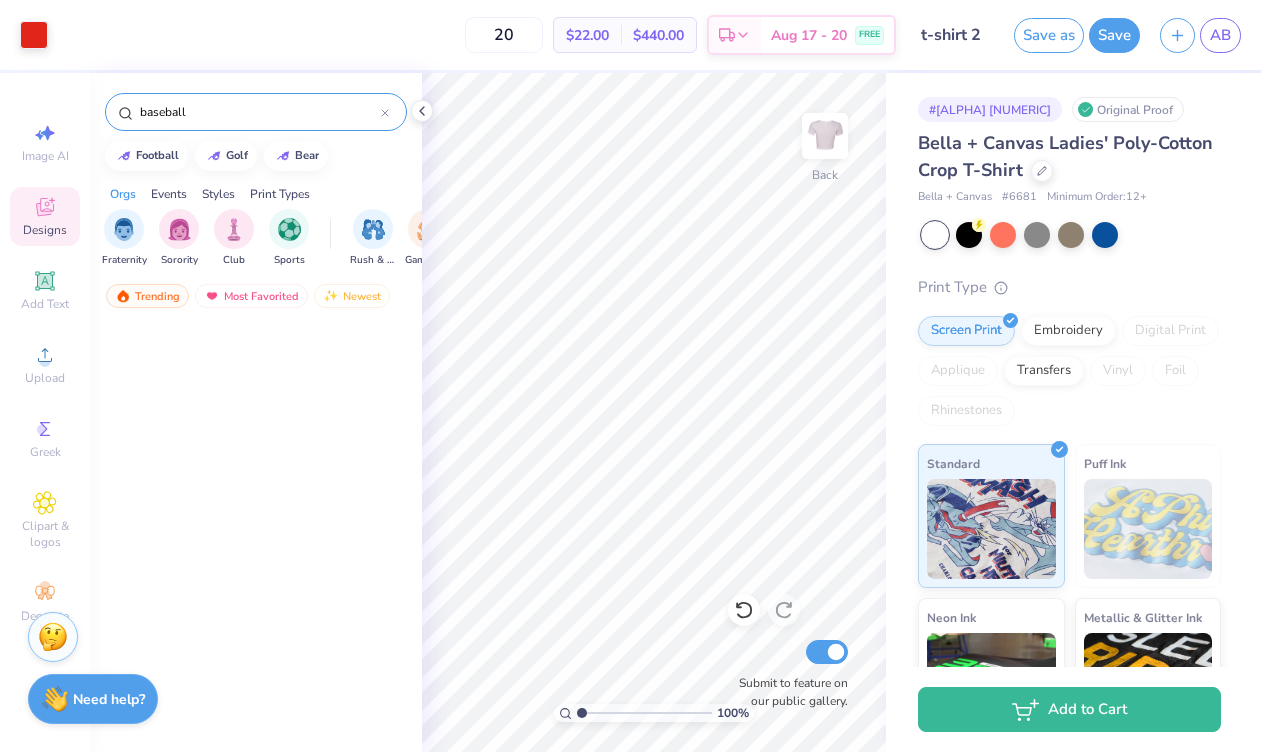 scroll, scrollTop: 0, scrollLeft: 0, axis: both 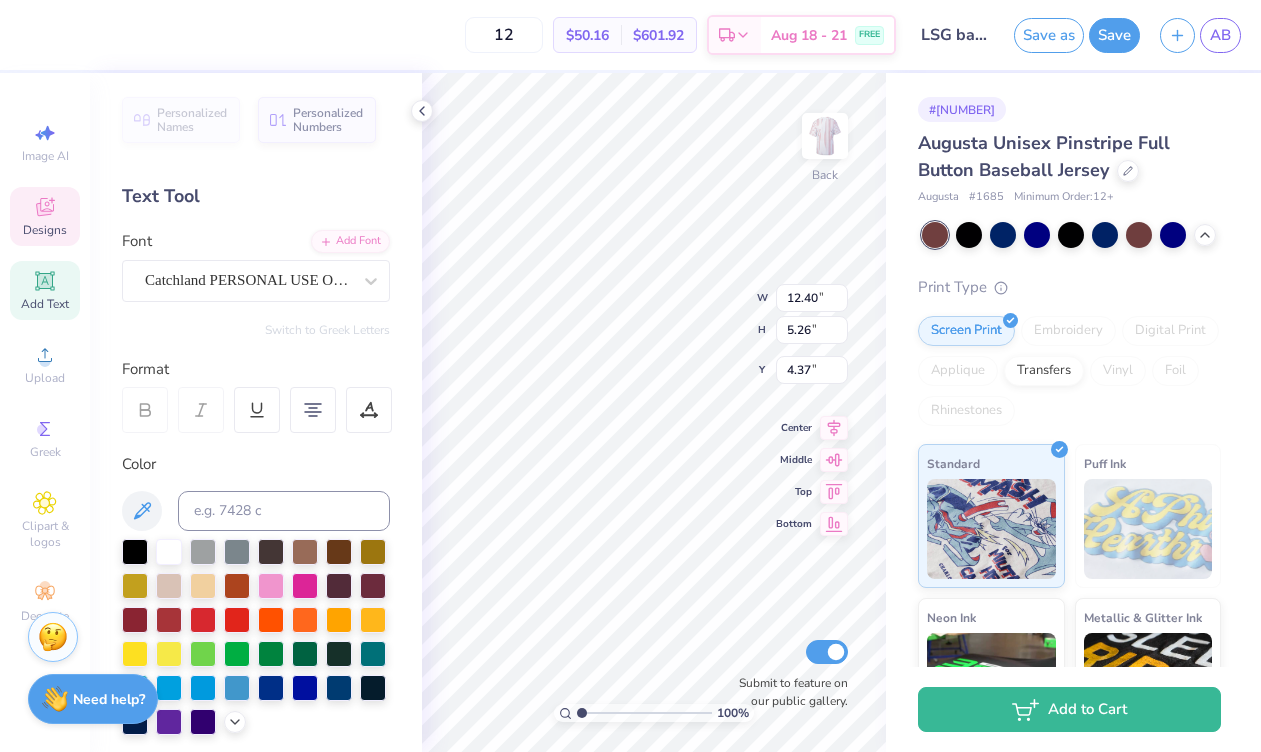 type on "3.65" 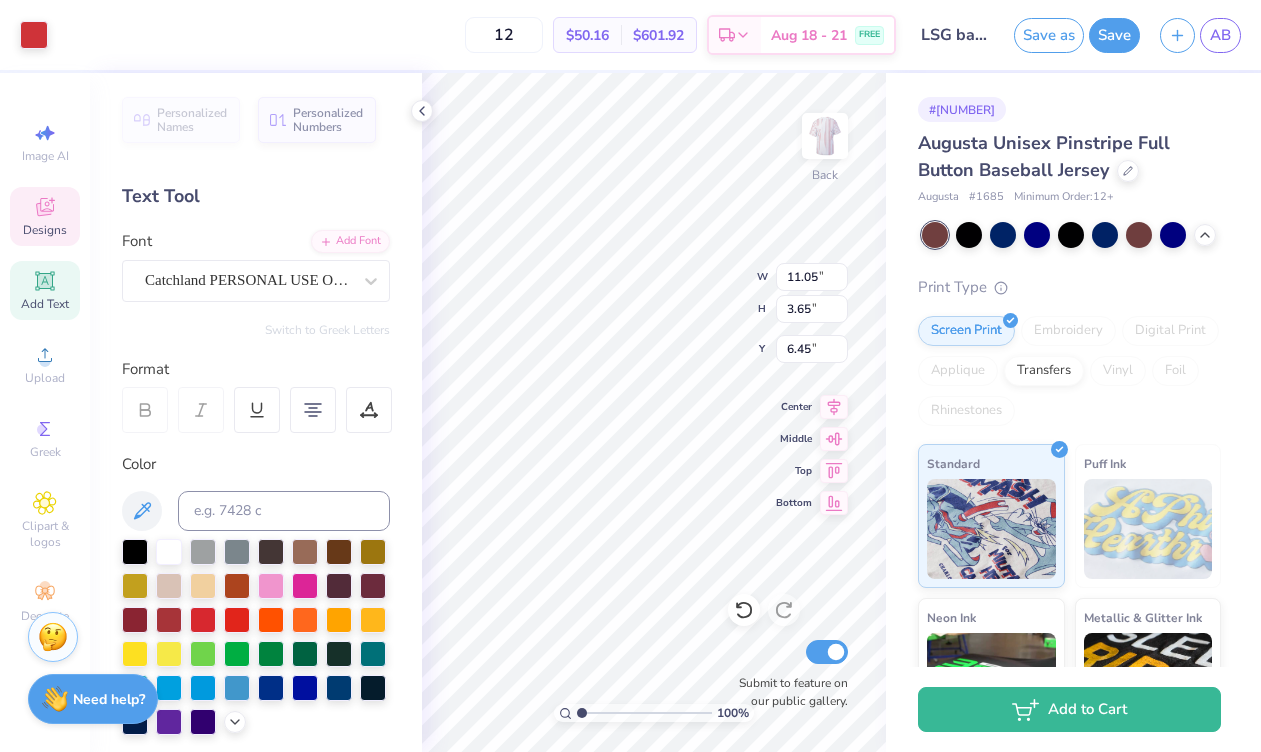 type on "6.45" 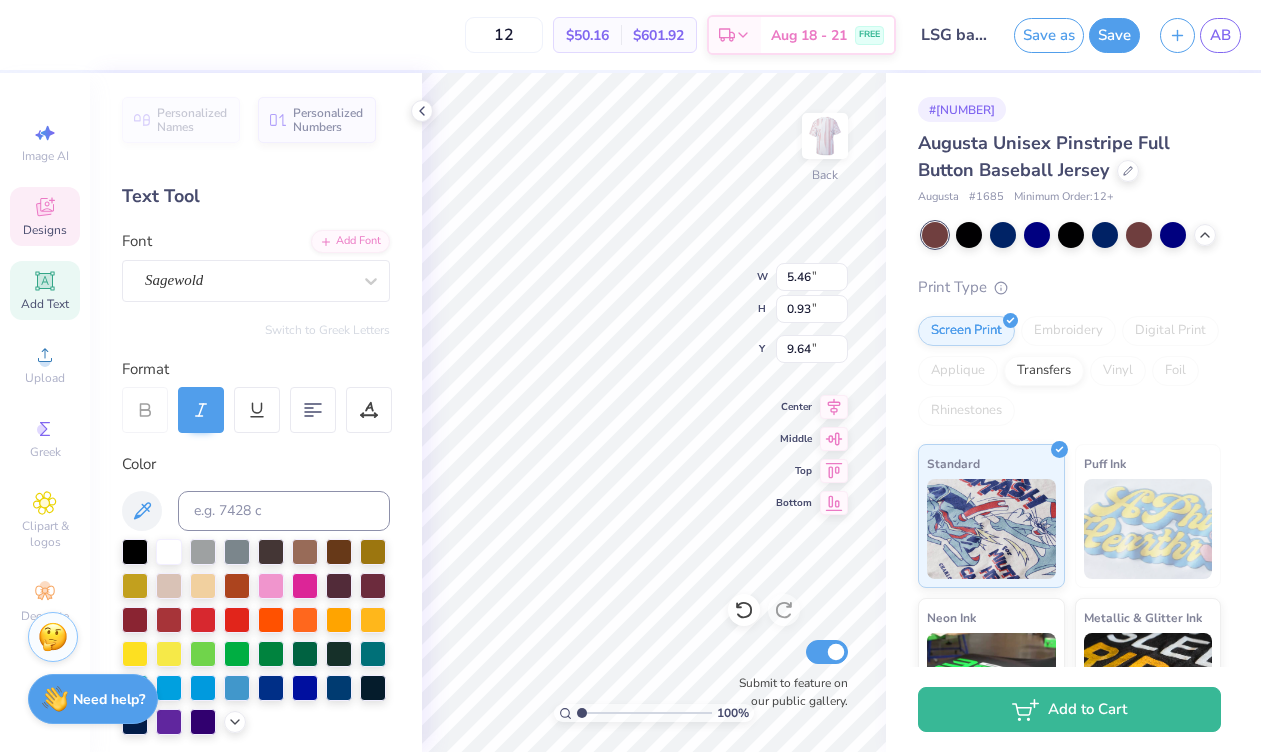 scroll, scrollTop: 0, scrollLeft: 6, axis: horizontal 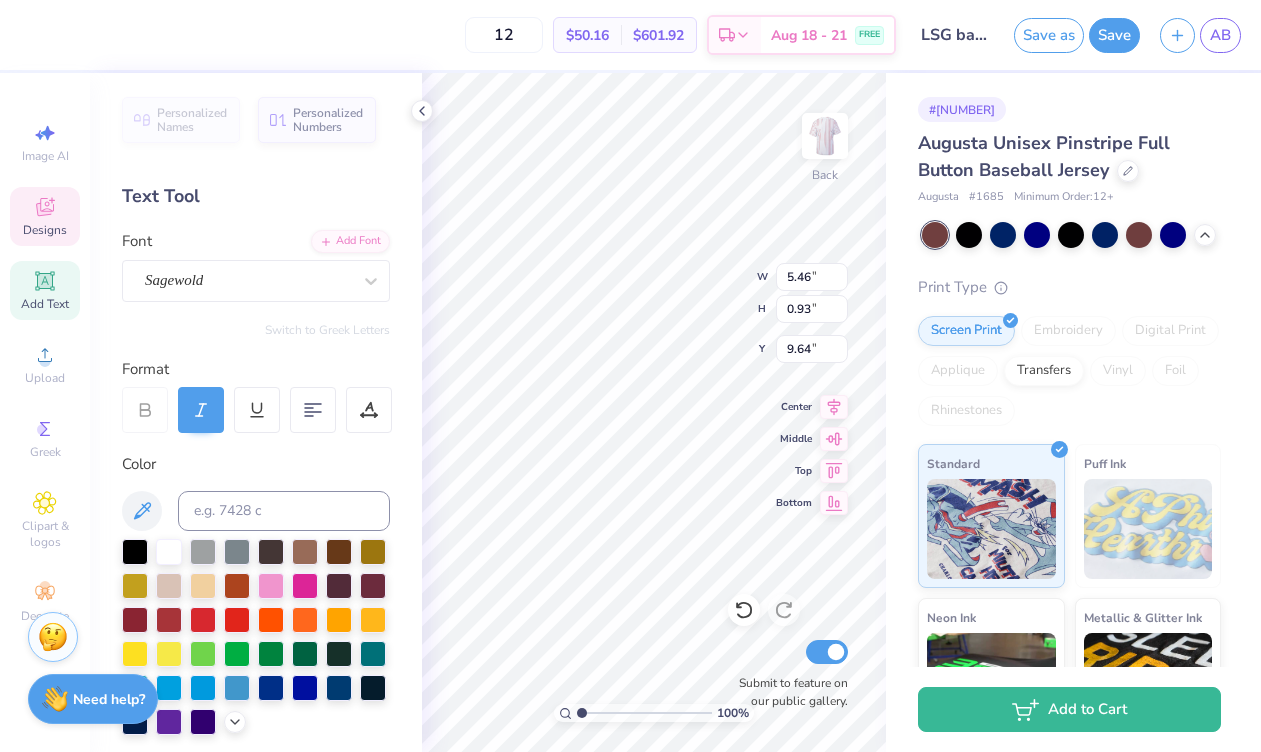 type on "RUSH FALL 2025" 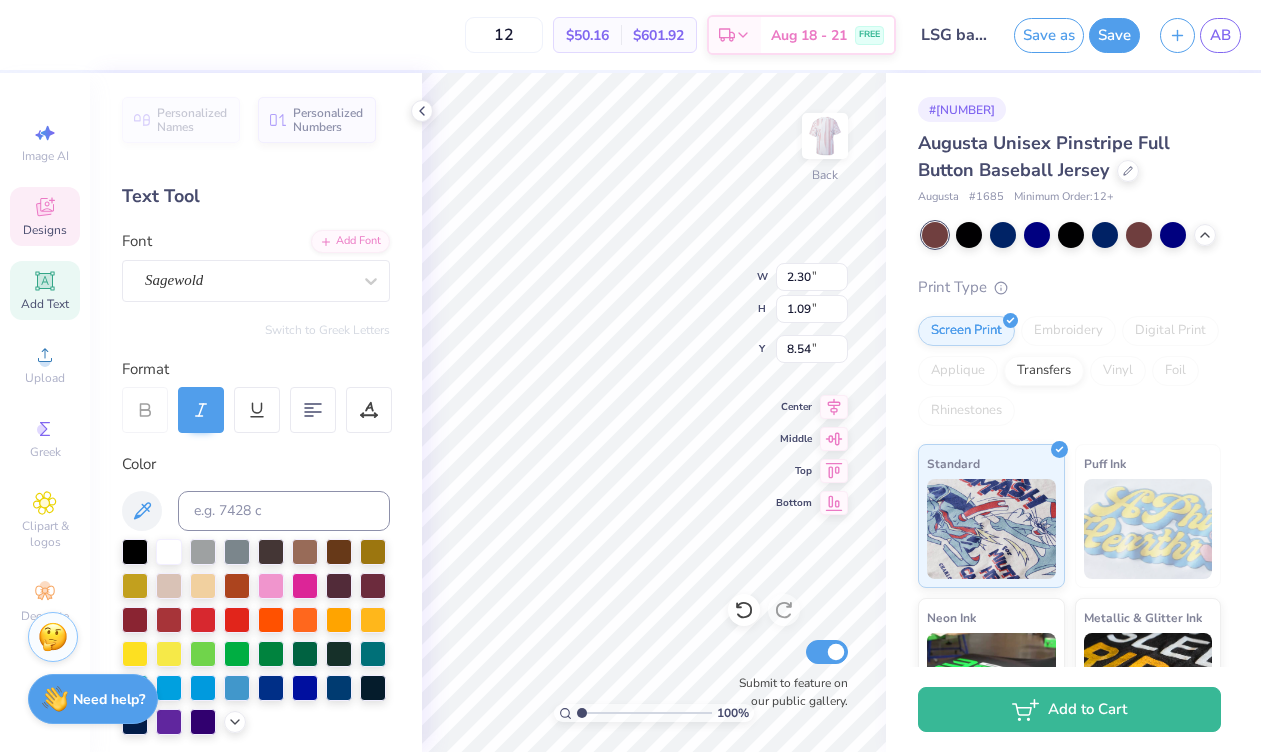 type on "2.30" 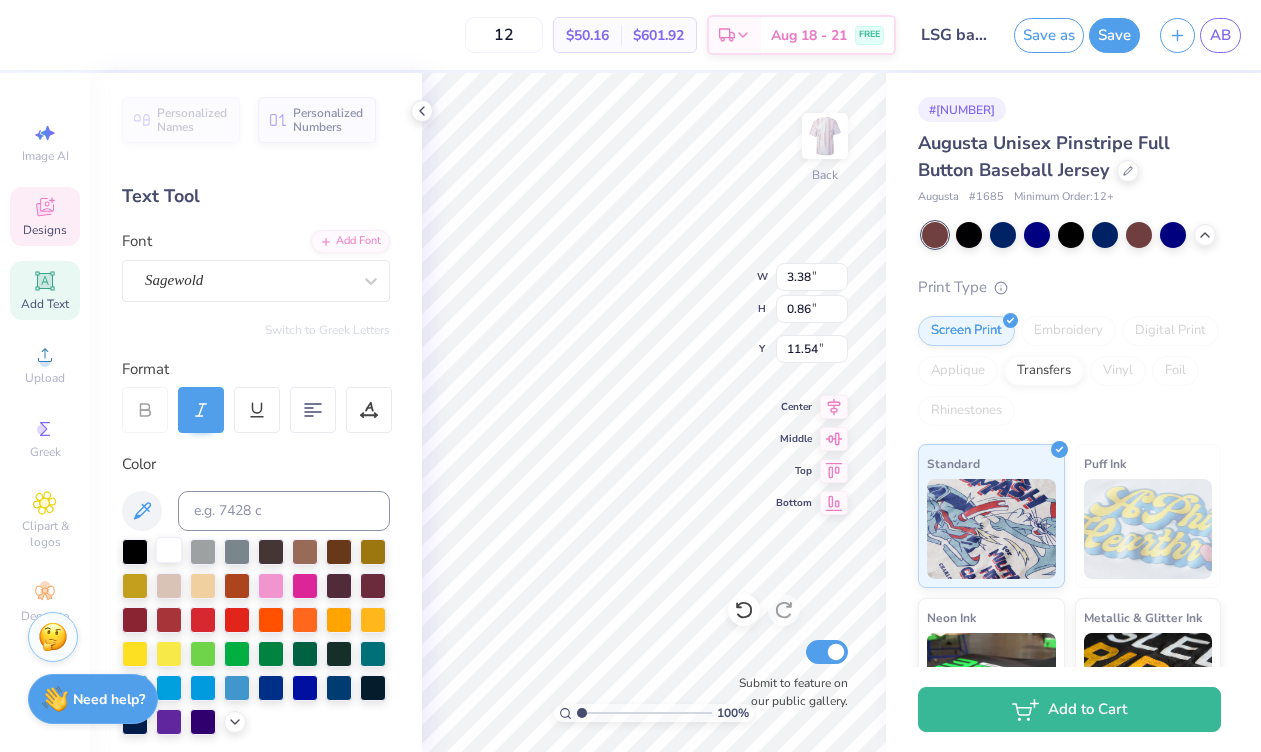 click at bounding box center [169, 550] 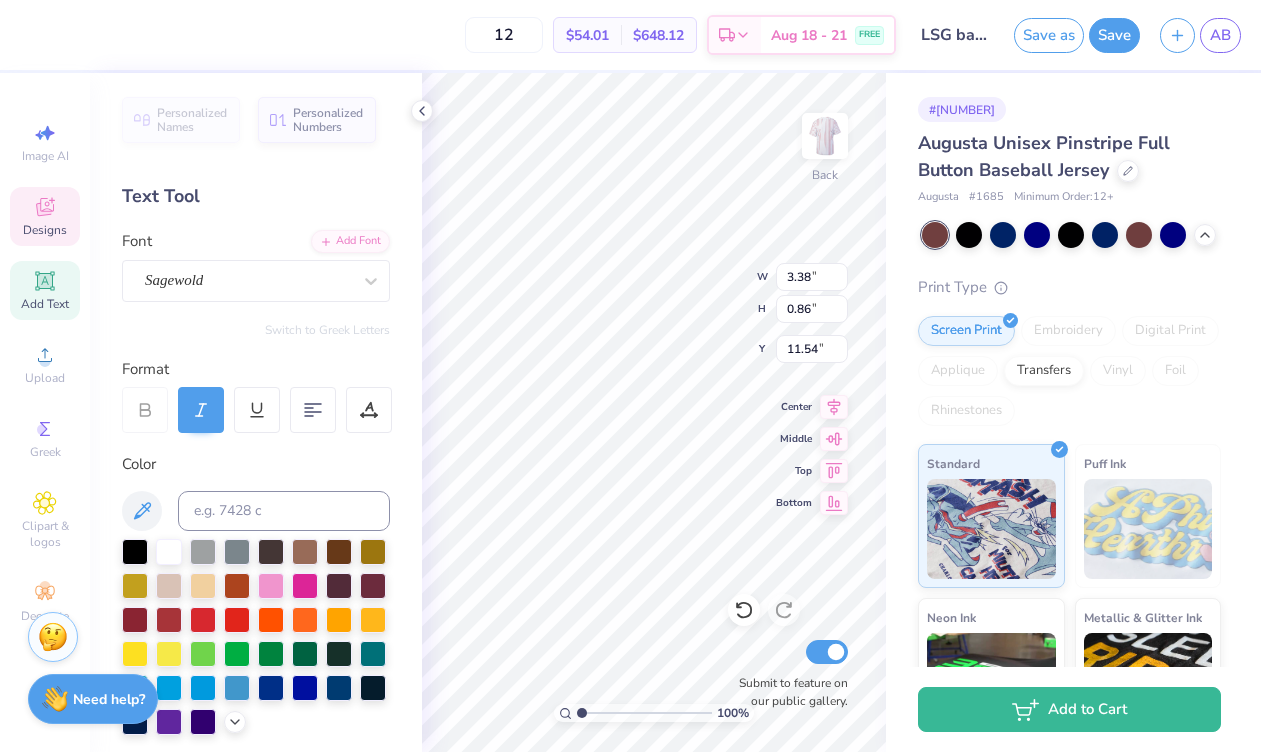 type on "8.70" 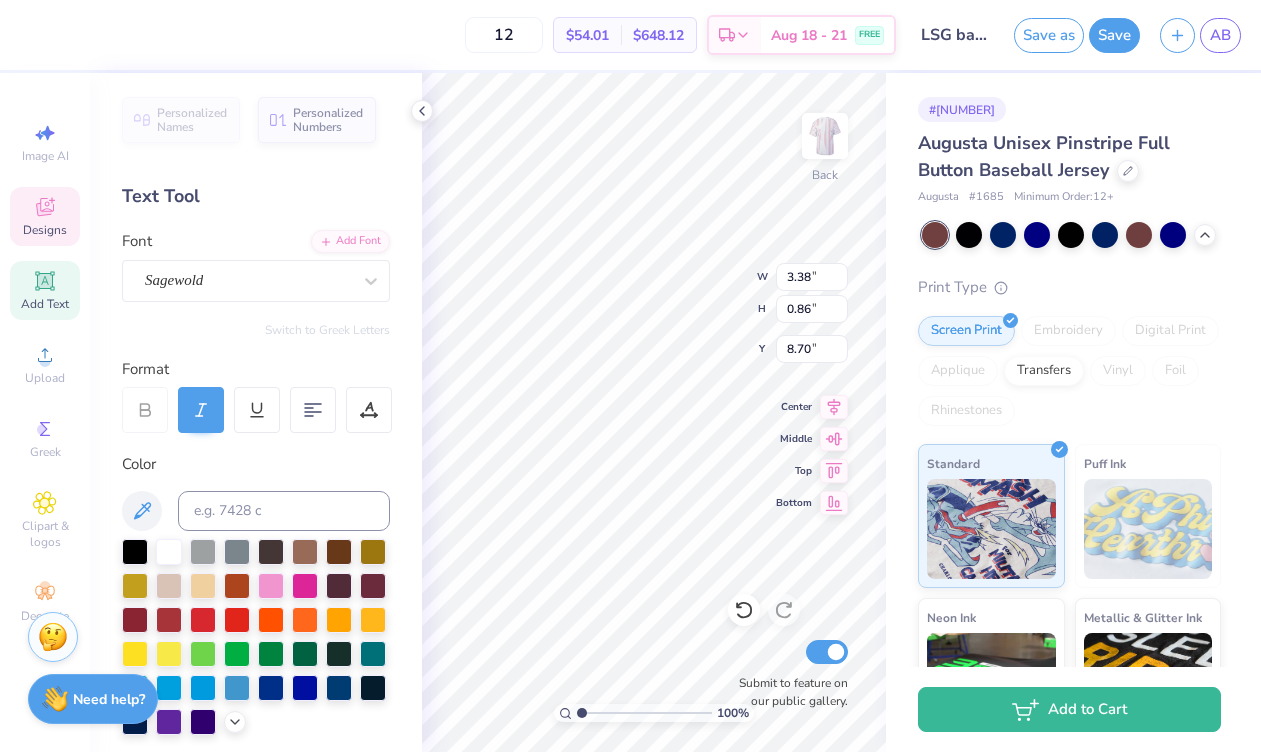 type on "3.17" 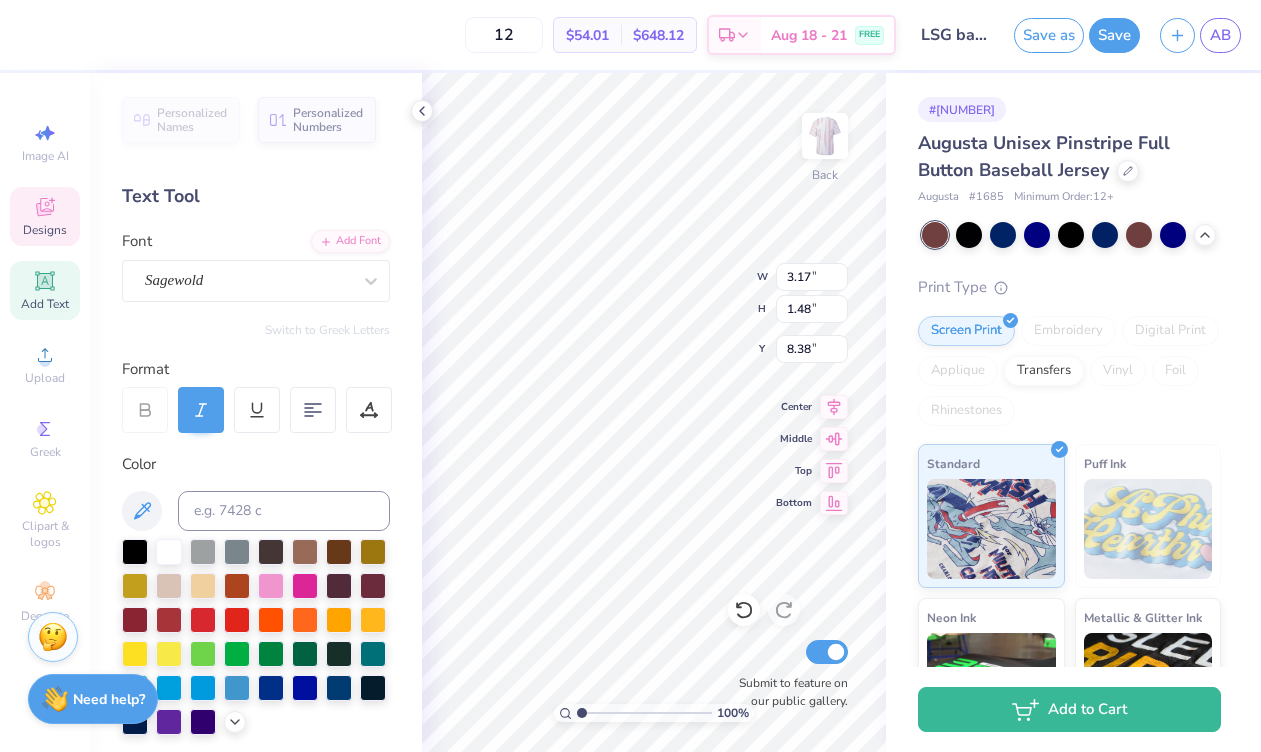 scroll, scrollTop: 410, scrollLeft: 0, axis: vertical 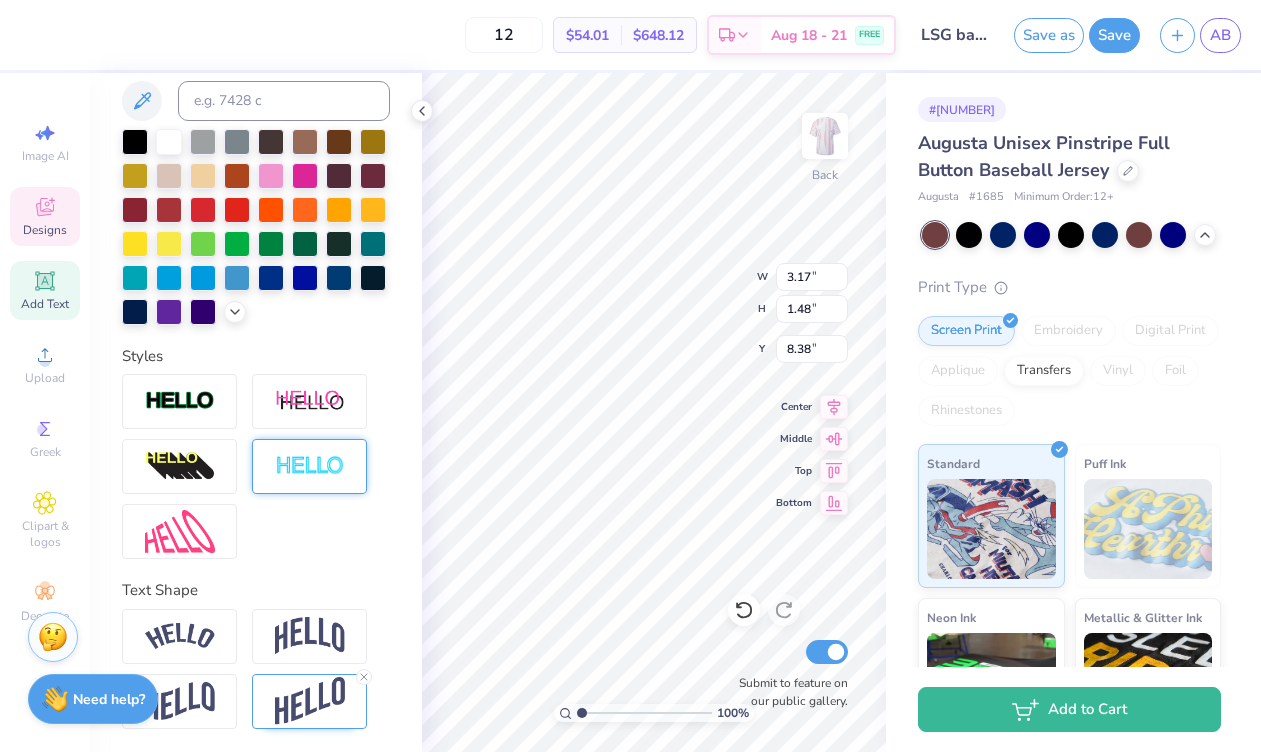 click at bounding box center (310, 466) 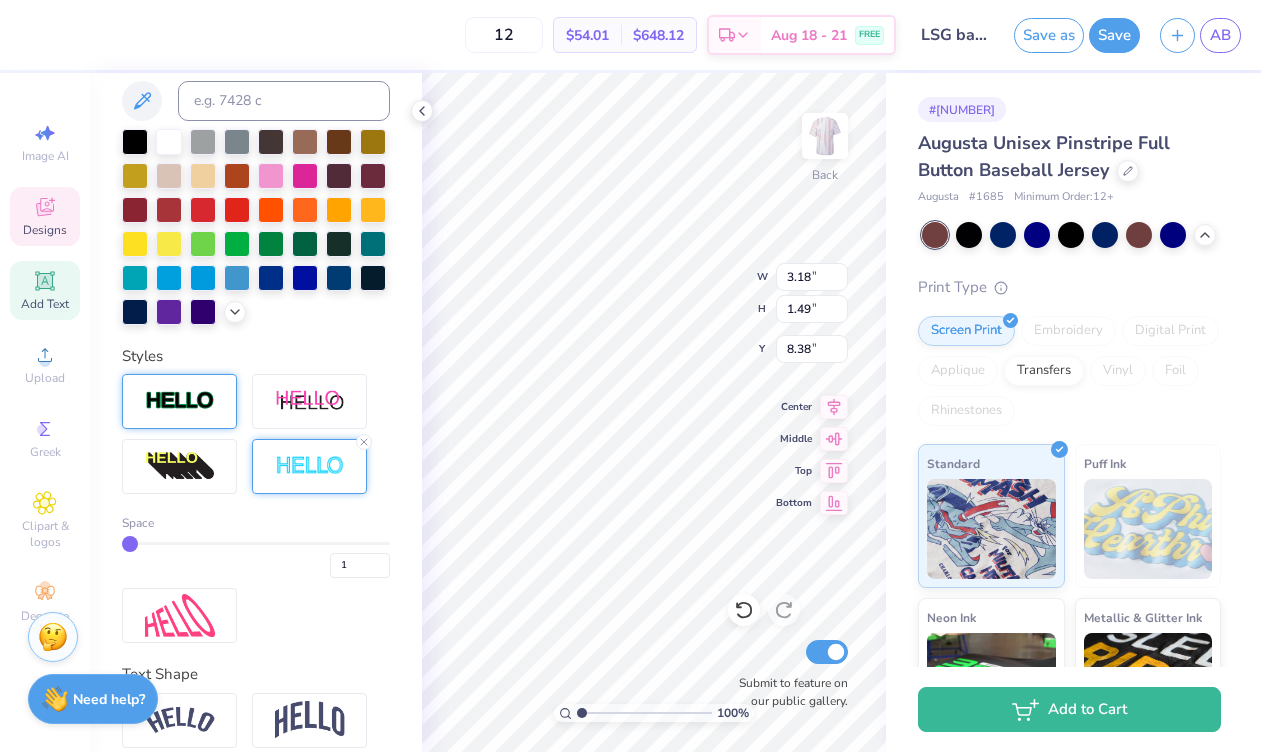 click at bounding box center (180, 401) 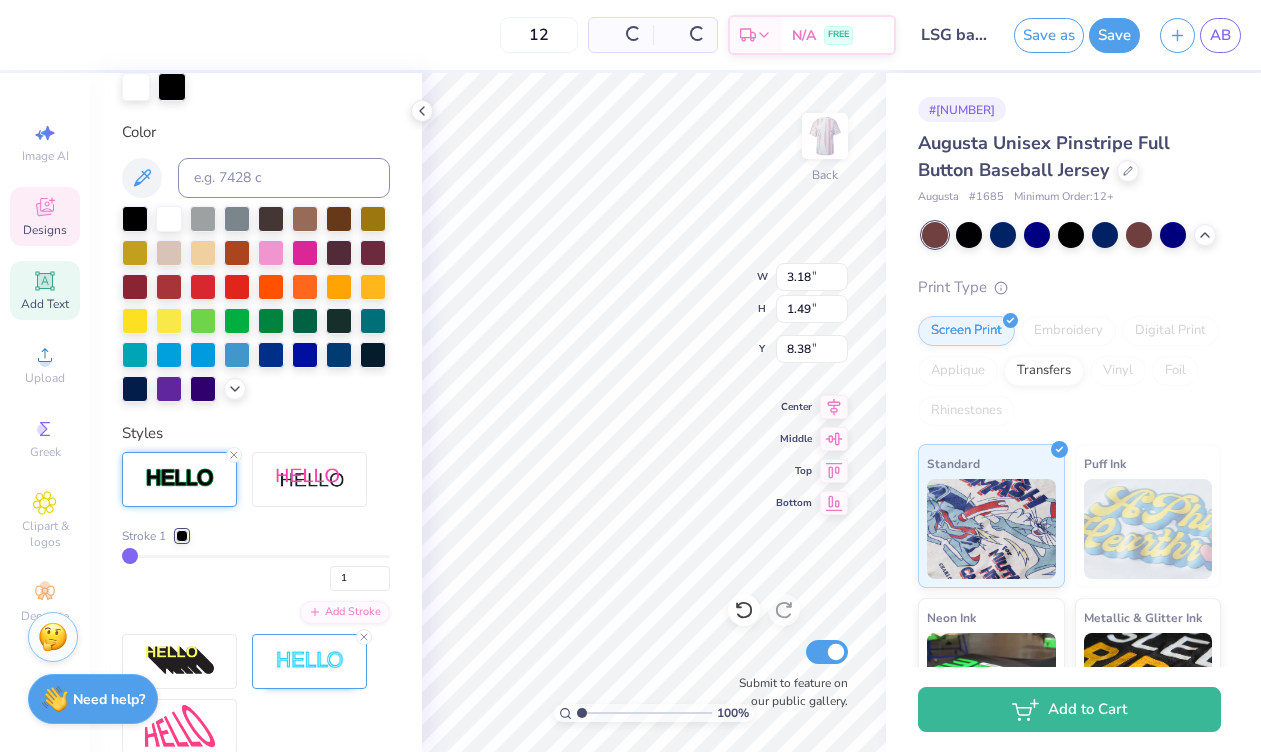 scroll, scrollTop: 488, scrollLeft: 0, axis: vertical 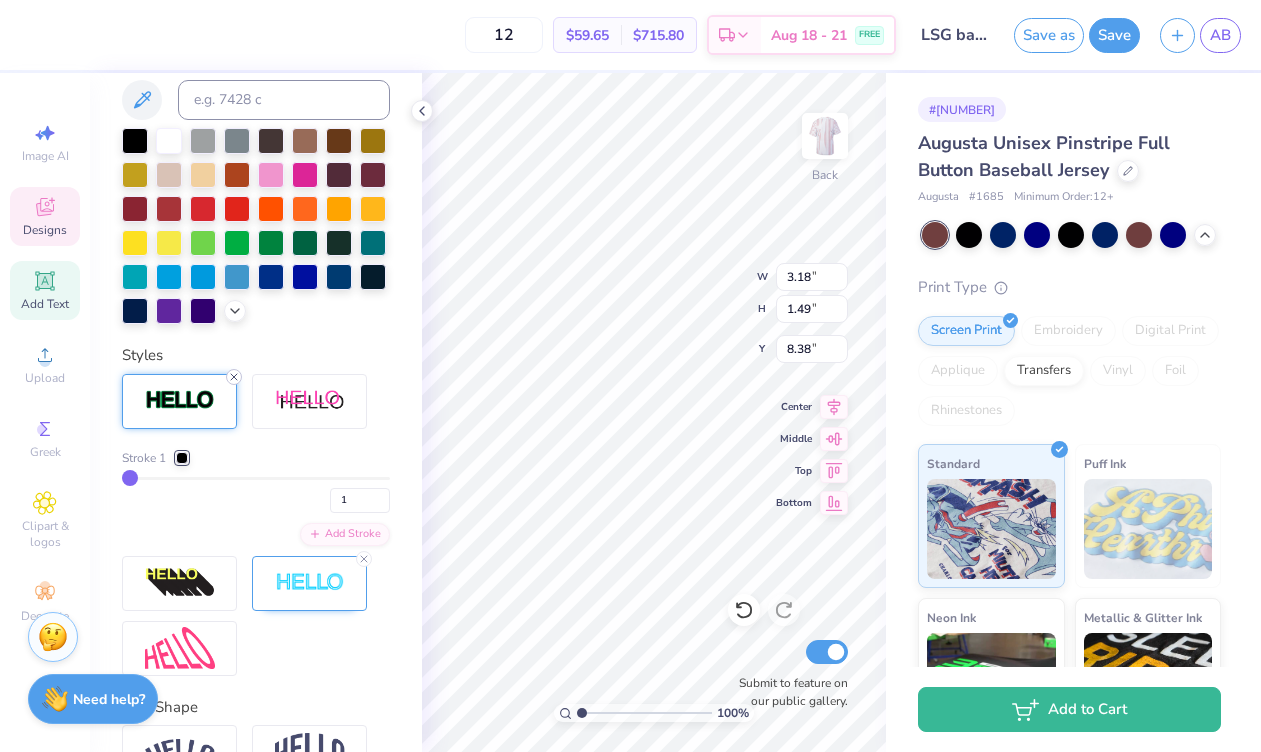 click 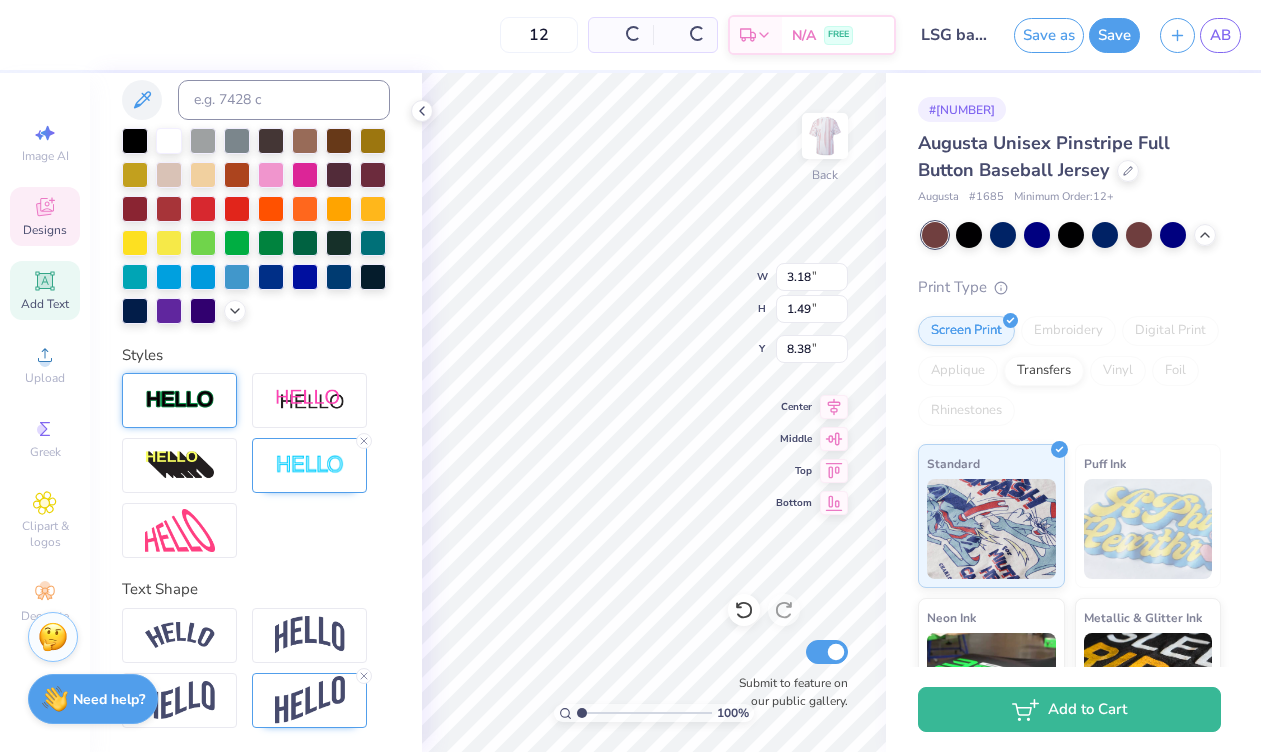 scroll, scrollTop: 410, scrollLeft: 0, axis: vertical 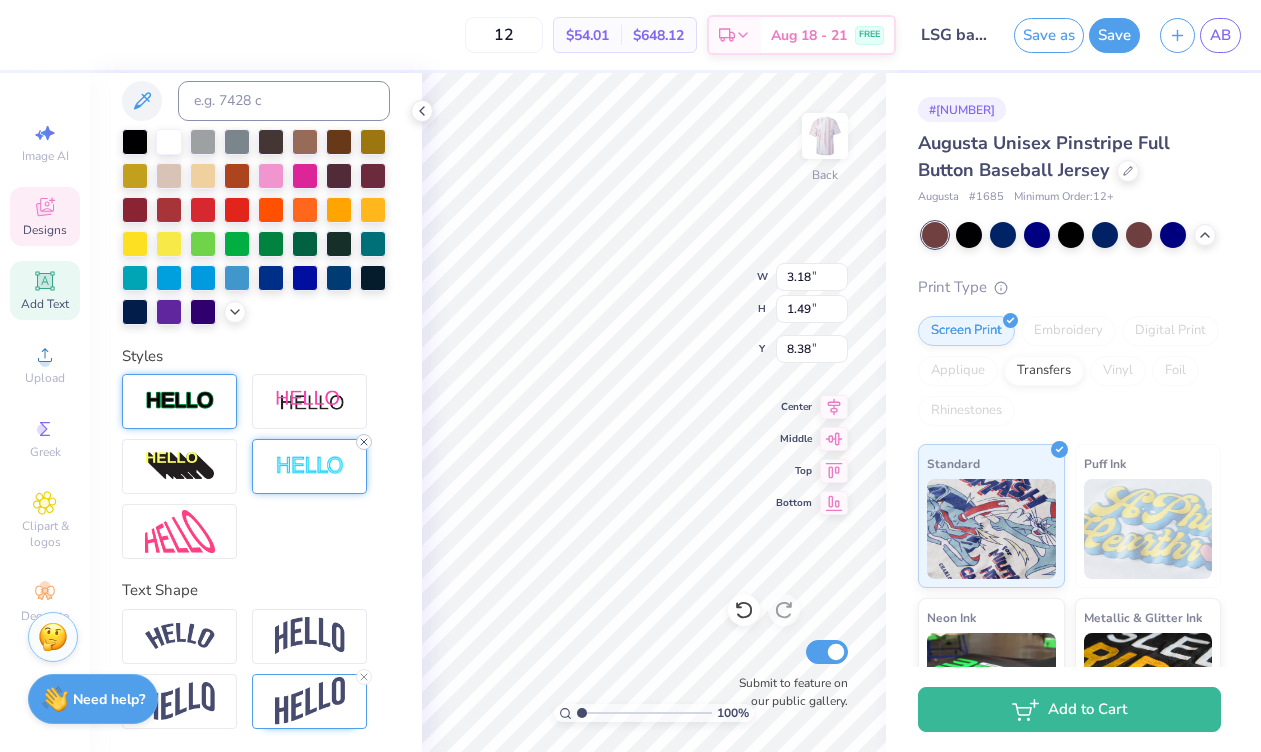 click 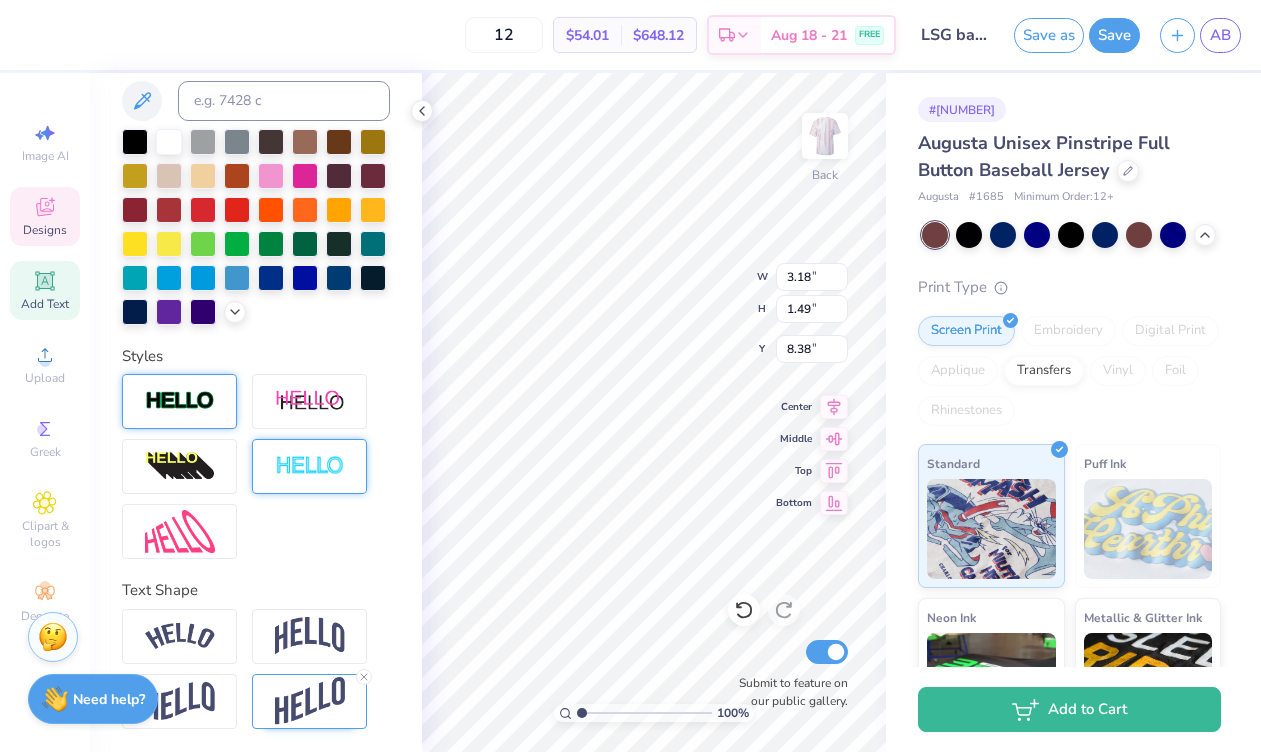 type on "3.17" 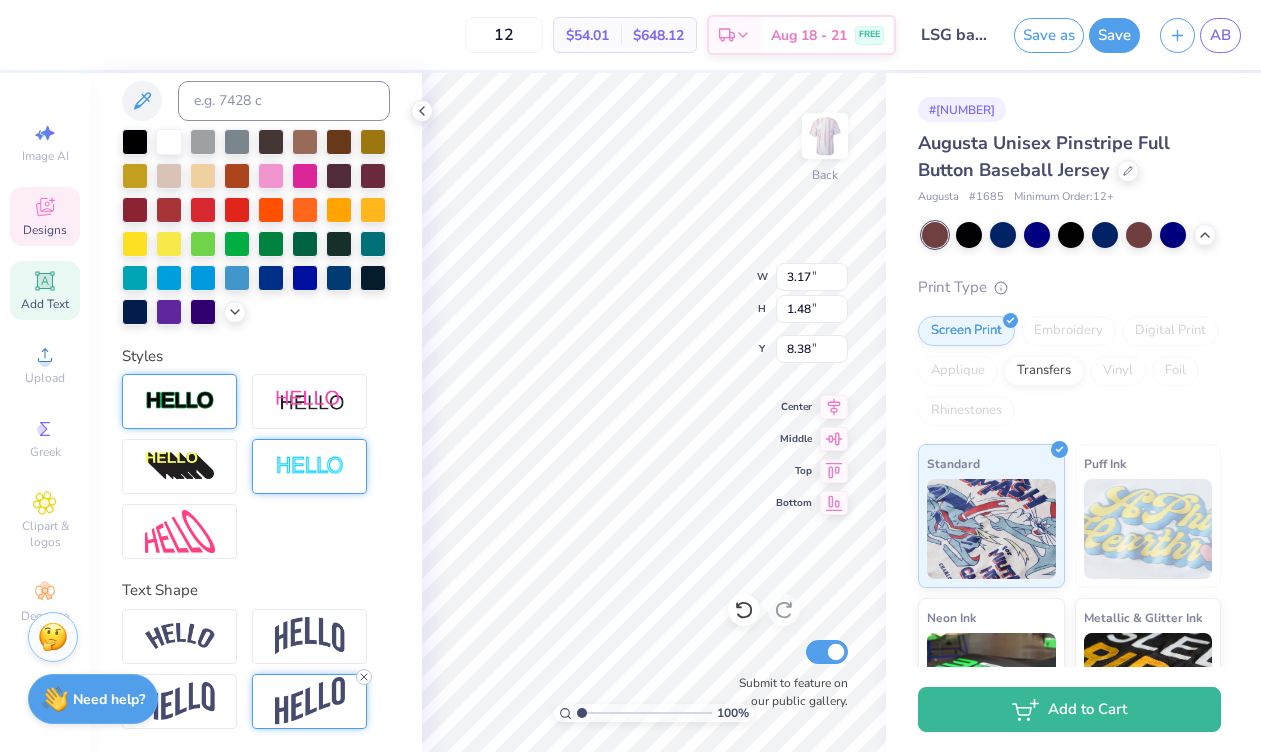 click 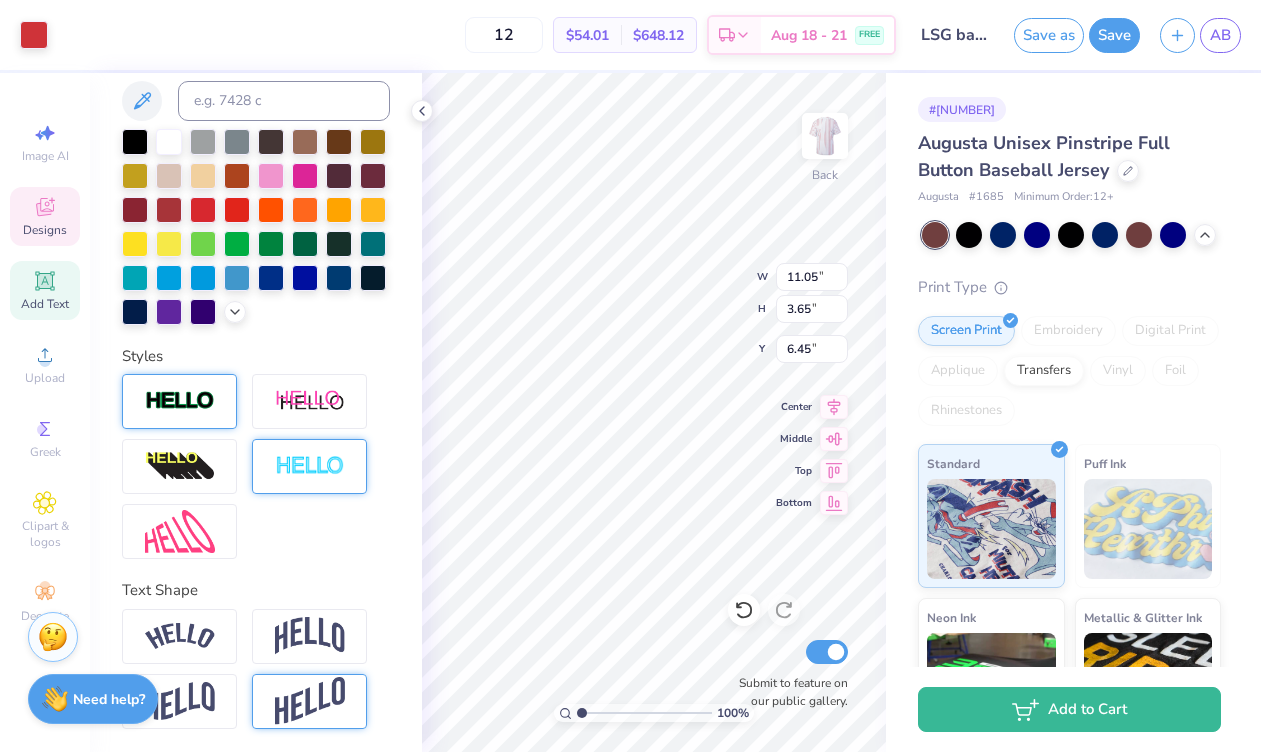 type on "6.28" 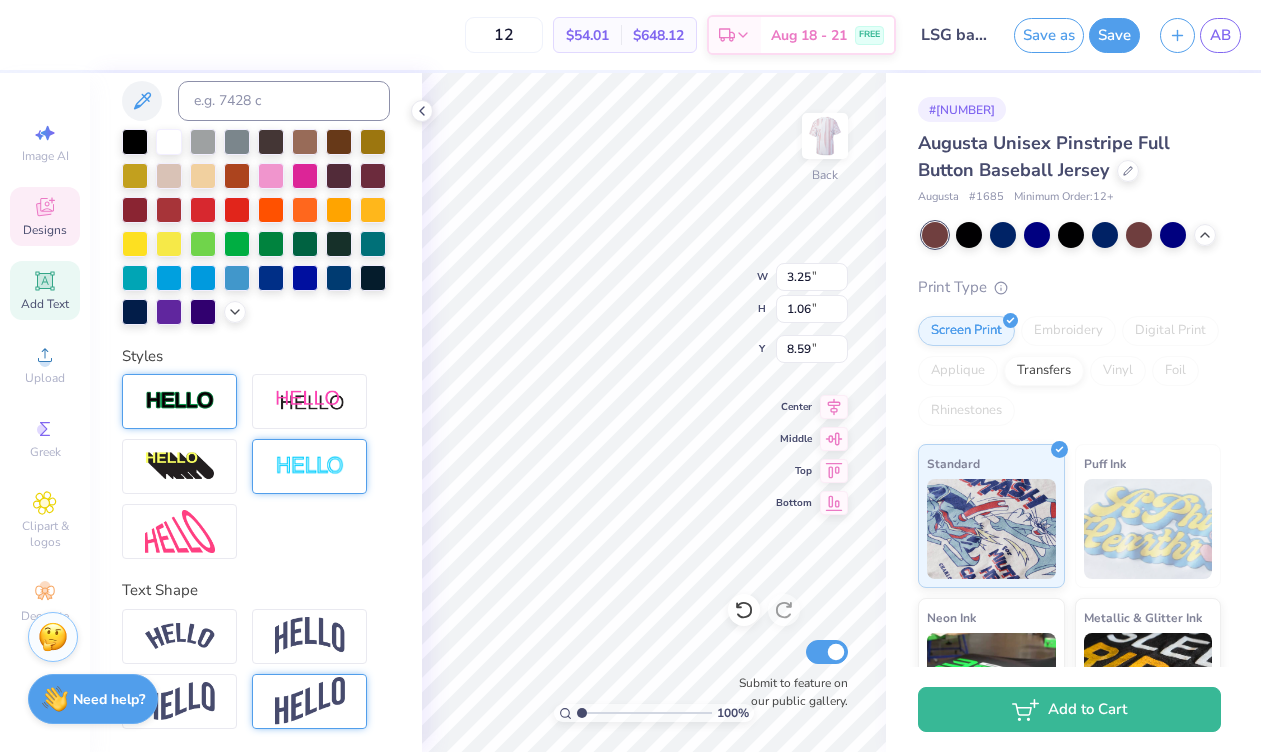 type on "8.58" 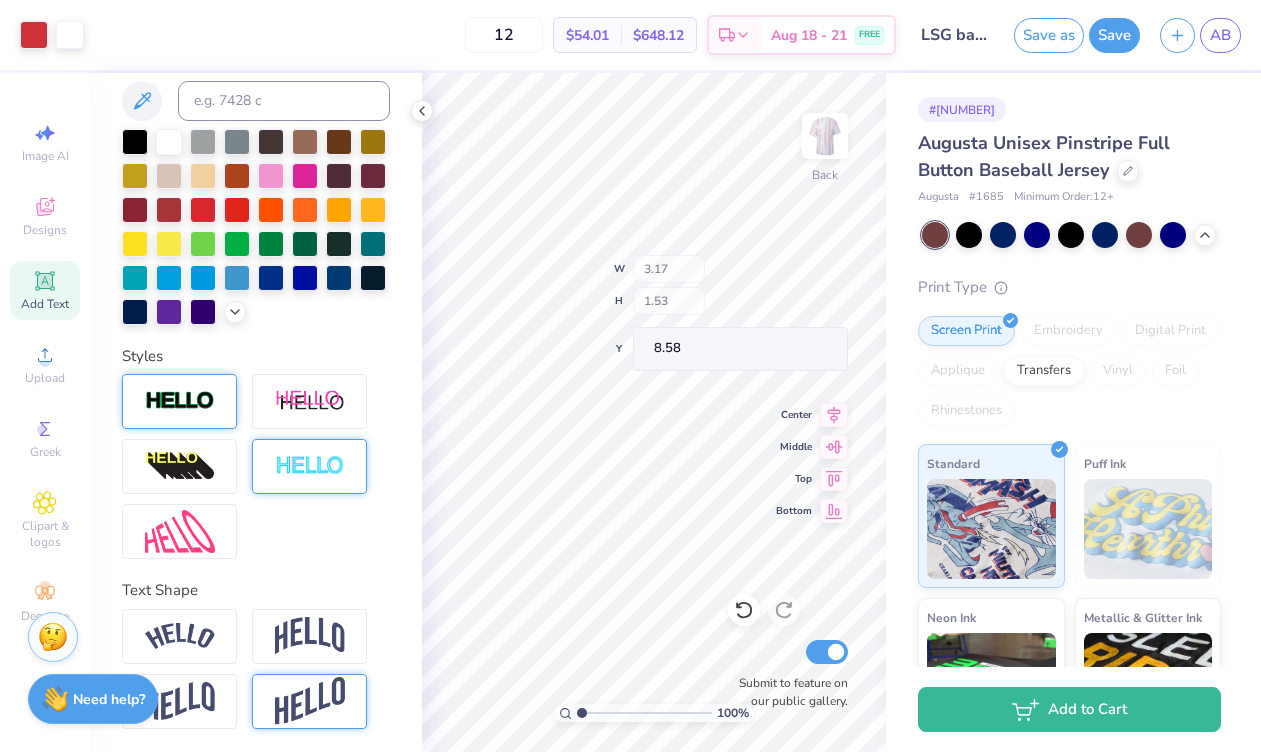 type on "3.17" 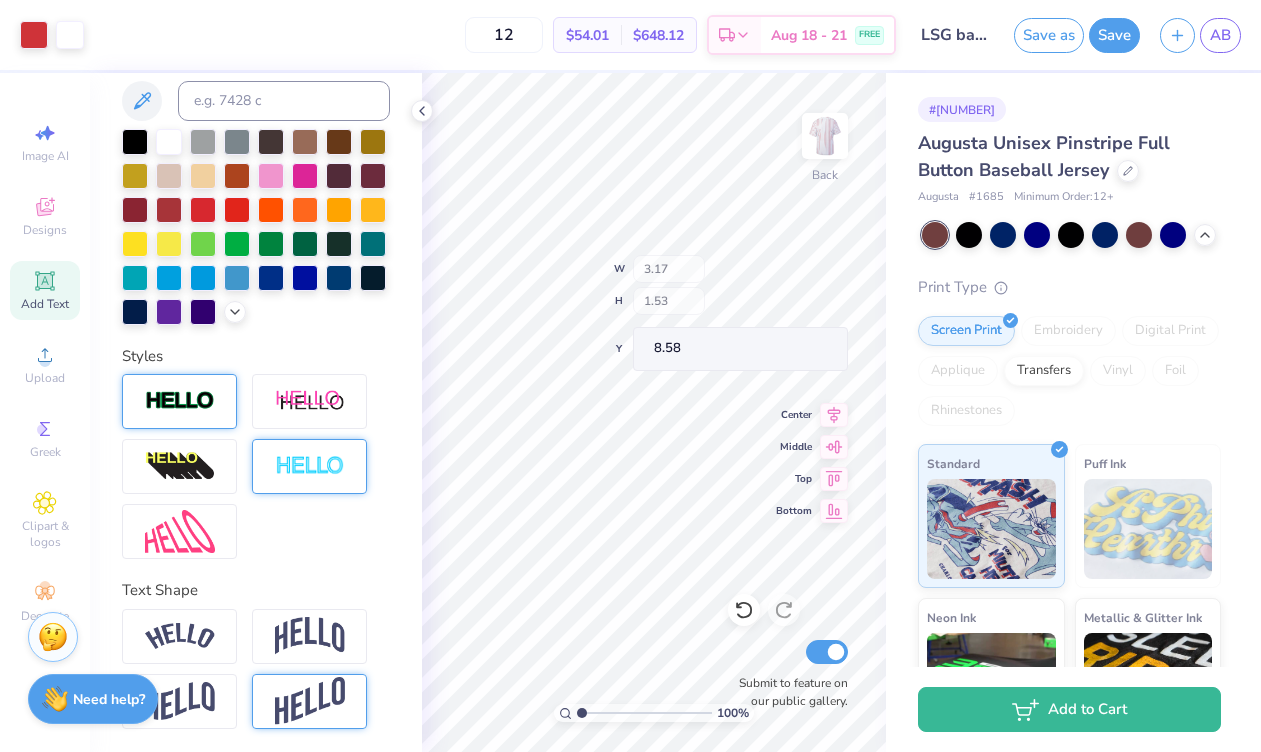 type on "1.53" 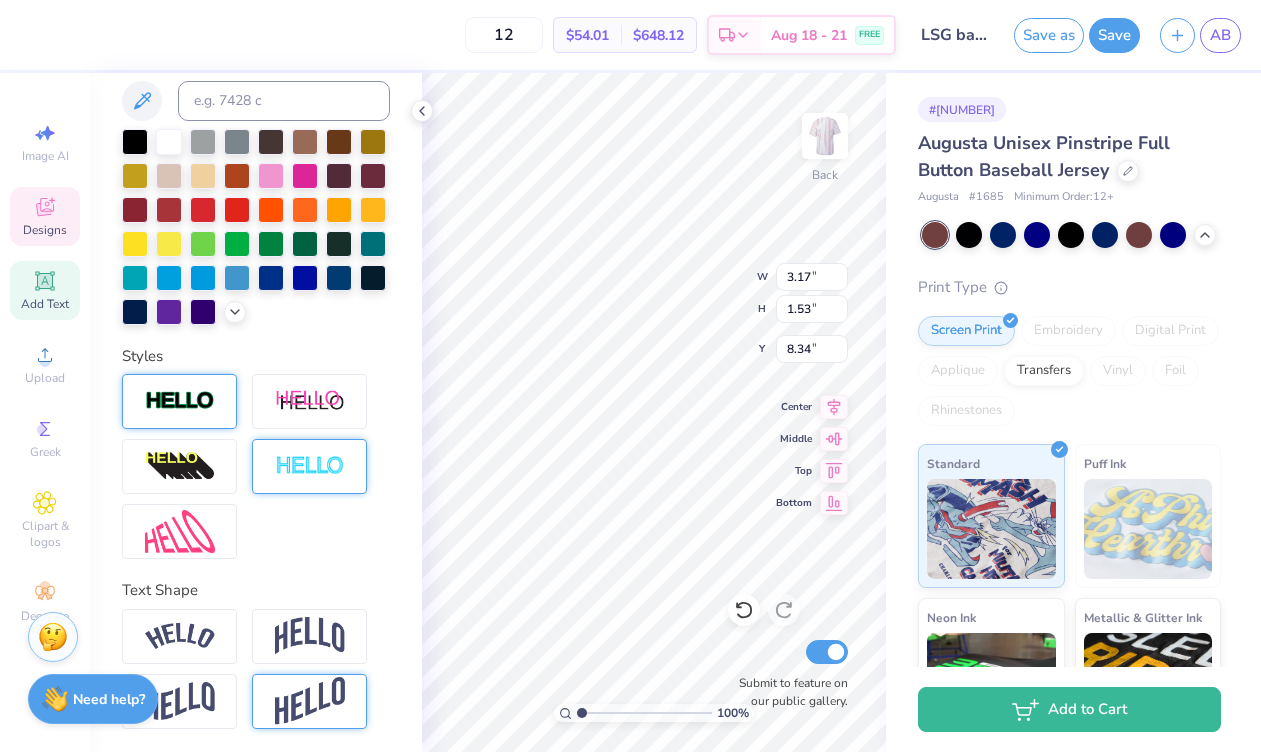 type on "8.36" 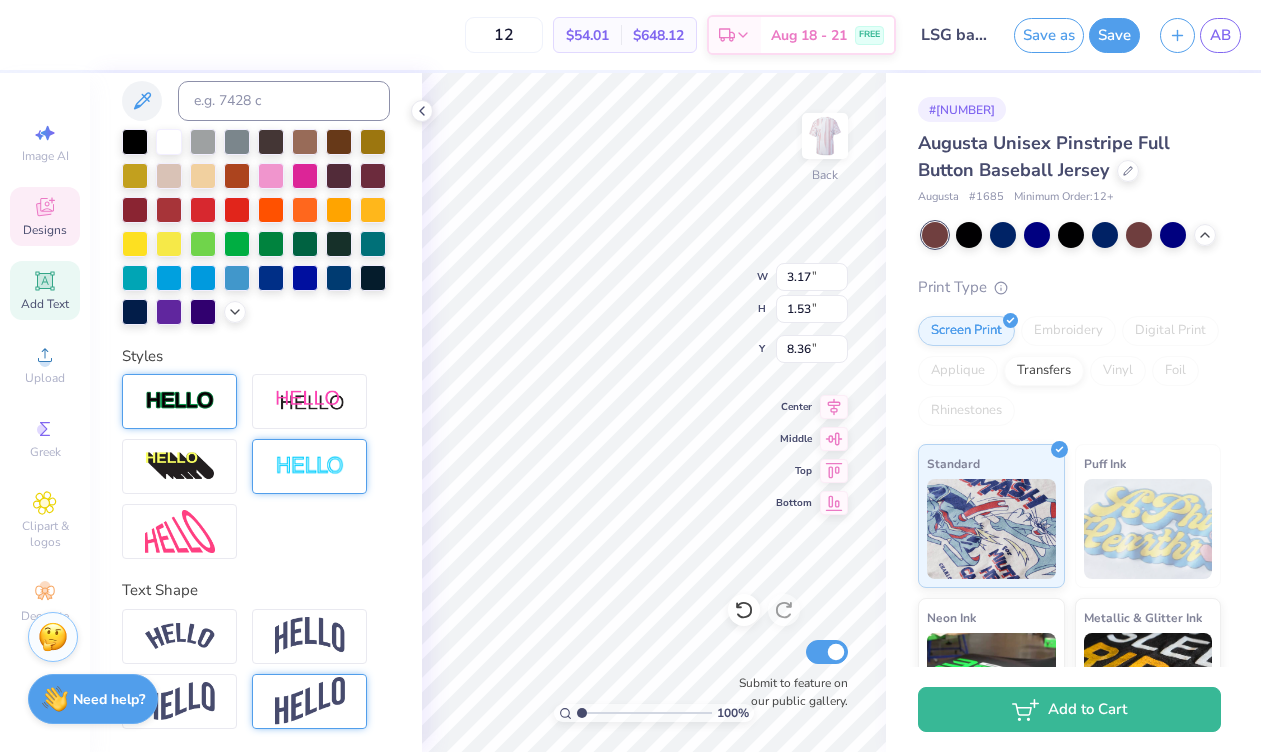 type on "3.21" 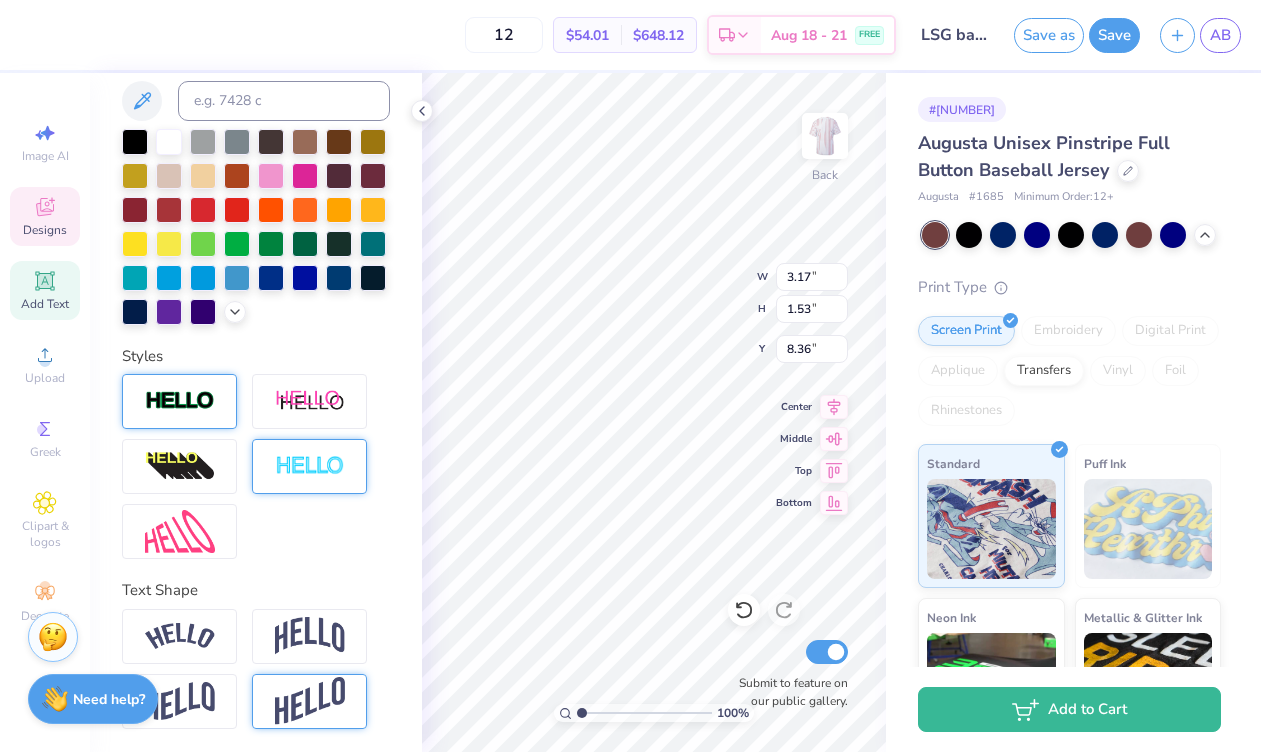 type on "1.28" 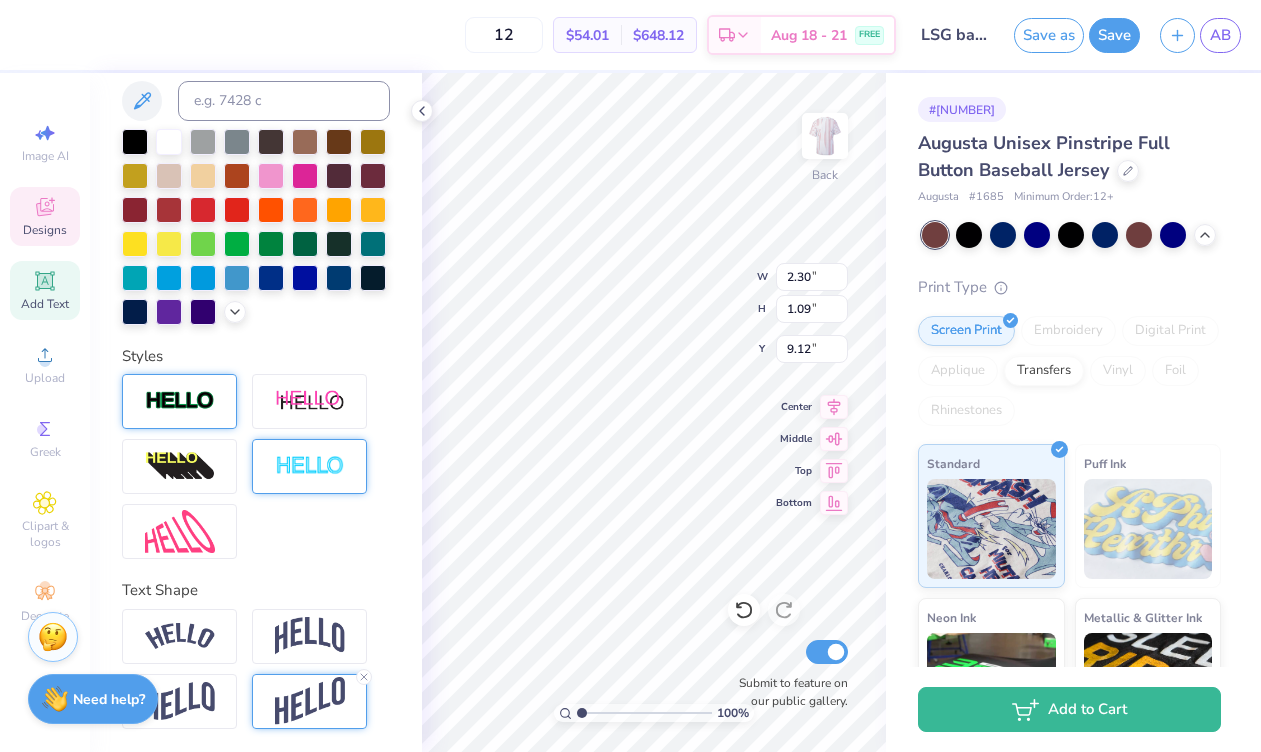 type on "9.12" 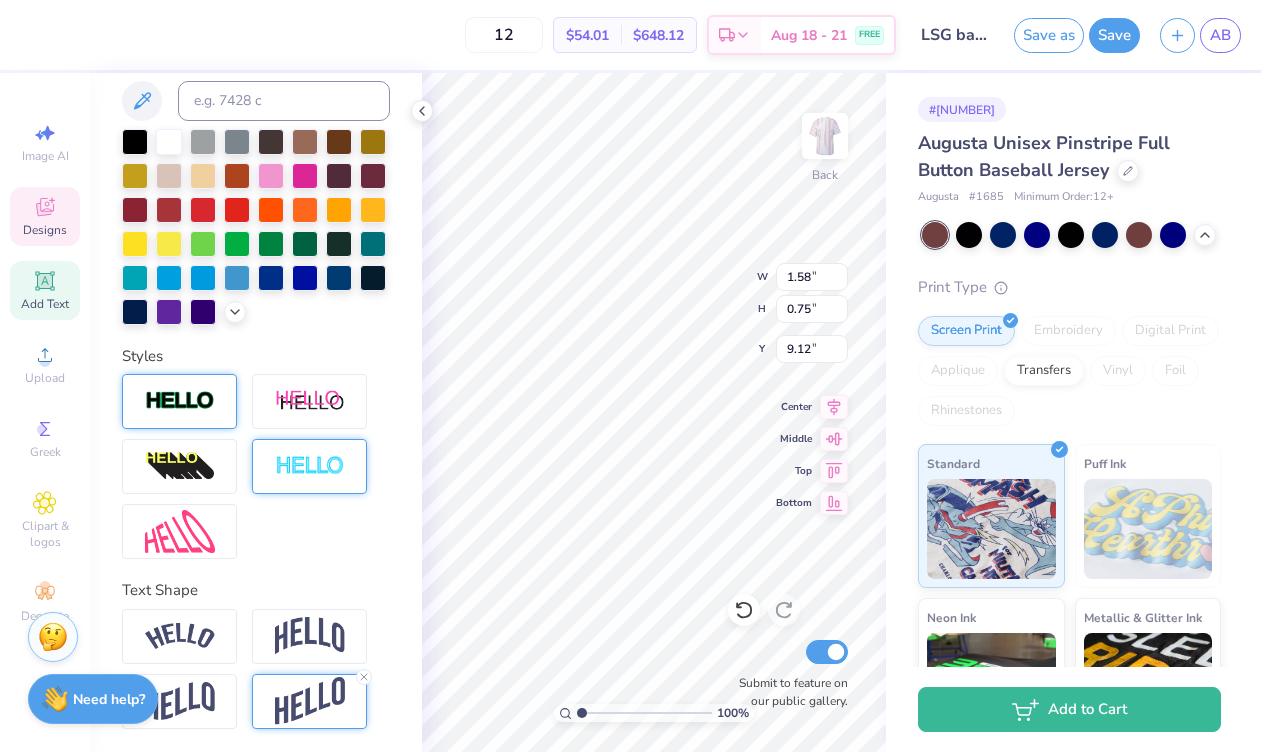 type on "1.58" 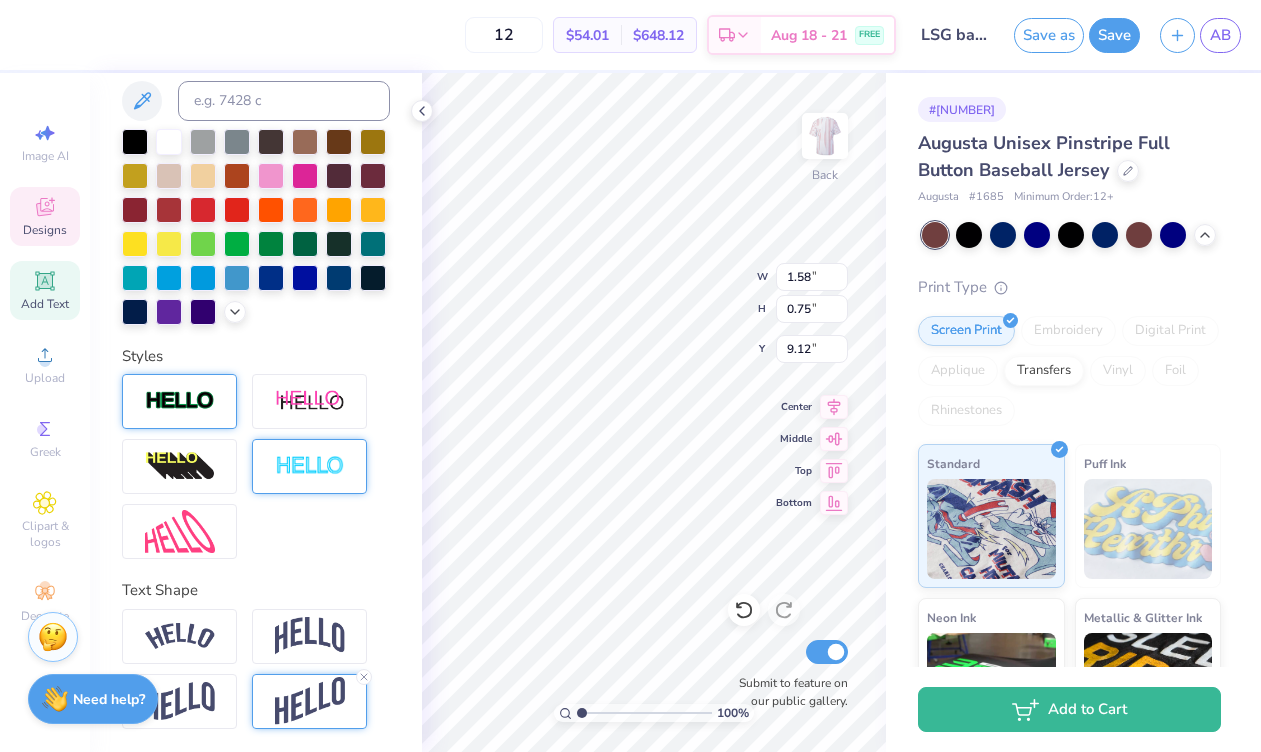 type on "0.75" 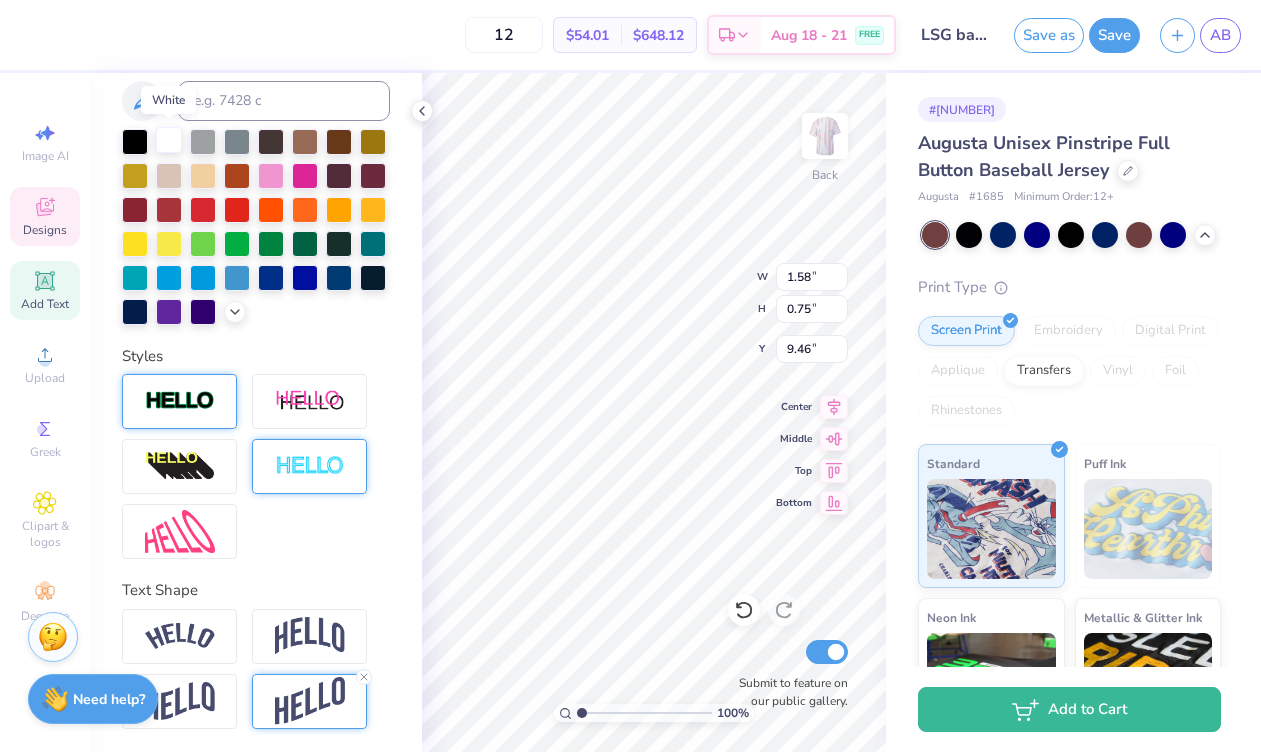 click at bounding box center [169, 140] 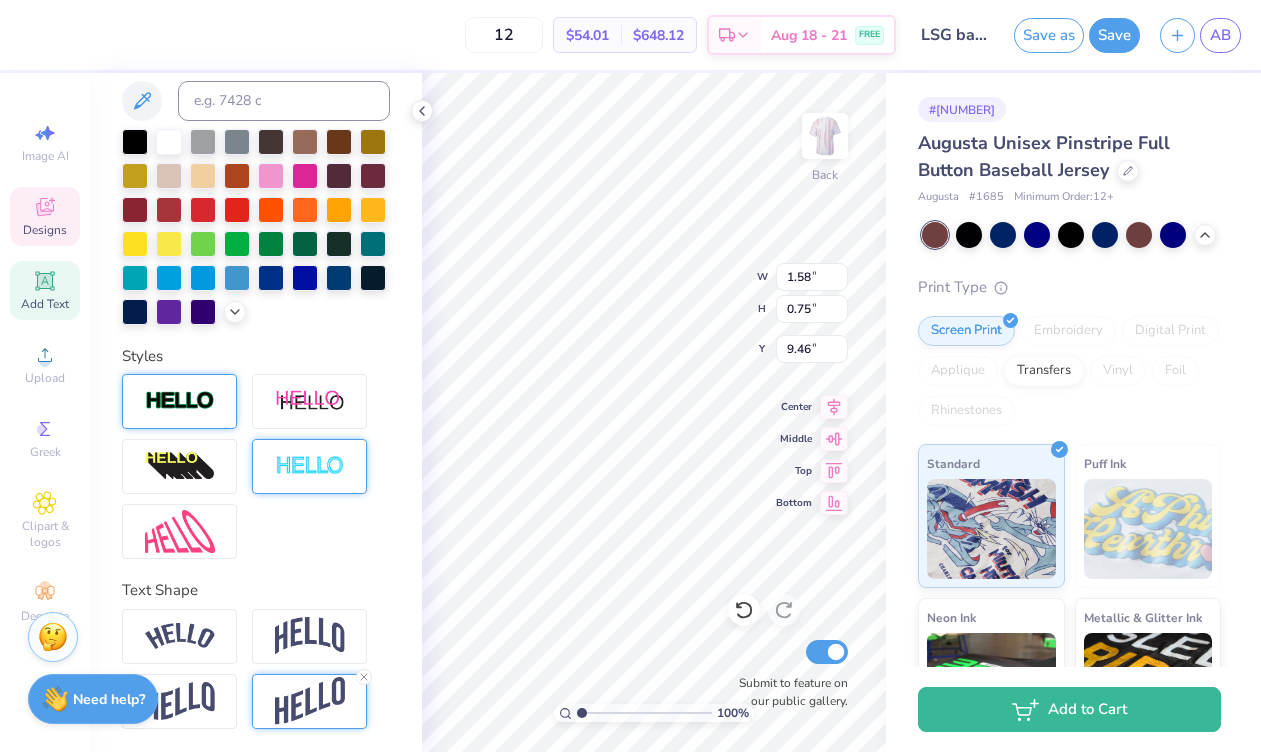 type on "8.01" 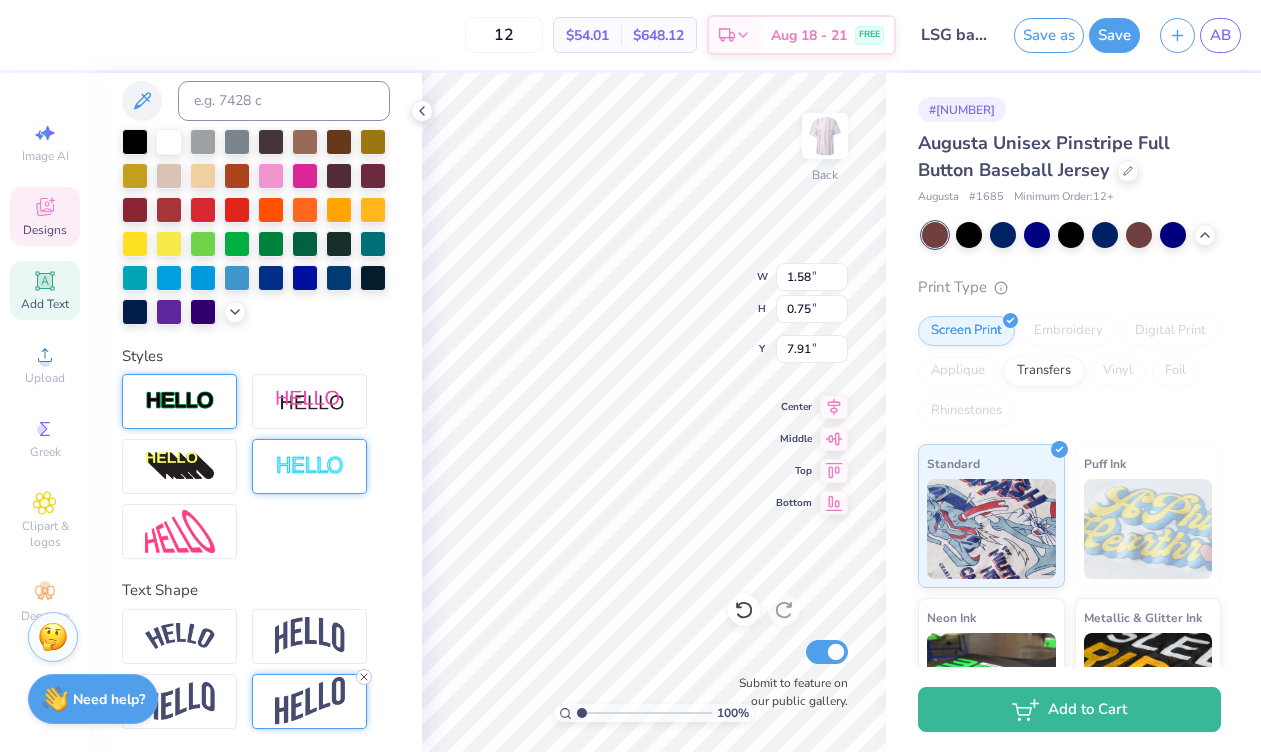 click 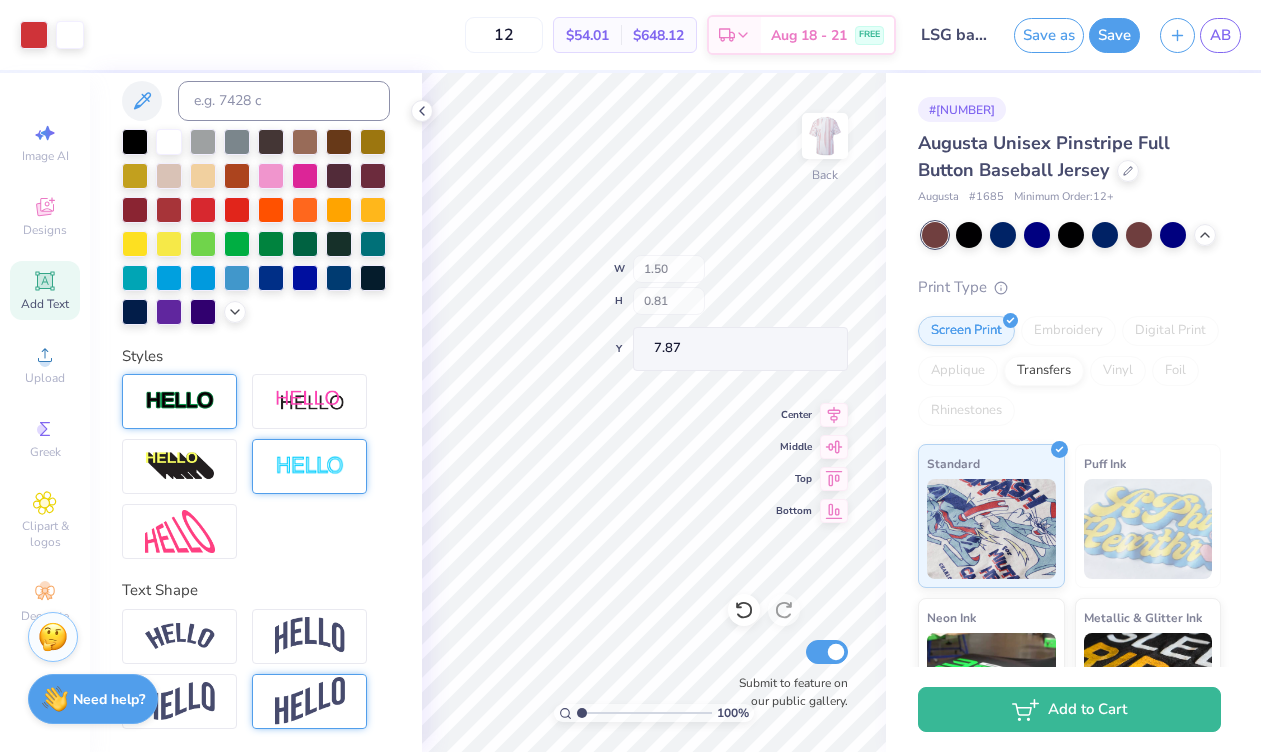 type on "1.50" 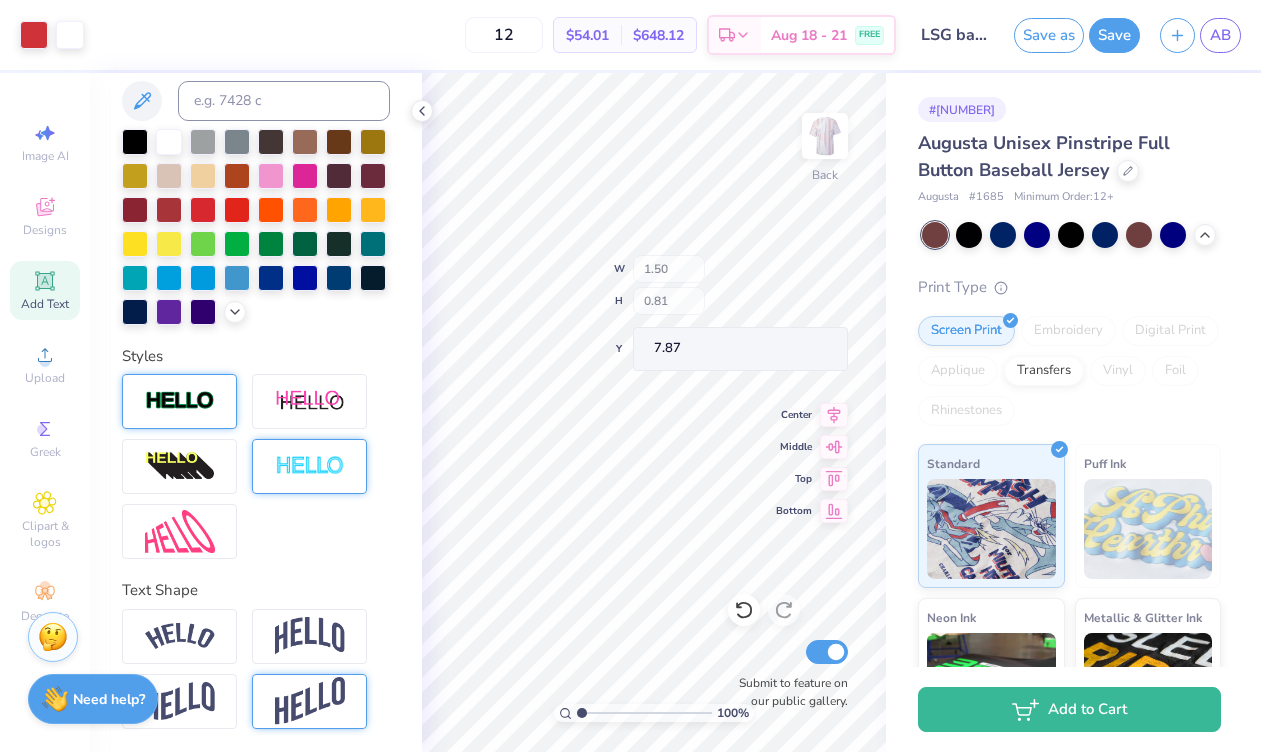 type on "0.81" 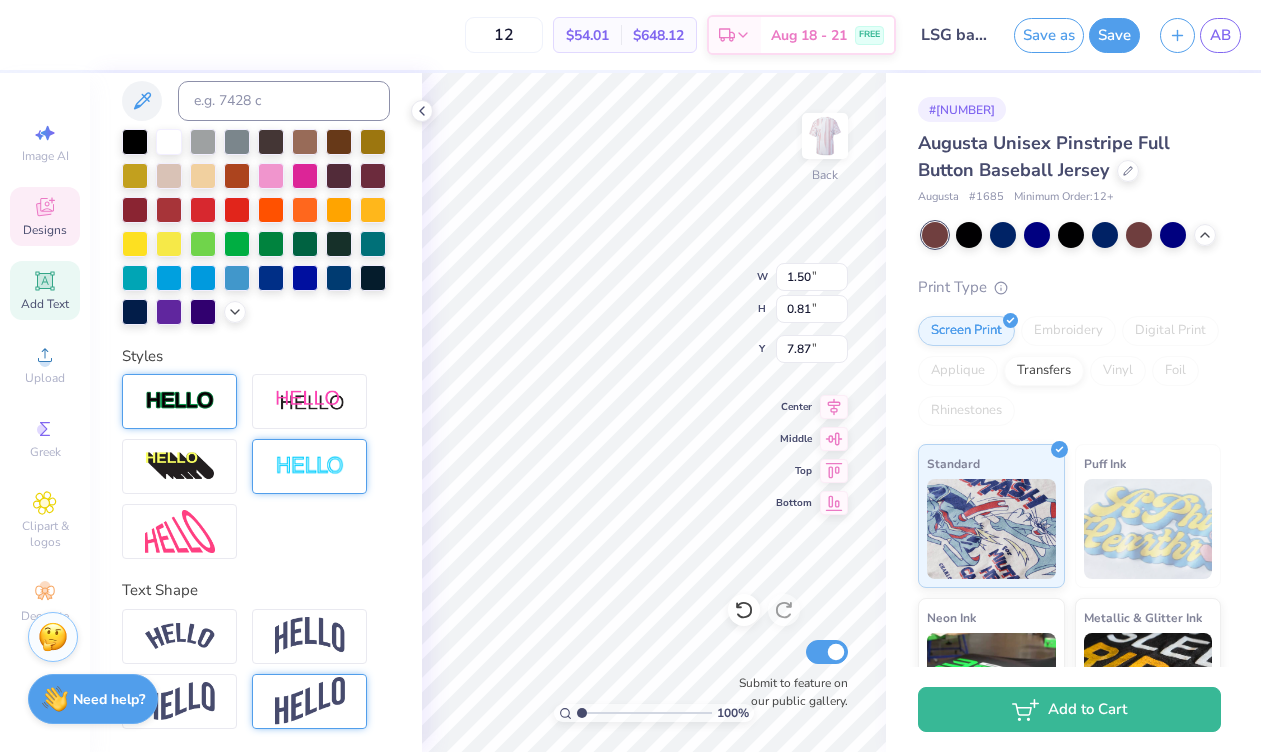 type on "1.51" 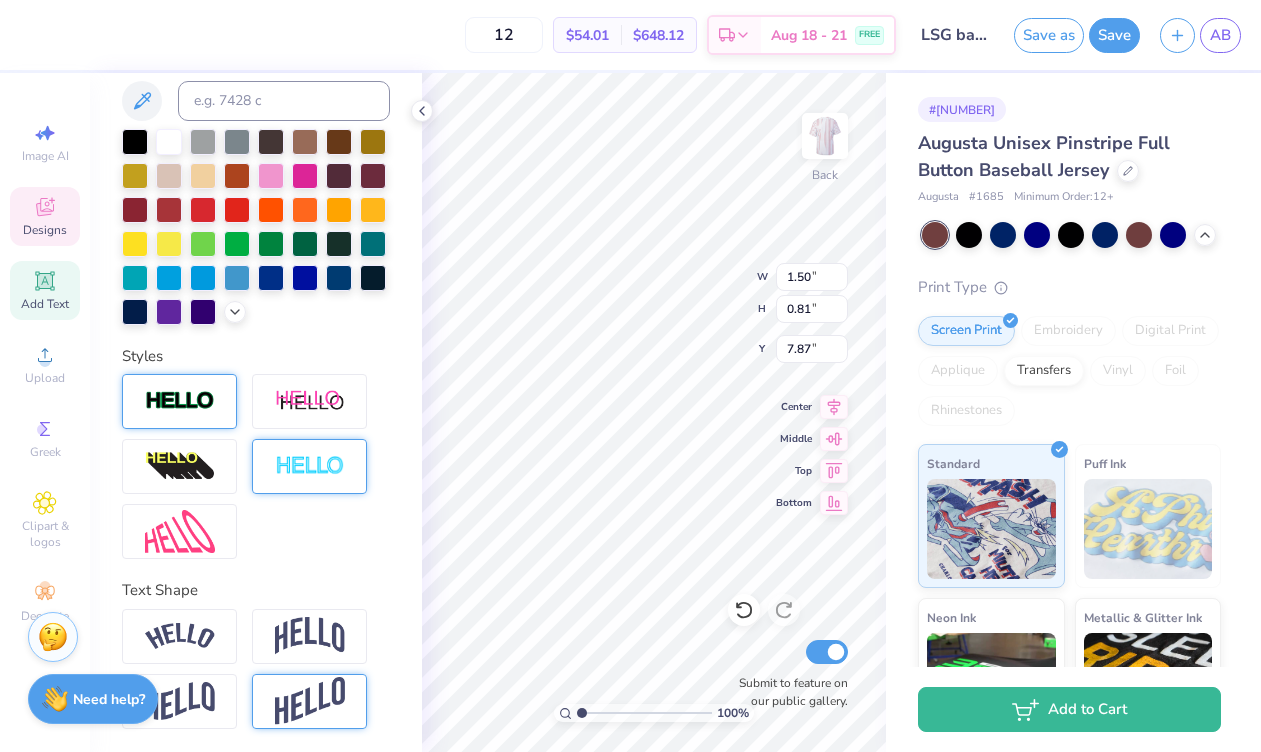 type on "0.72" 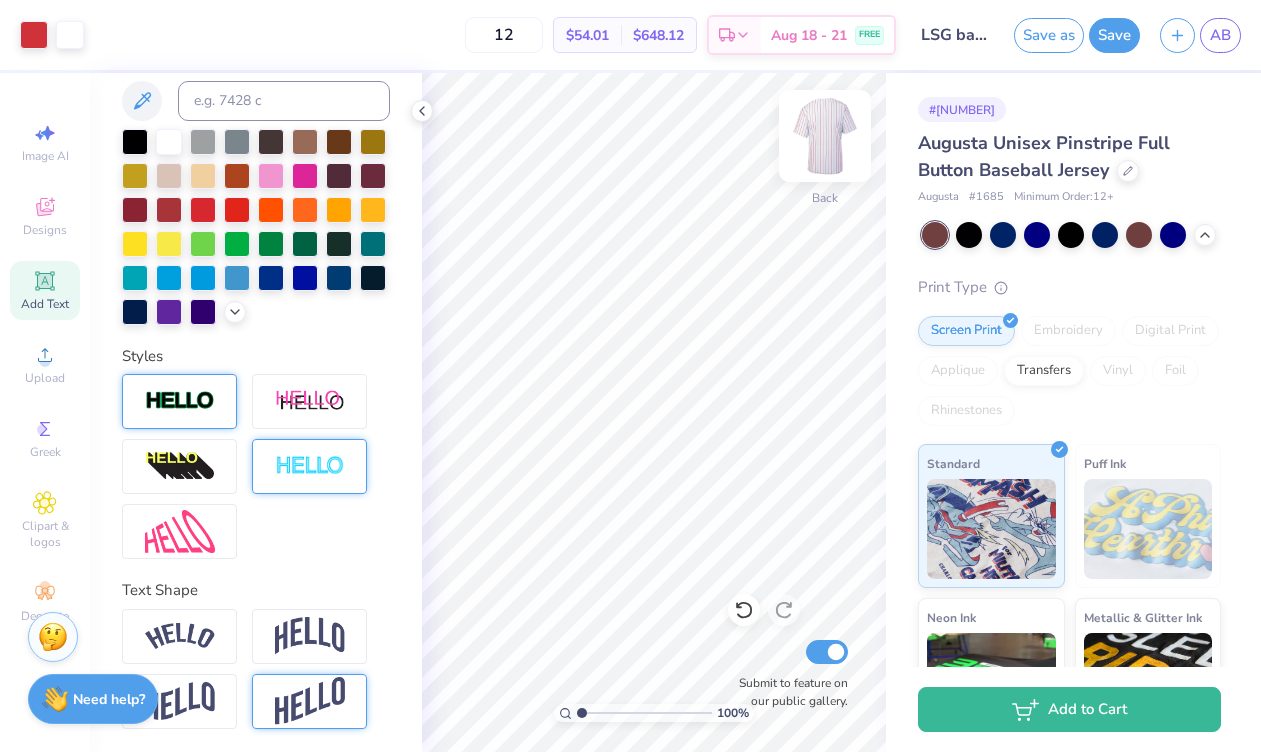 click at bounding box center (825, 136) 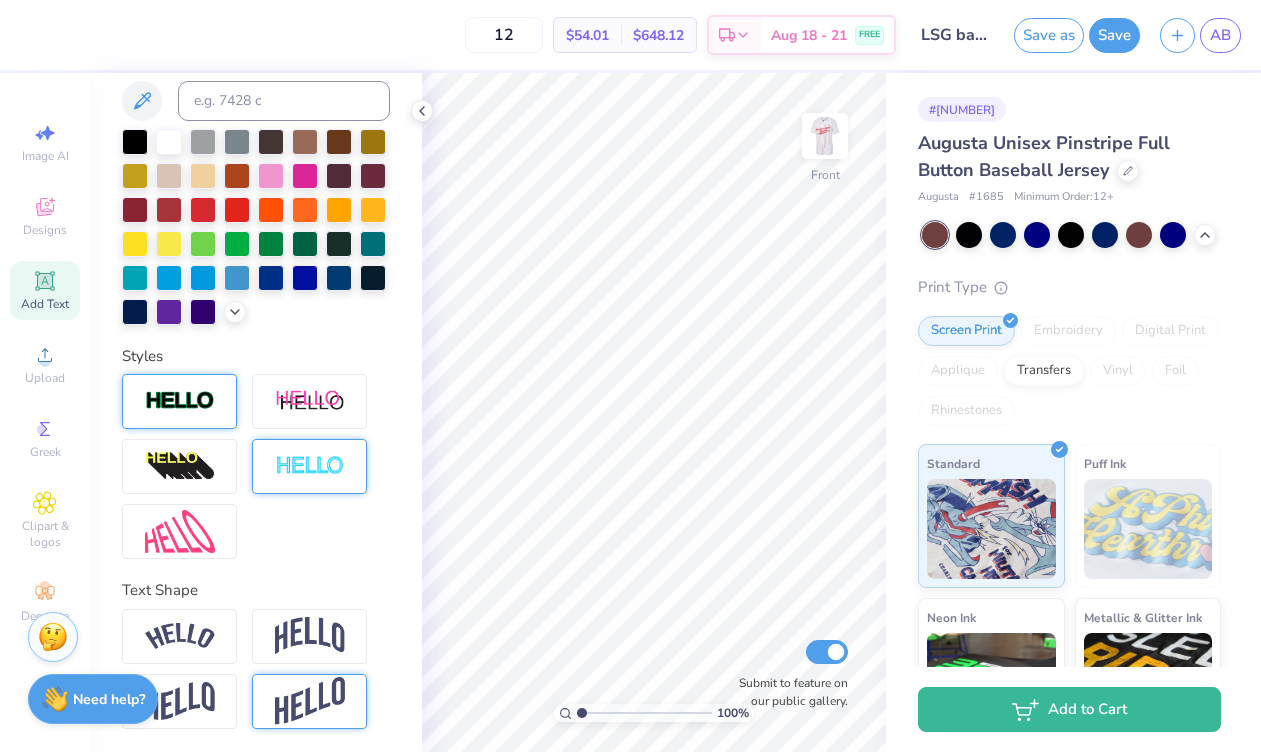click 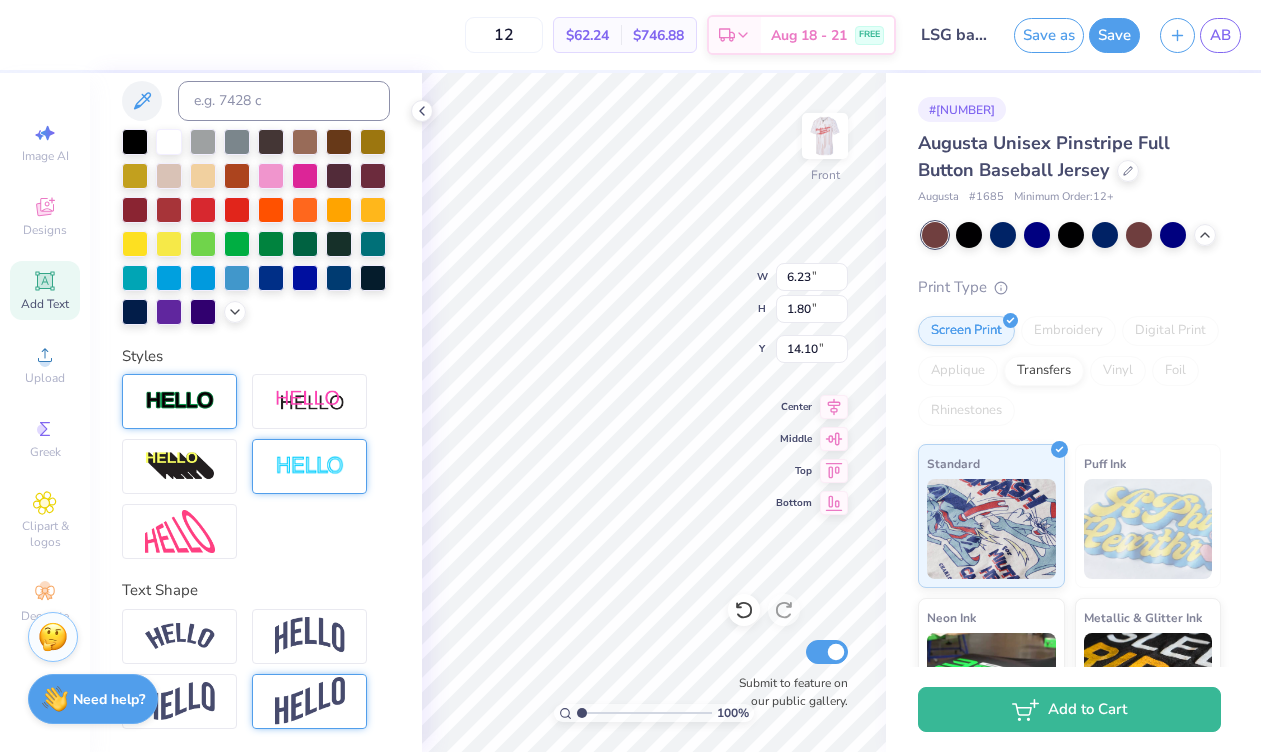 type on "86" 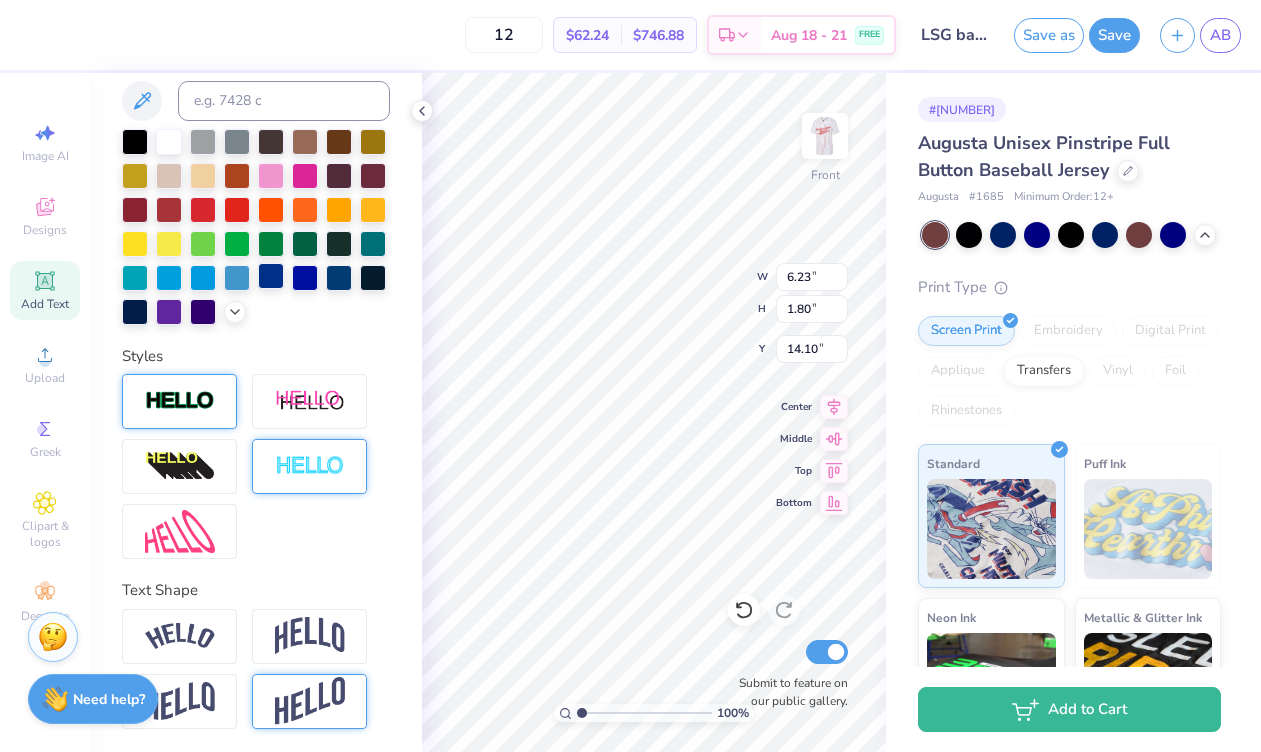 scroll, scrollTop: 0, scrollLeft: 0, axis: both 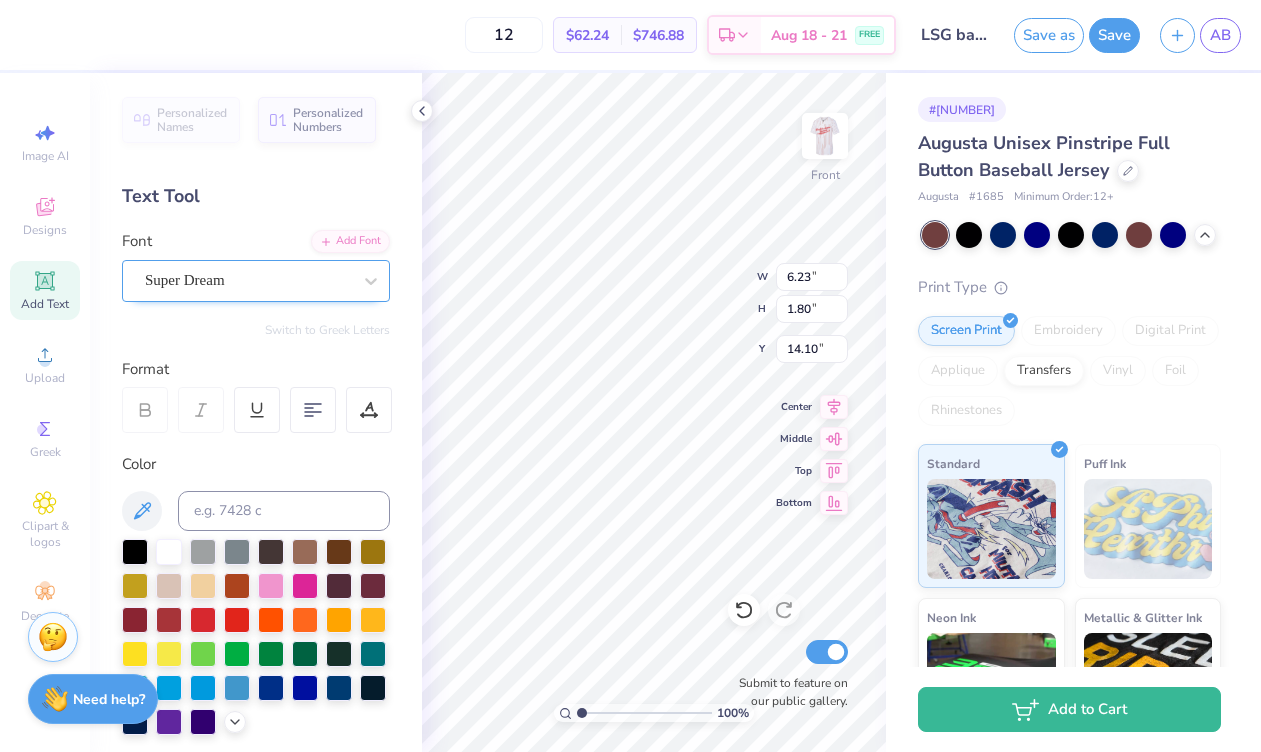 click on "Super Dream" at bounding box center (248, 280) 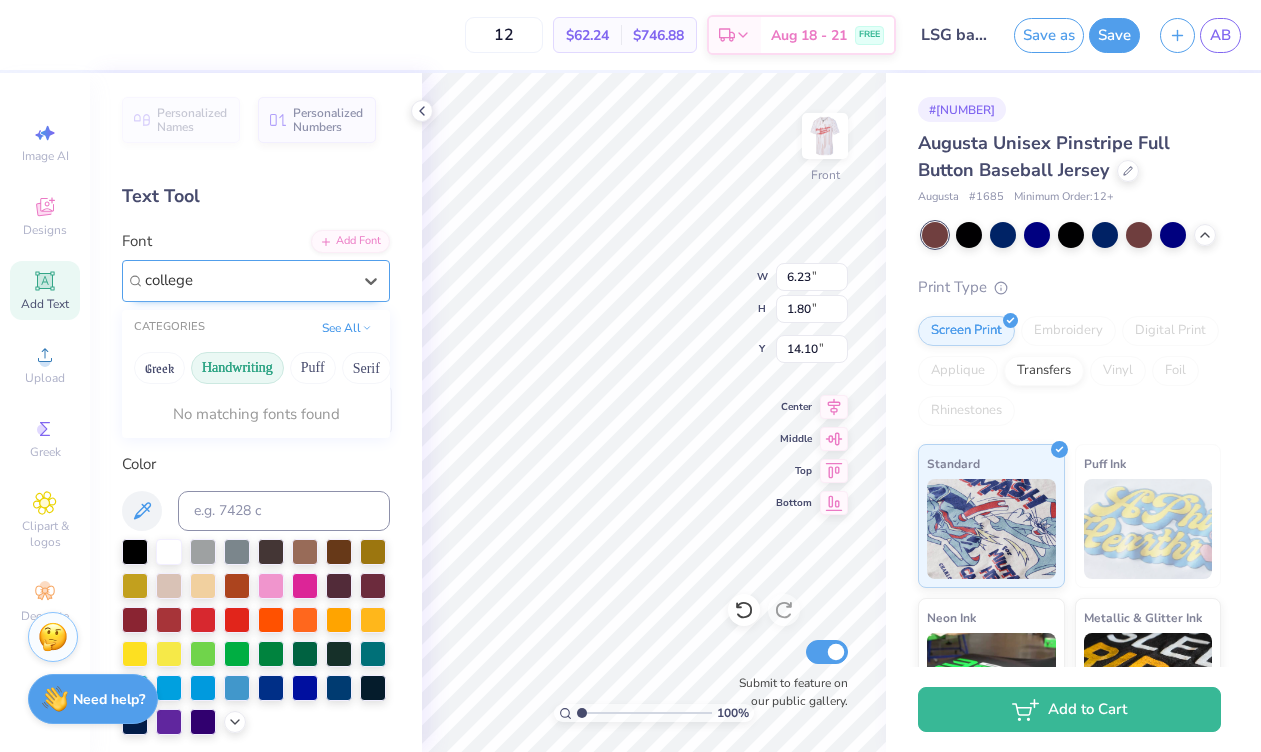 type on "college" 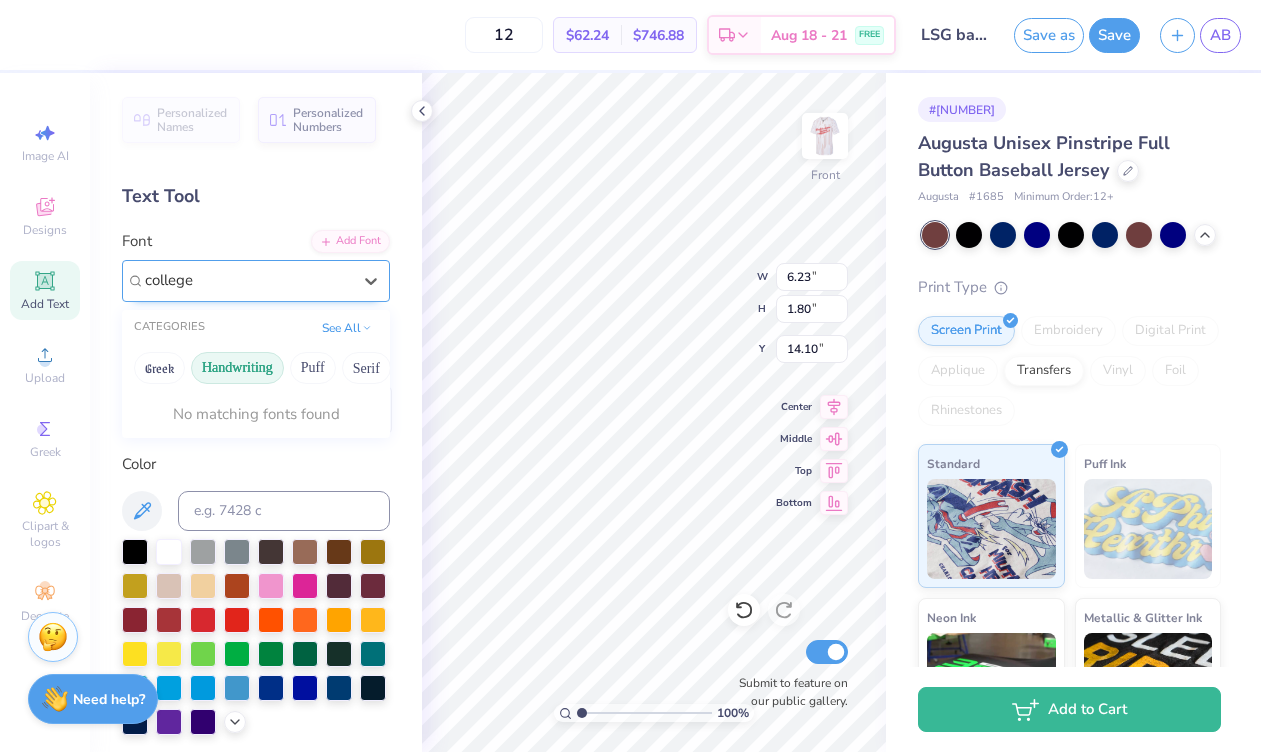 click on "Handwriting" at bounding box center [237, 368] 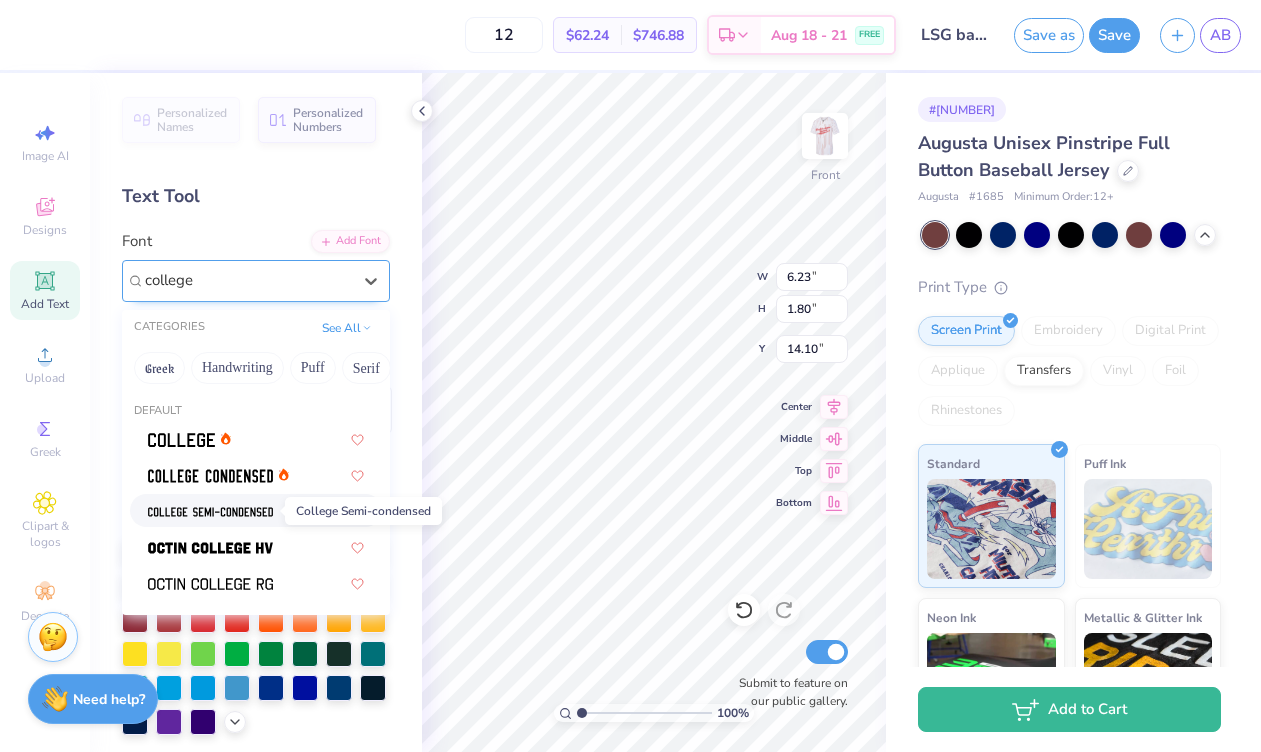 click at bounding box center [210, 512] 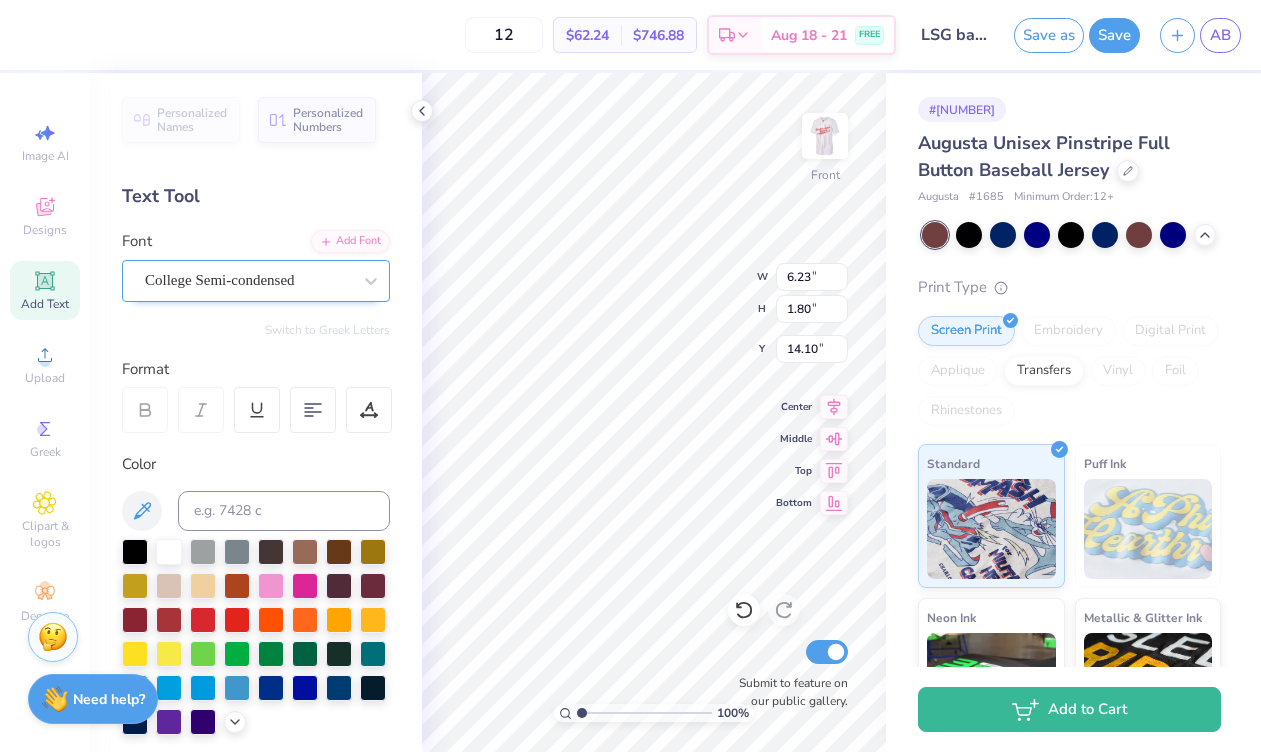 click on "College Semi-condensed" at bounding box center (248, 280) 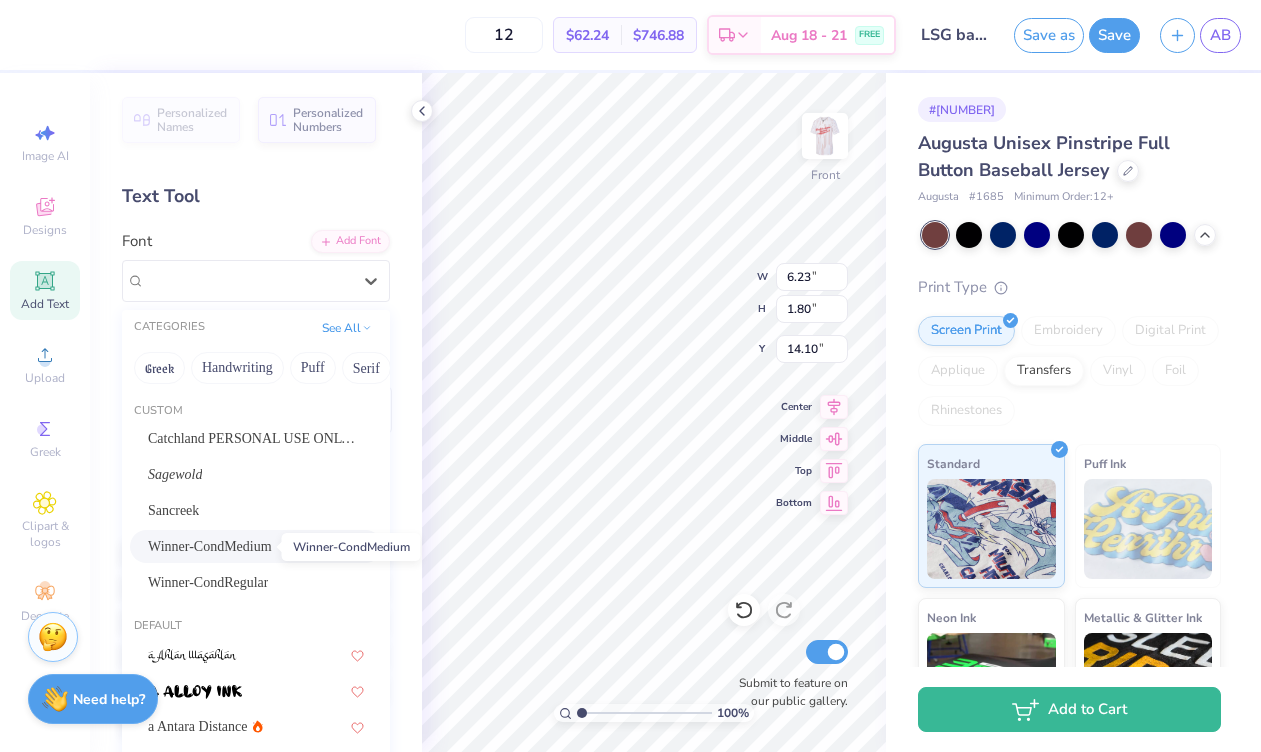 click on "Winner-CondMedium" at bounding box center (210, 546) 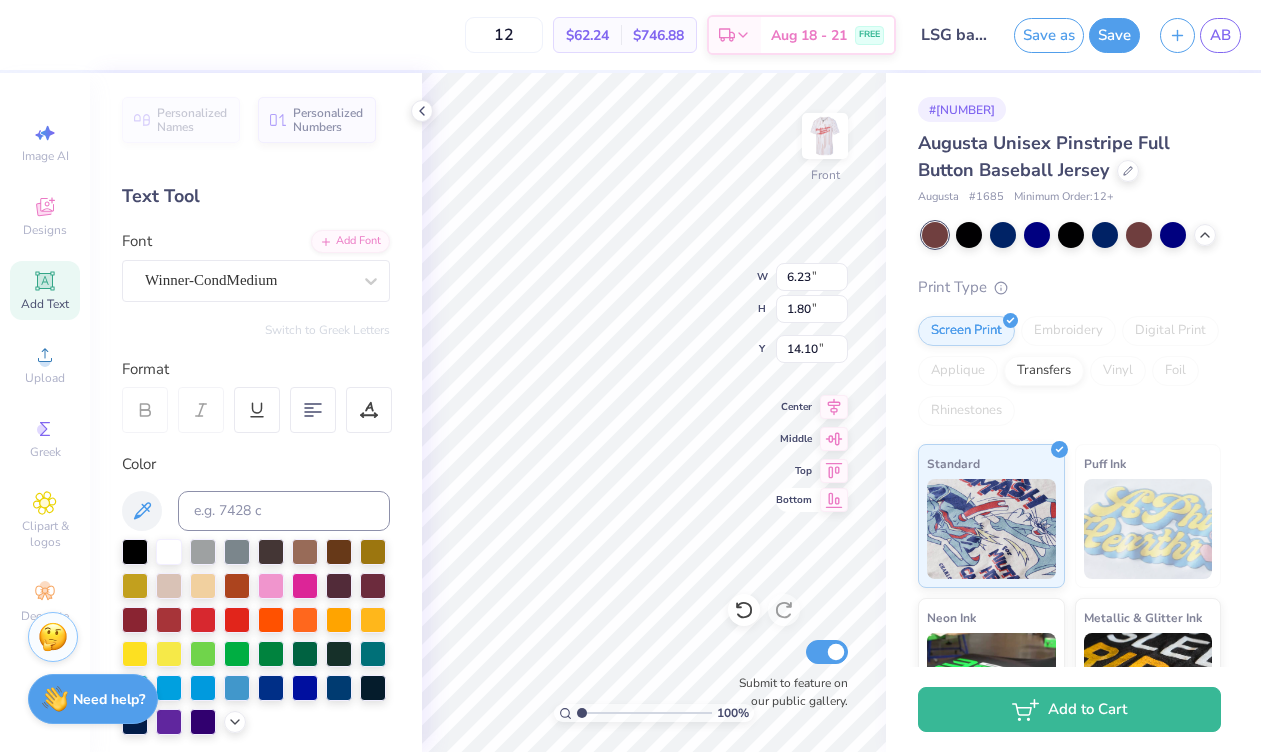 click on "100 % Front W 6.23 6.23 " H 1.80 1.80 " Y 14.10 14.10 " Center Middle Top Bottom Submit to feature on our public gallery." at bounding box center (654, 412) 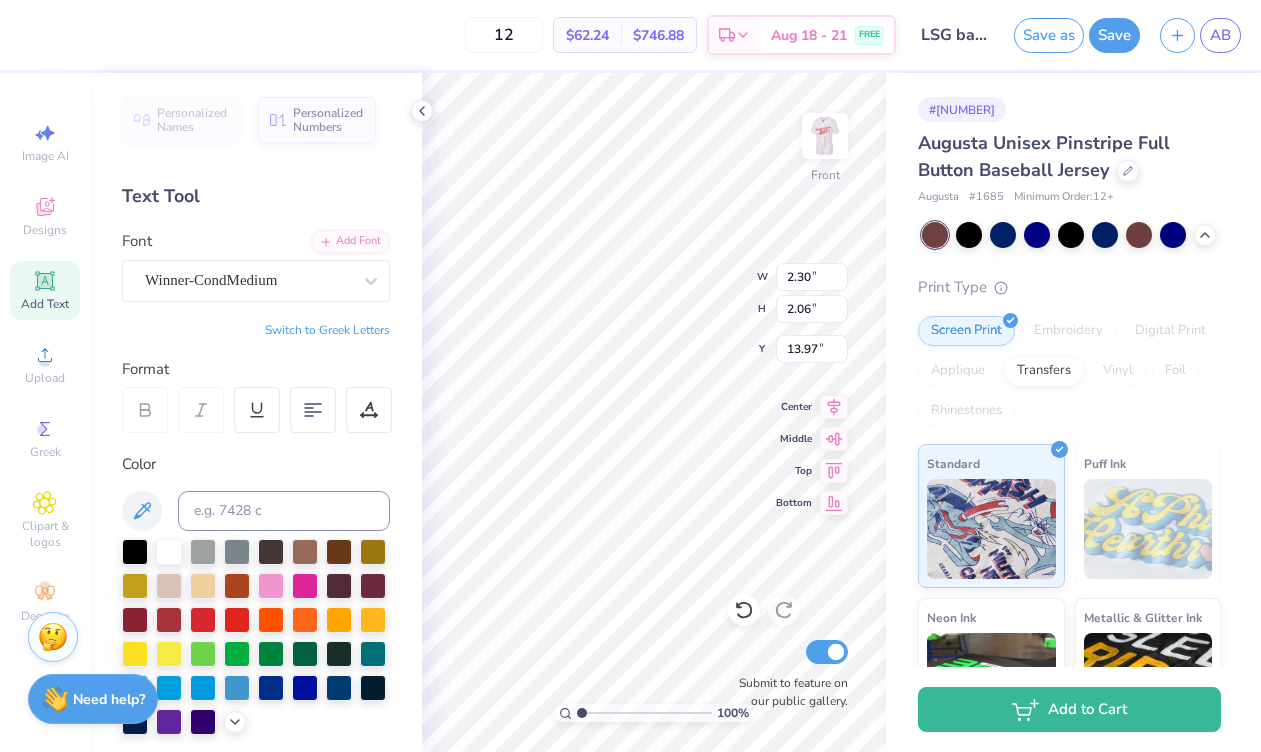type on "7.90" 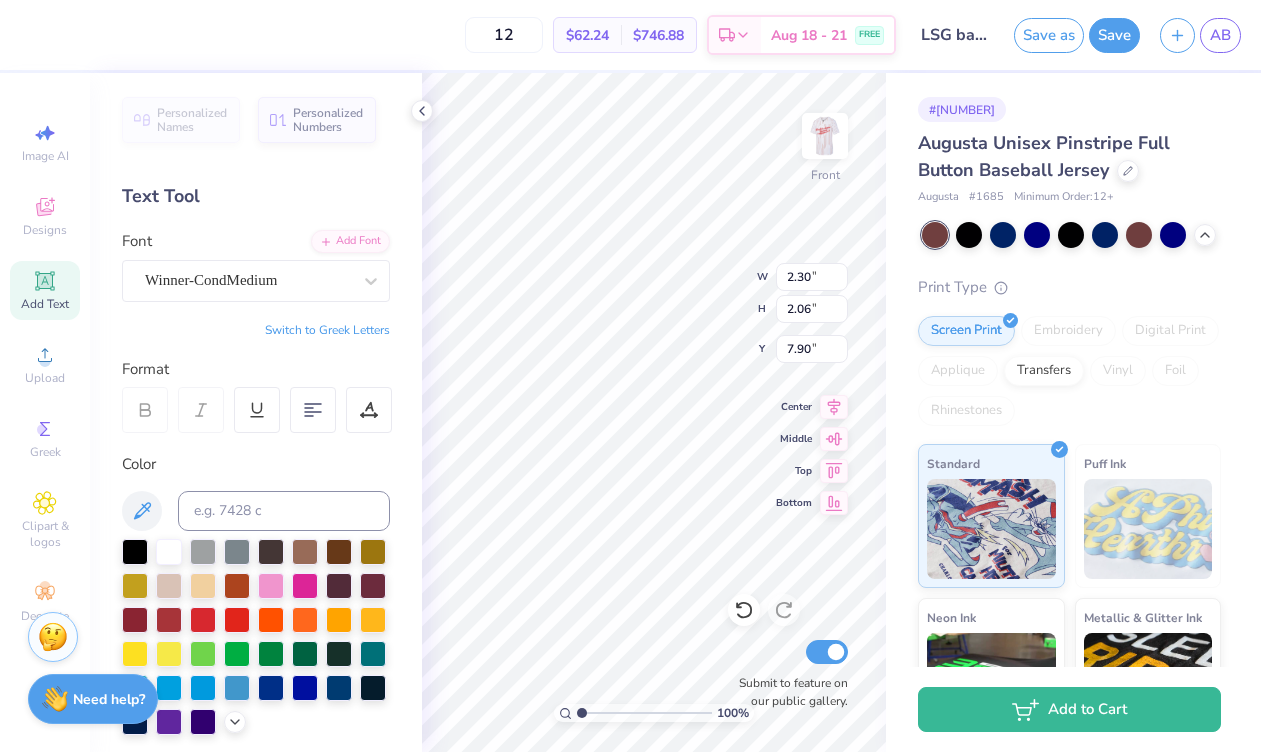 type on "IPSE" 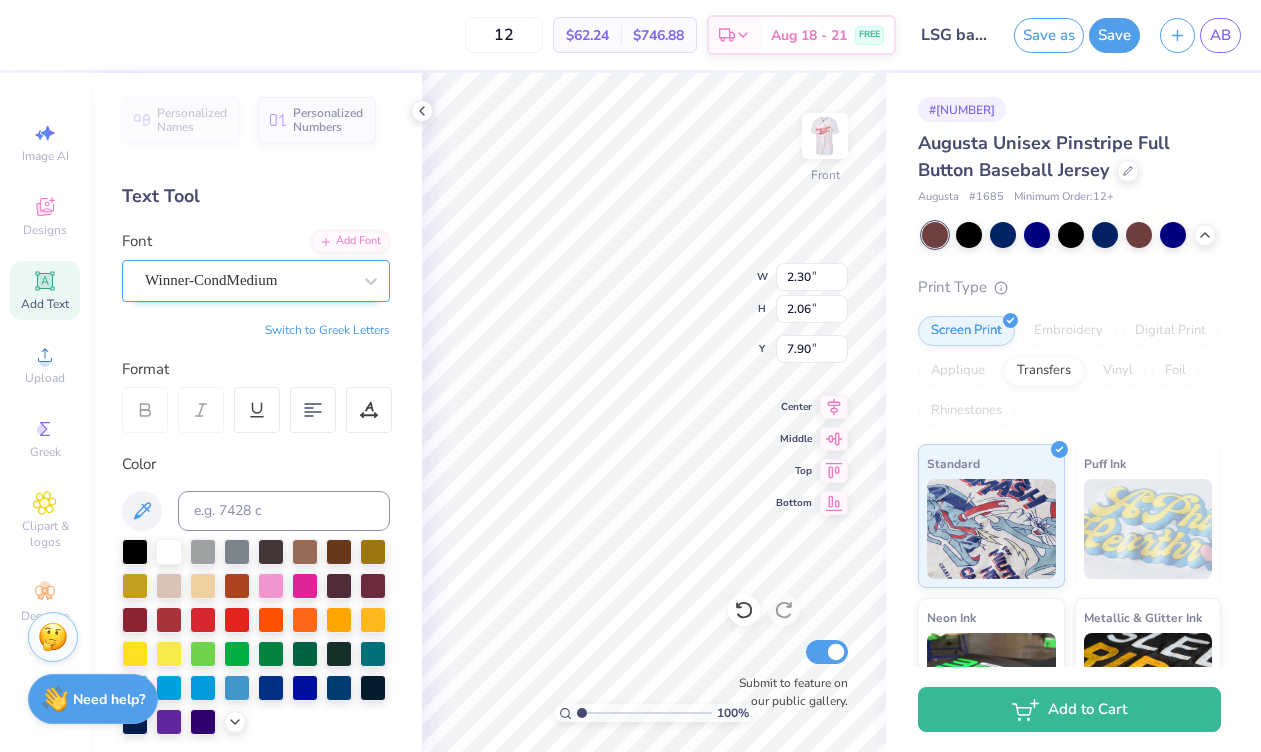 click on "Winner-CondMedium" at bounding box center (248, 280) 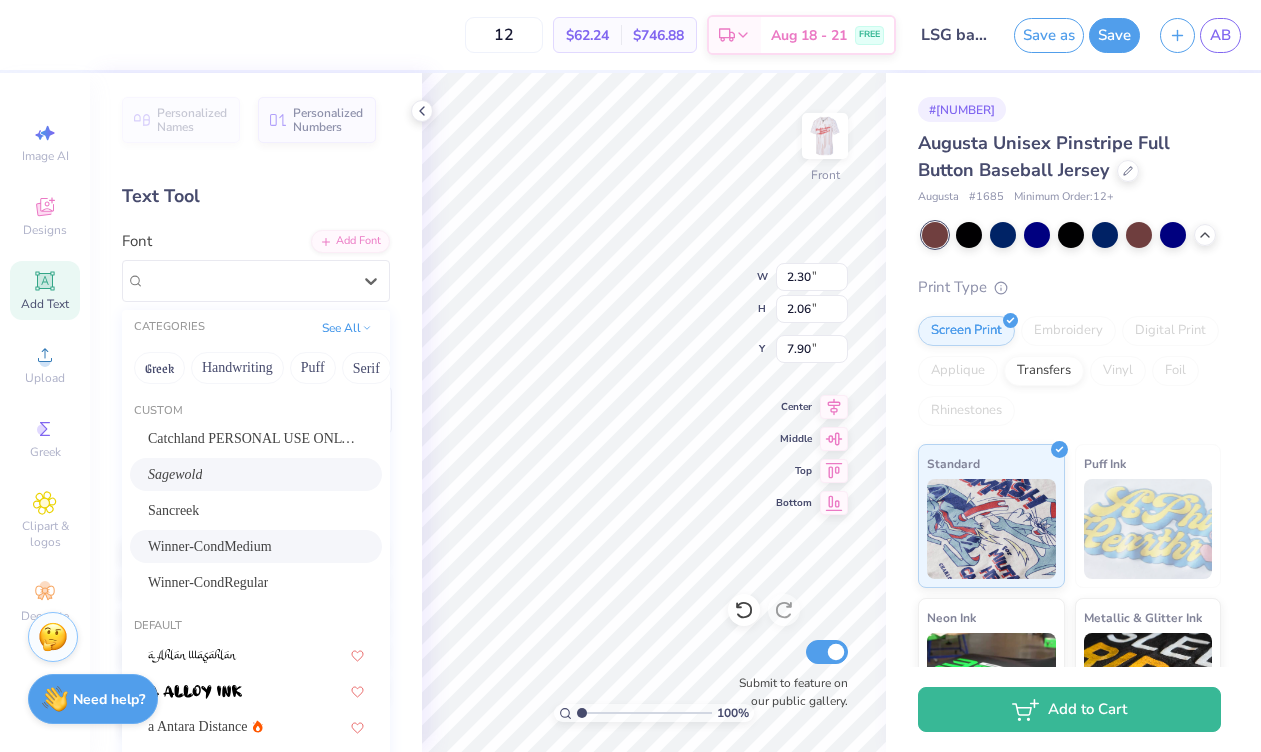 click on "Sagewold" at bounding box center (256, 474) 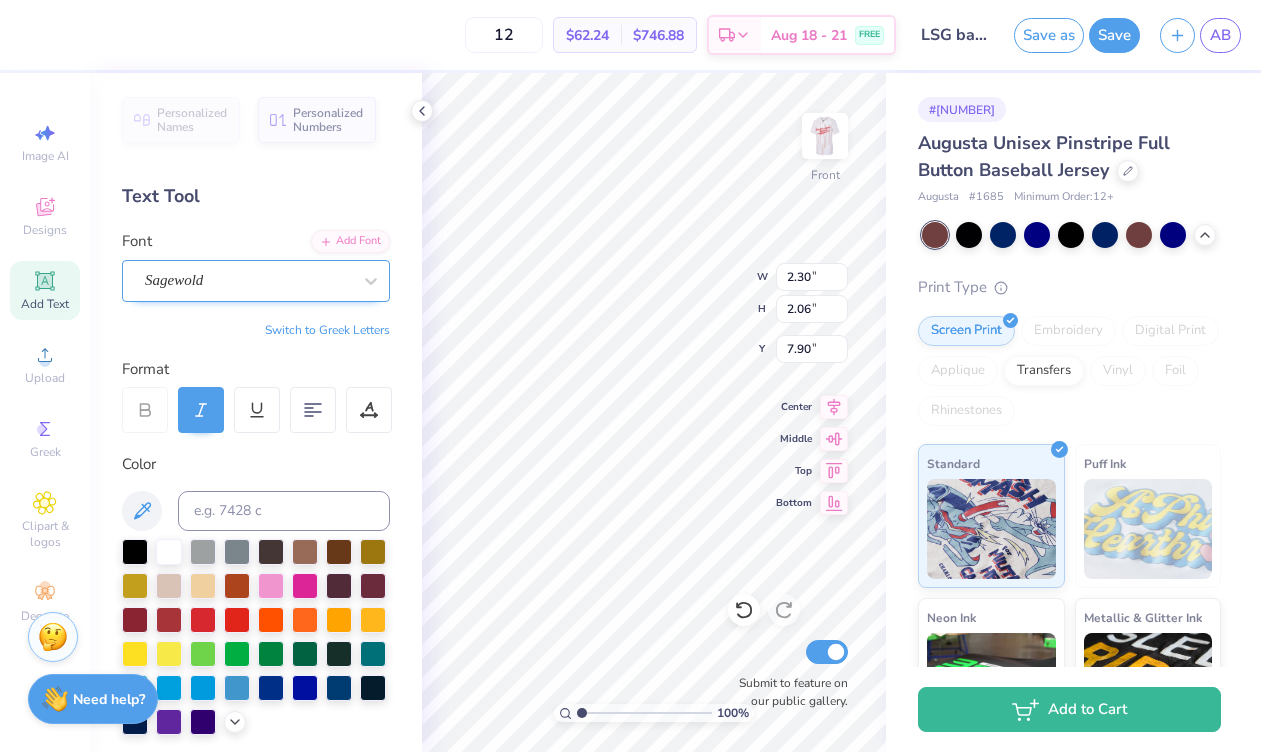 click on "Sagewold" at bounding box center (248, 280) 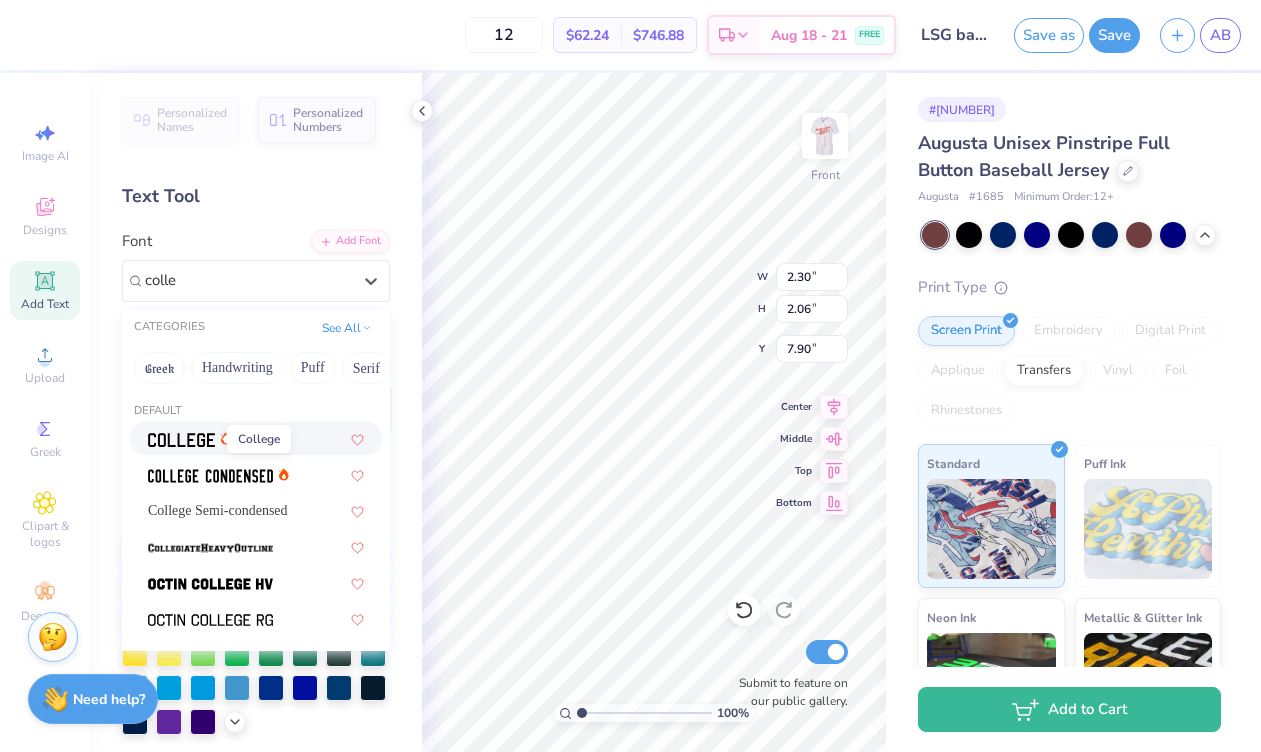 click at bounding box center [181, 440] 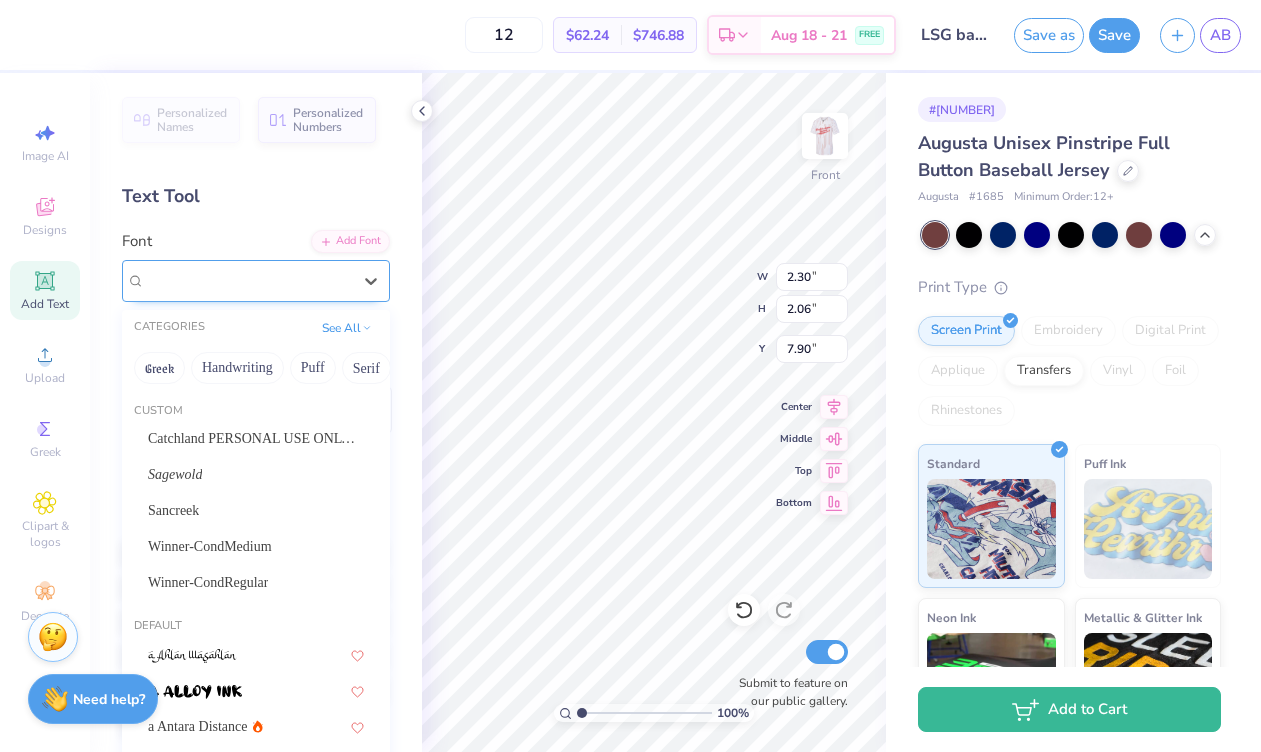 click on "College" at bounding box center [248, 280] 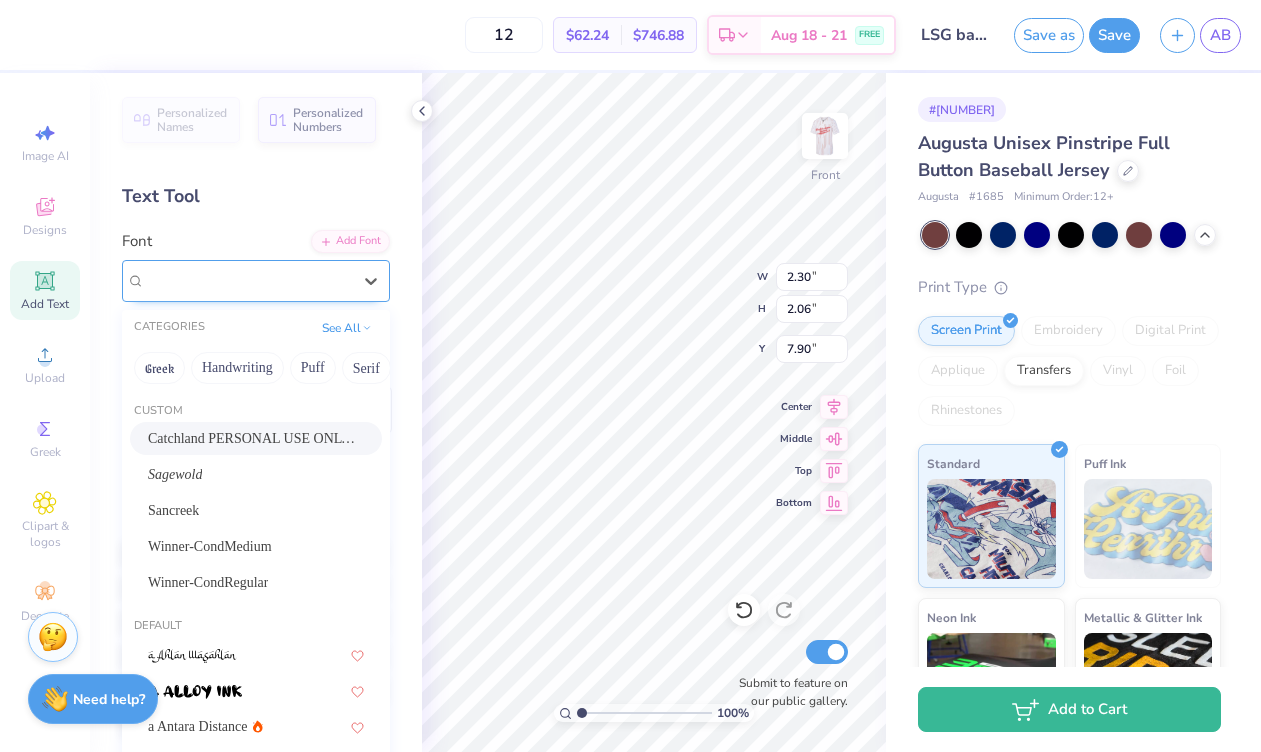 click on "College" at bounding box center [248, 280] 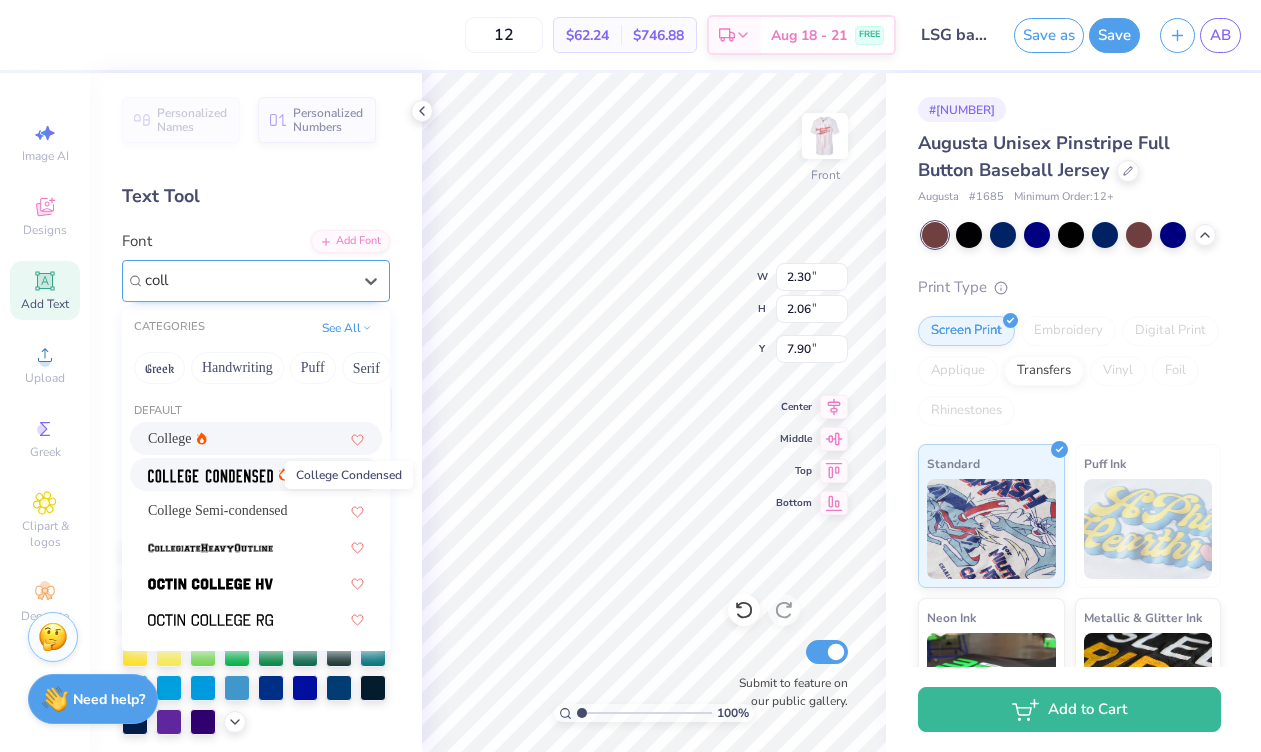 click at bounding box center [210, 476] 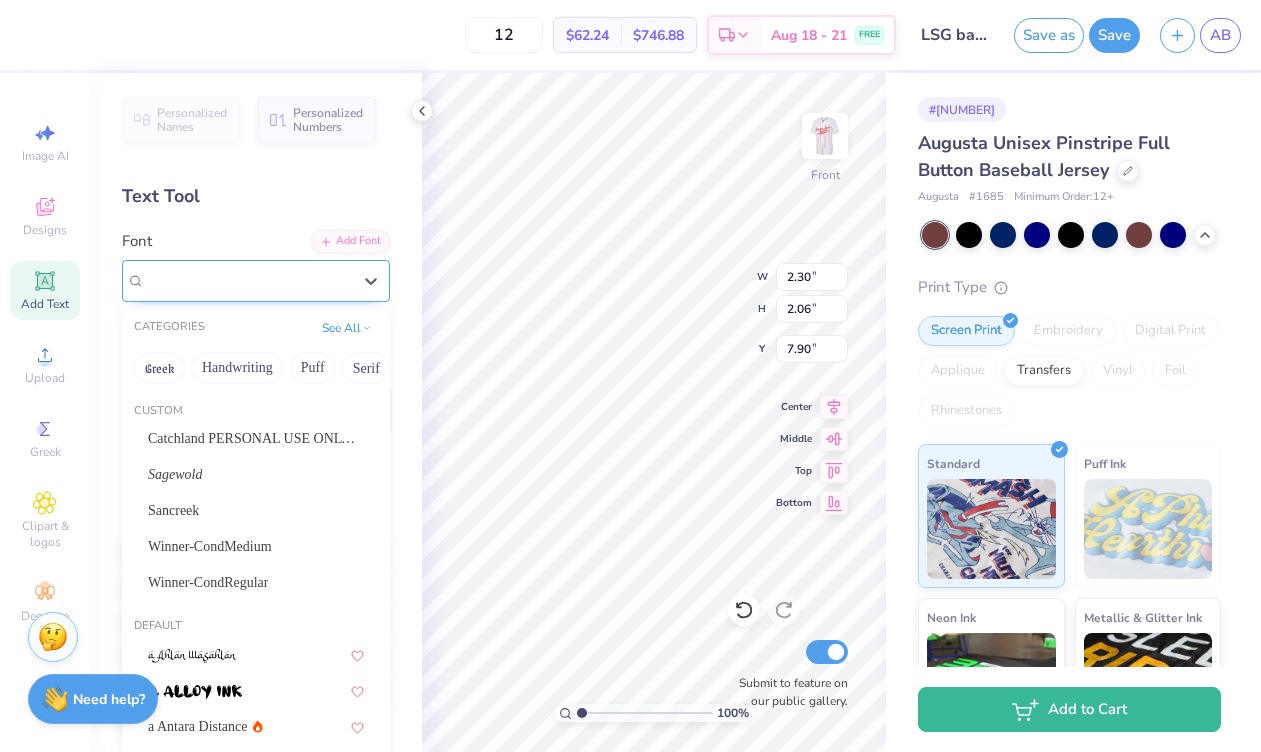 click on "College Condensed" at bounding box center (248, 280) 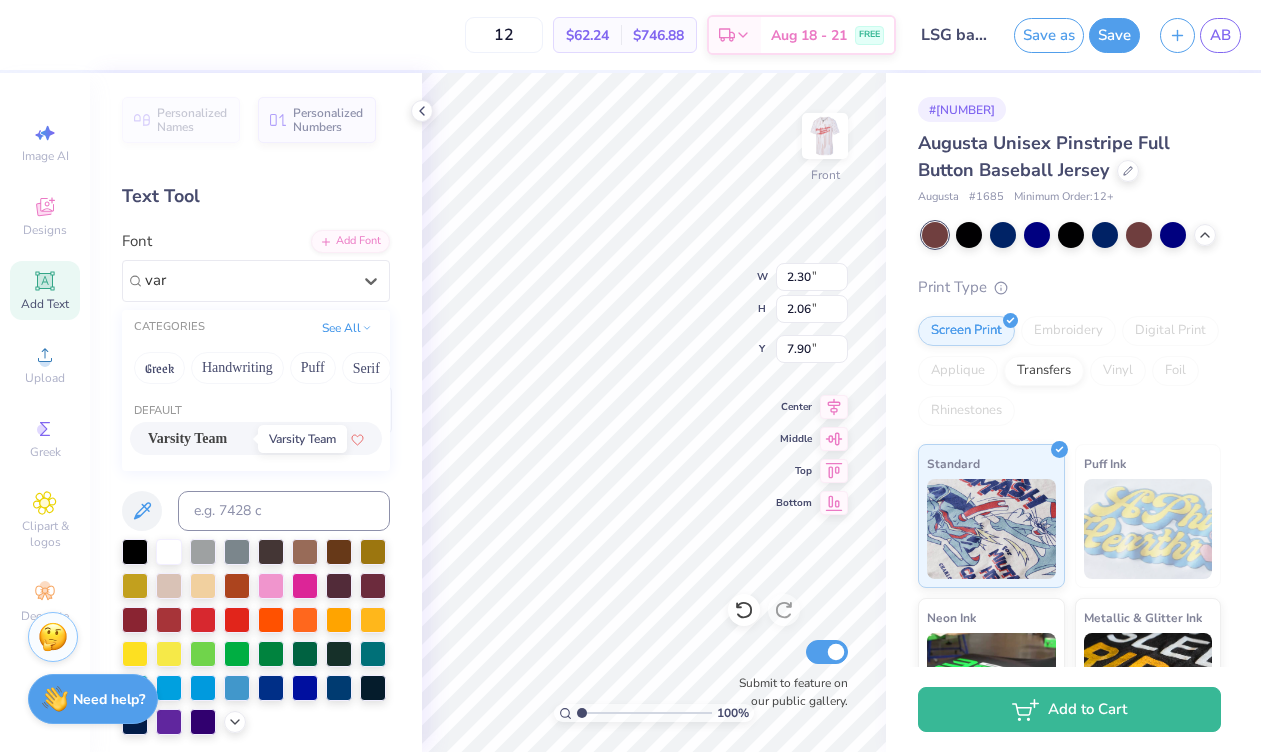 click on "Varsity Team" at bounding box center [187, 438] 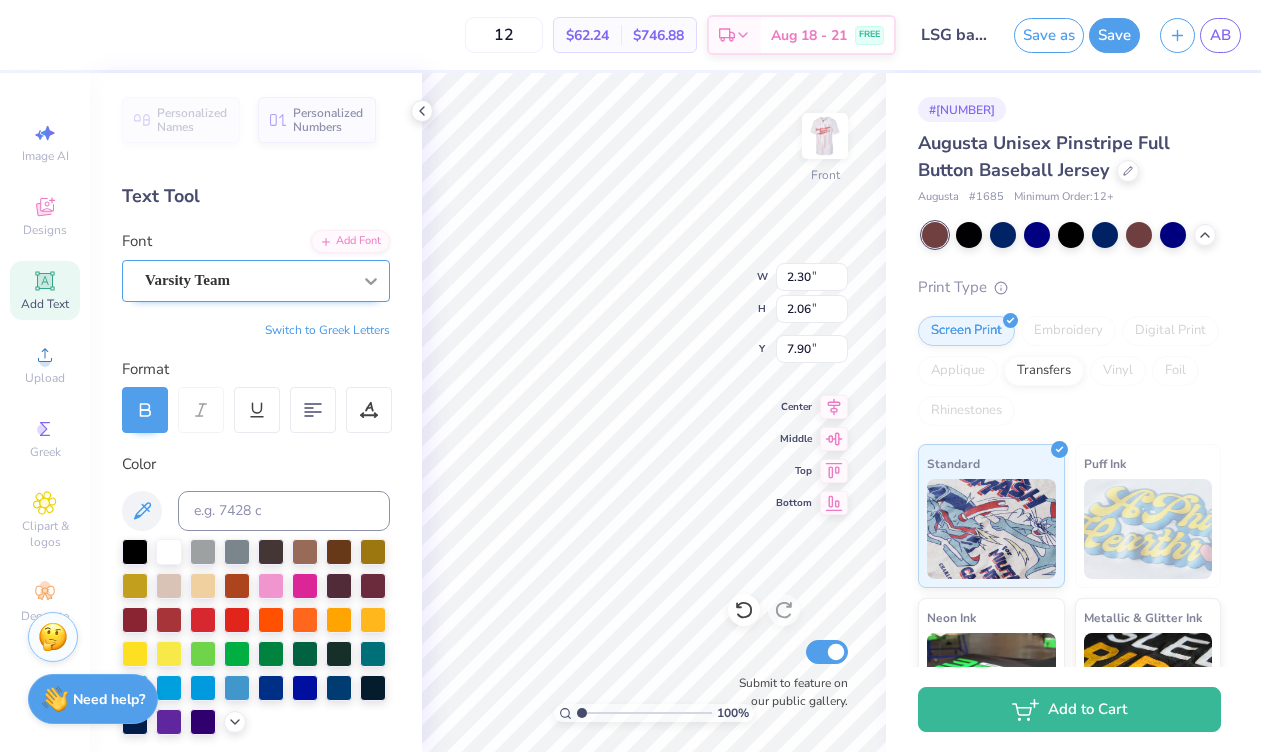 click at bounding box center [371, 281] 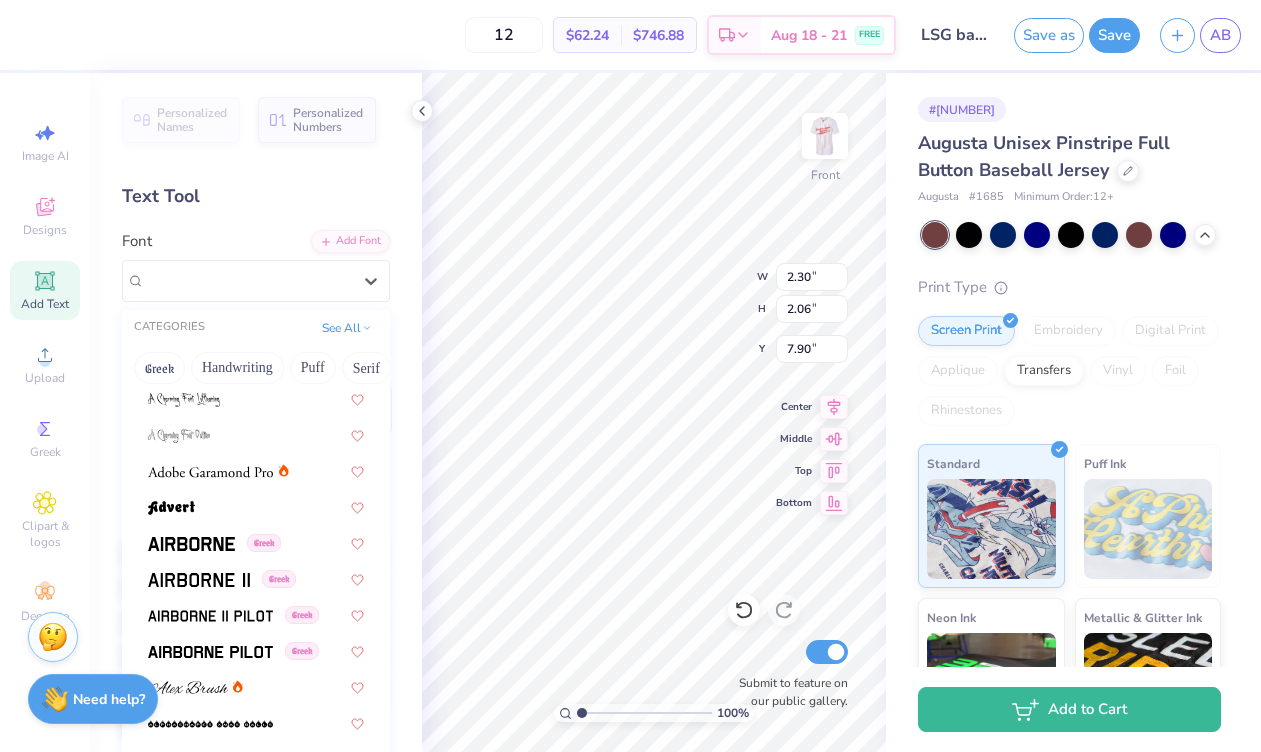 scroll, scrollTop: 437, scrollLeft: 0, axis: vertical 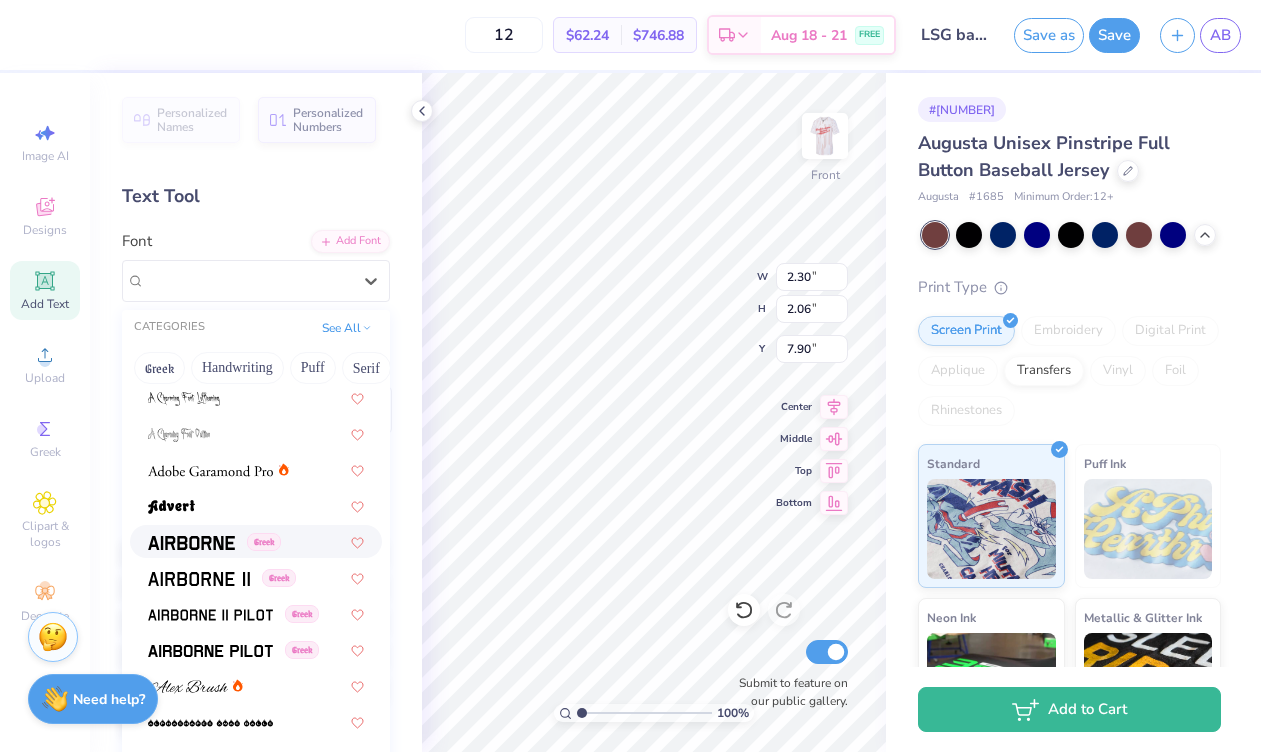 click at bounding box center [191, 543] 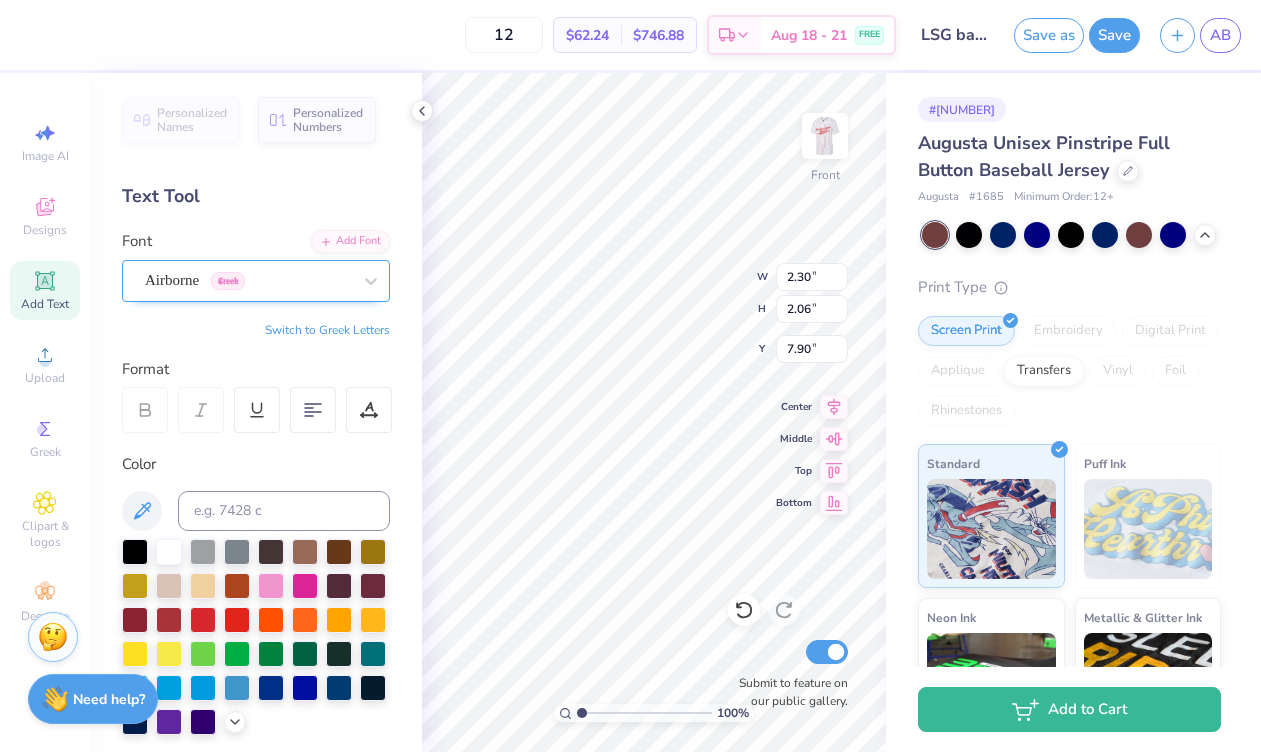 click on "Airborne Greek" at bounding box center [248, 280] 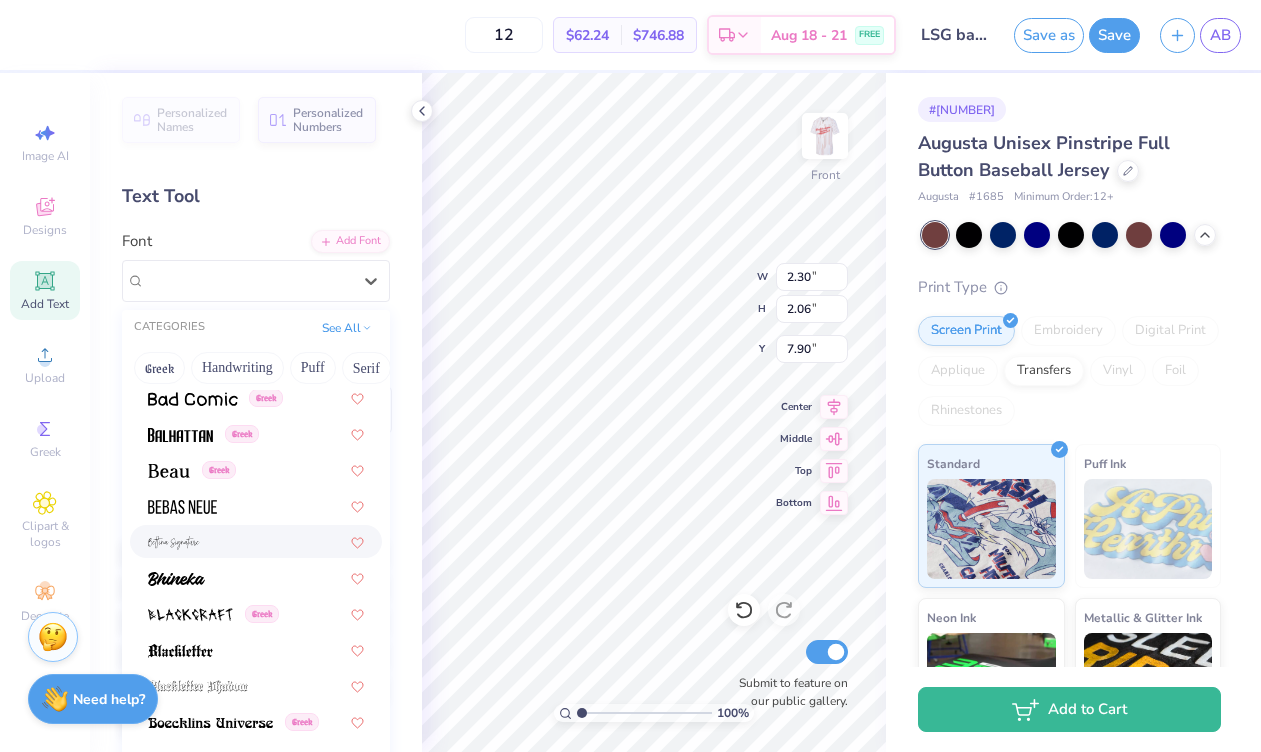 scroll, scrollTop: 1105, scrollLeft: 0, axis: vertical 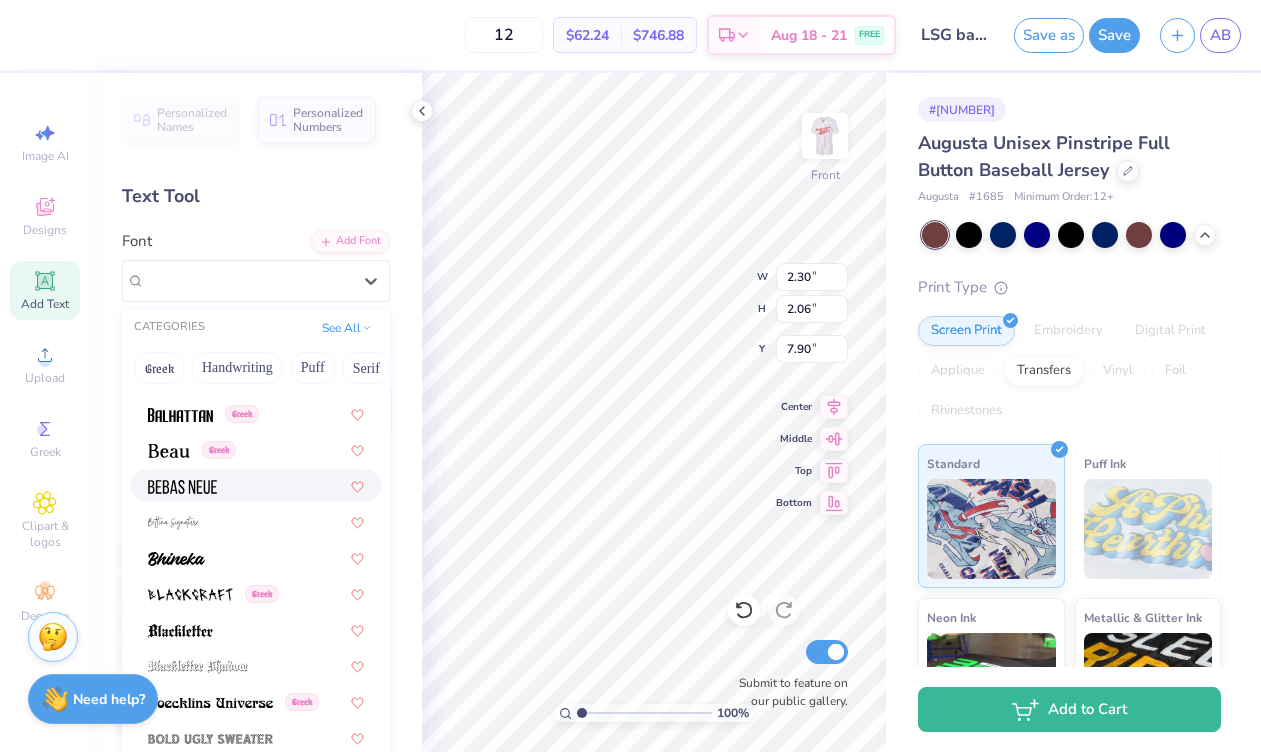 click at bounding box center [182, 487] 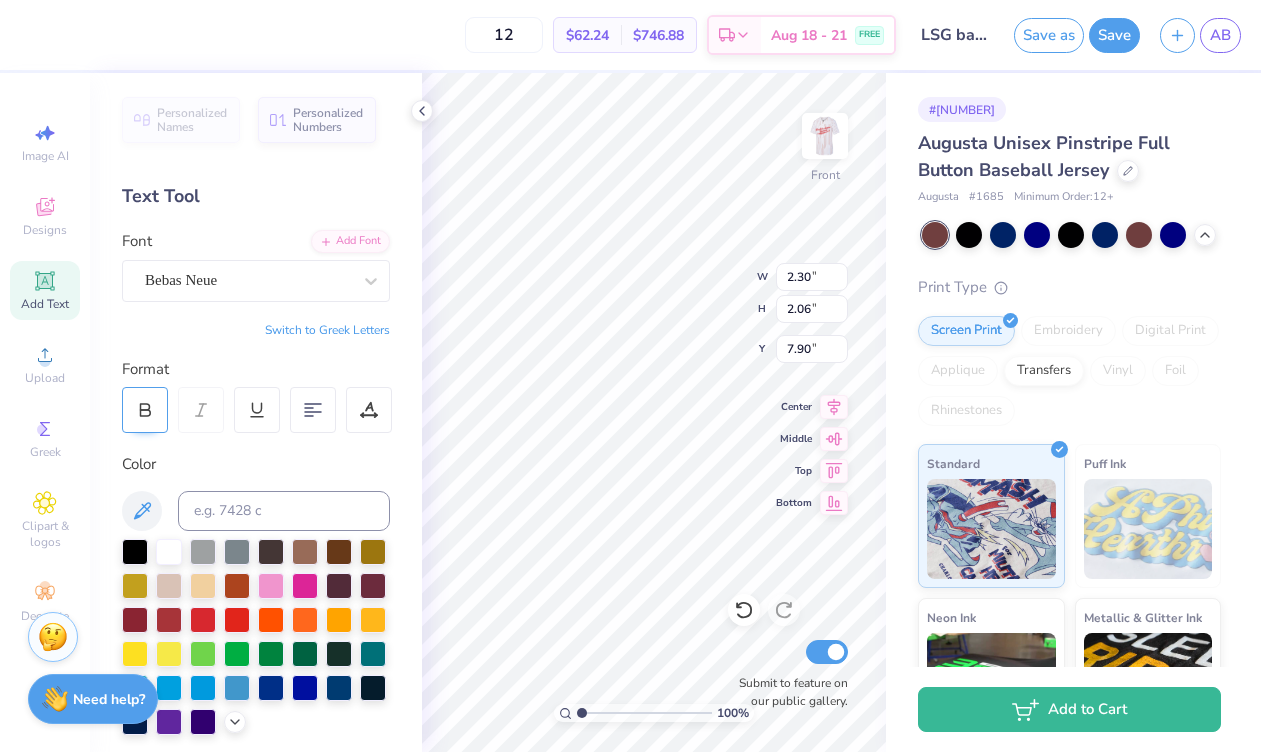 click 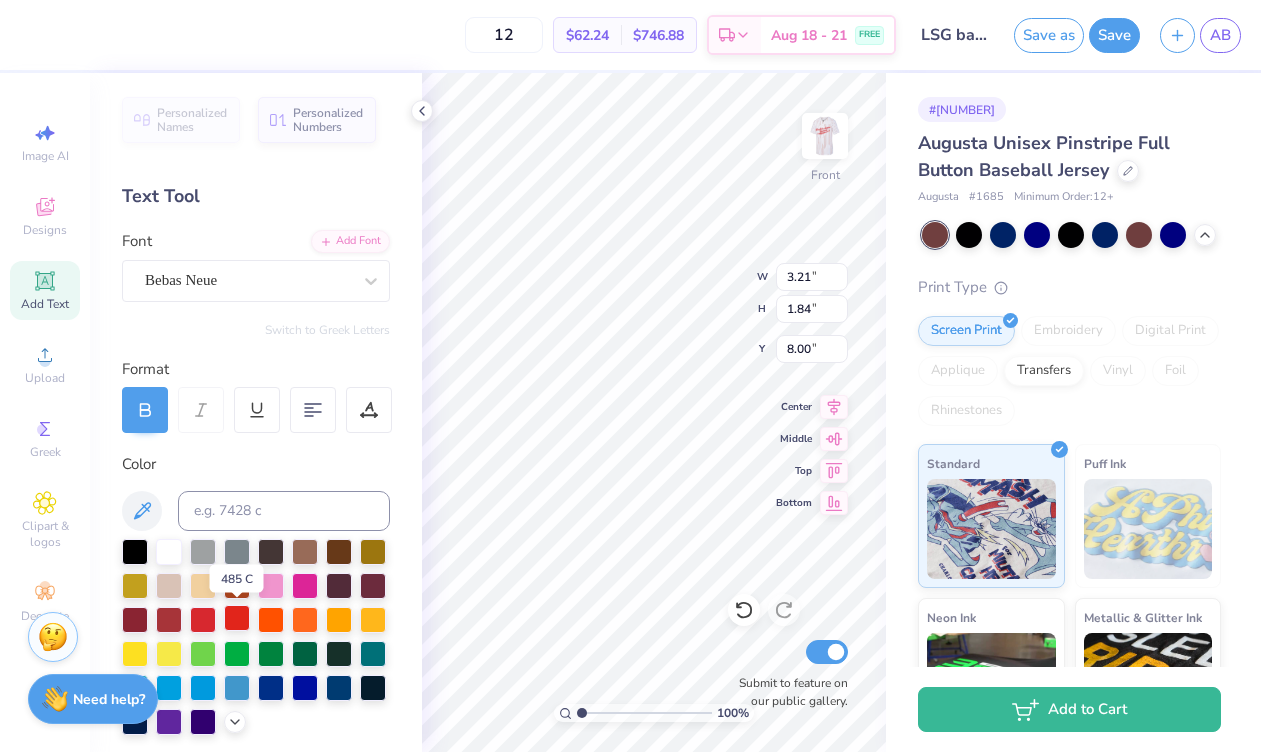click at bounding box center (237, 618) 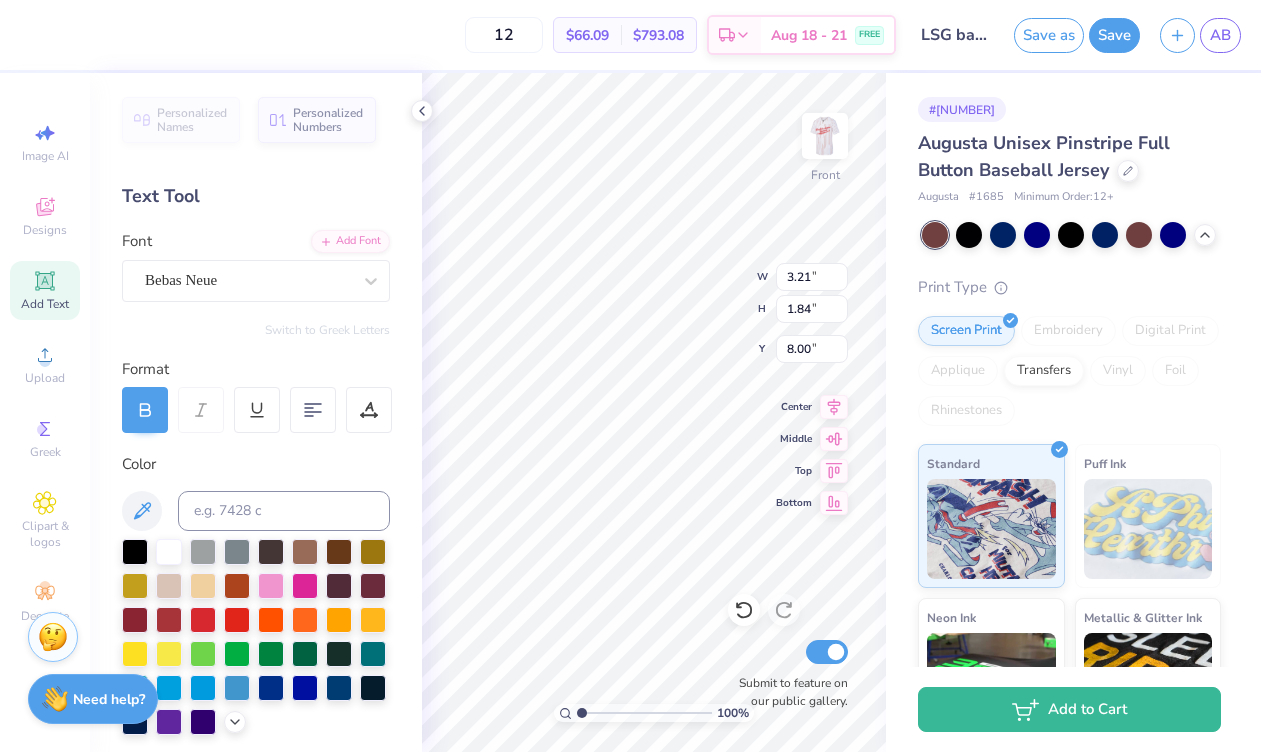 type on "5.28" 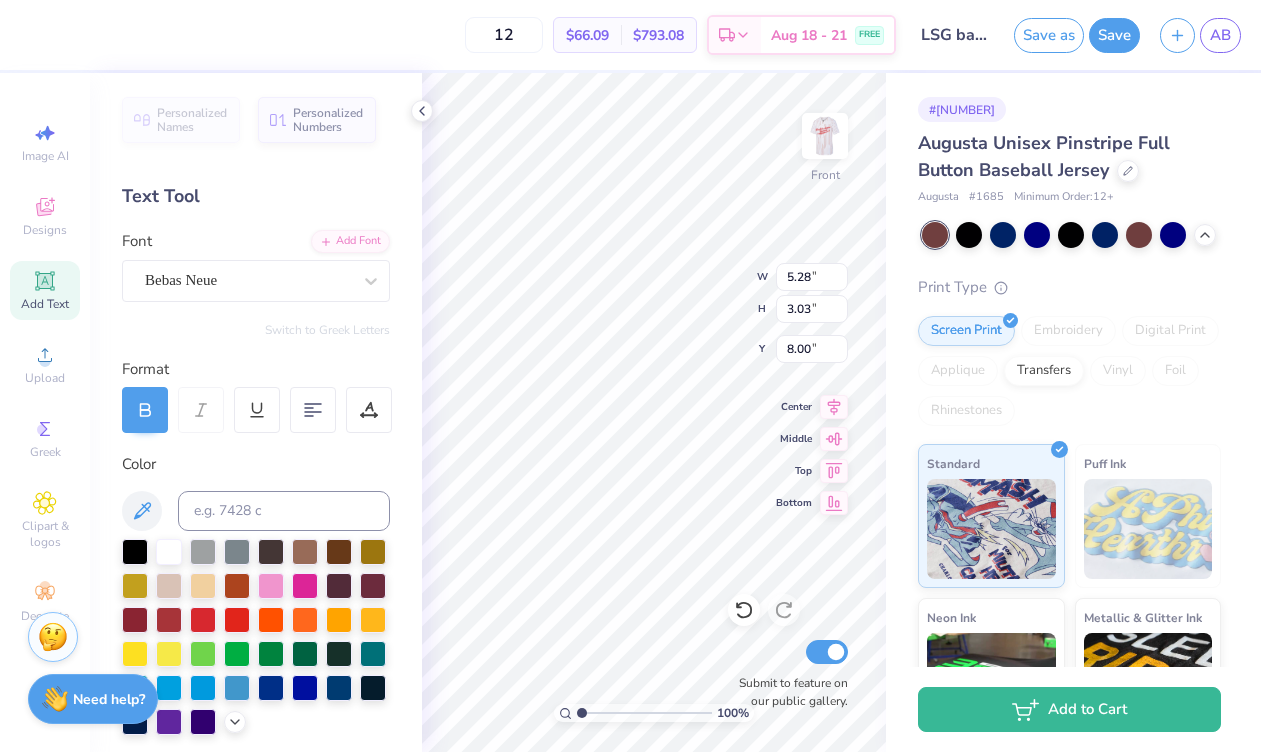 type on "2.47" 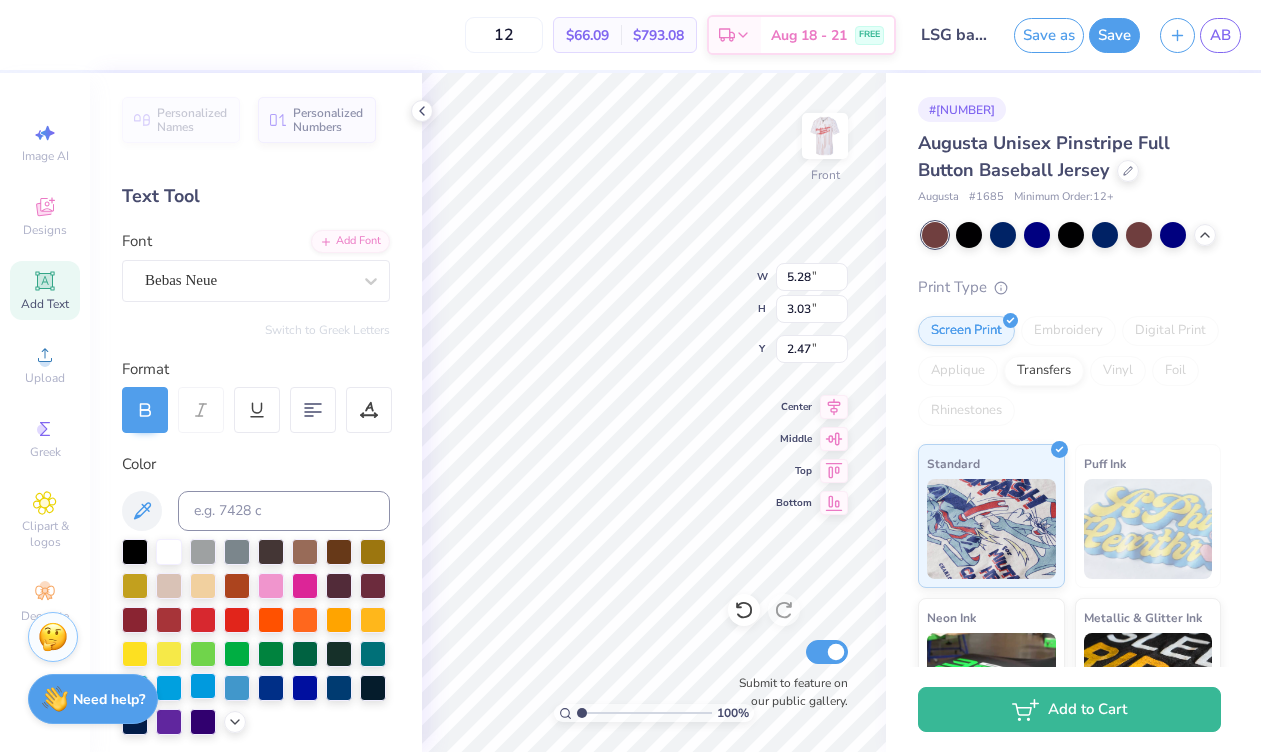 scroll, scrollTop: 410, scrollLeft: 0, axis: vertical 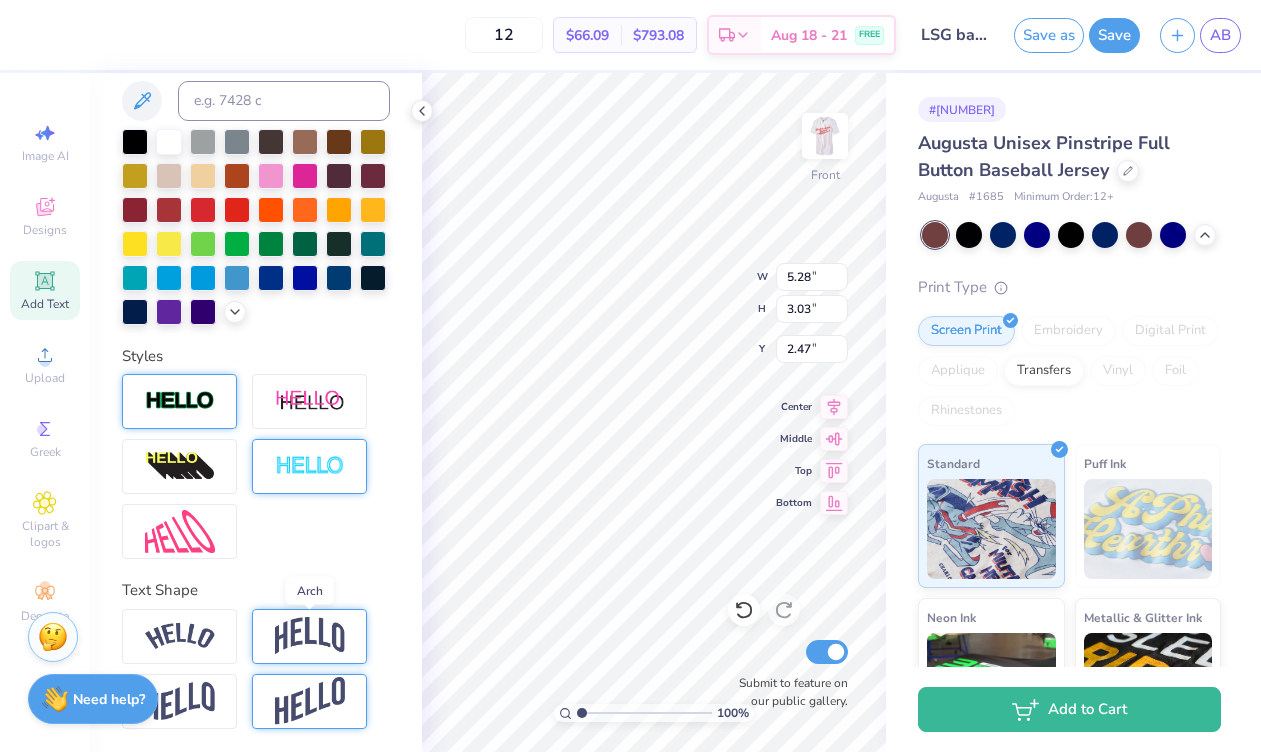 click at bounding box center (310, 636) 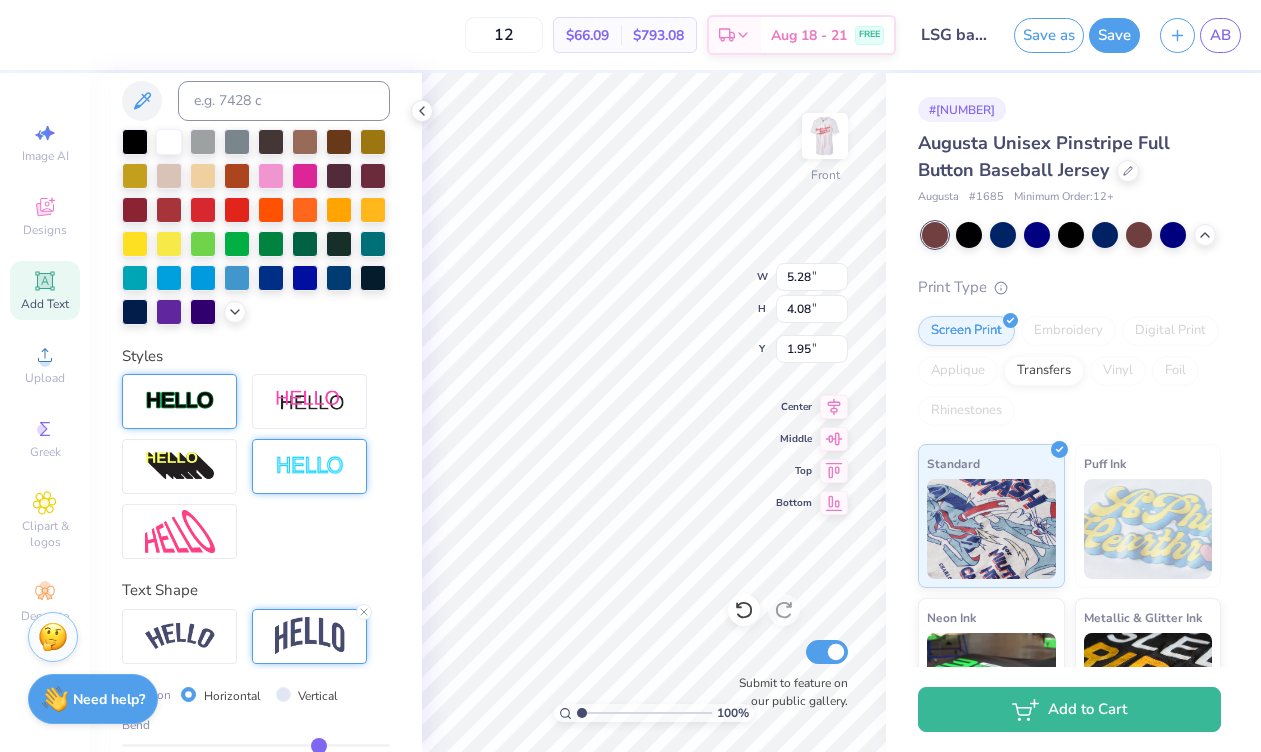 type on "7.74" 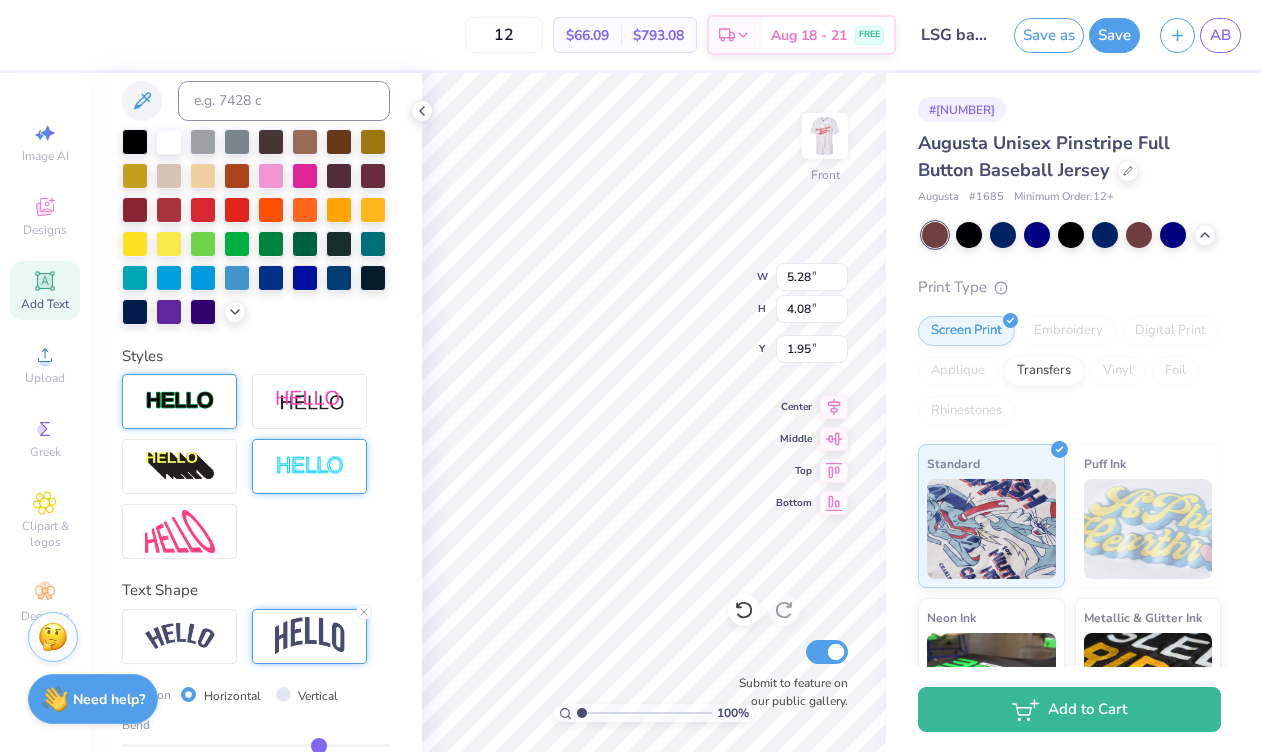 type on "5.97" 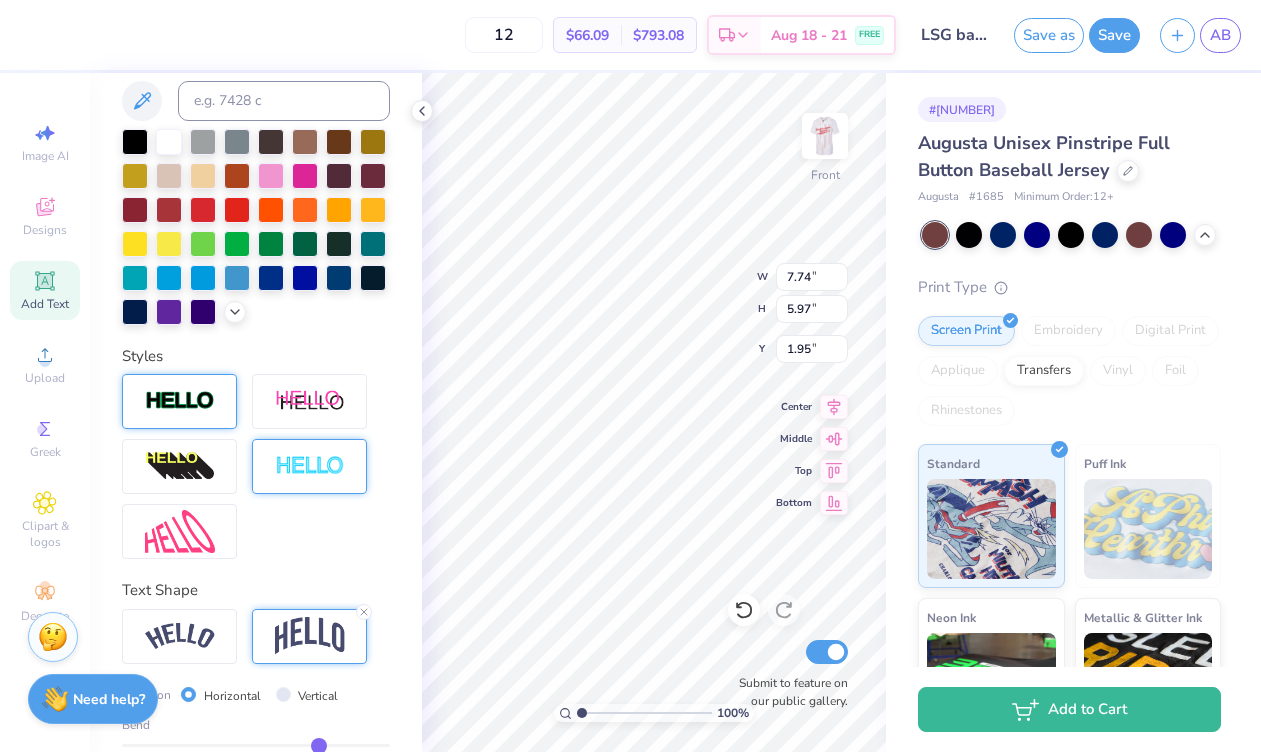 type on "1.98" 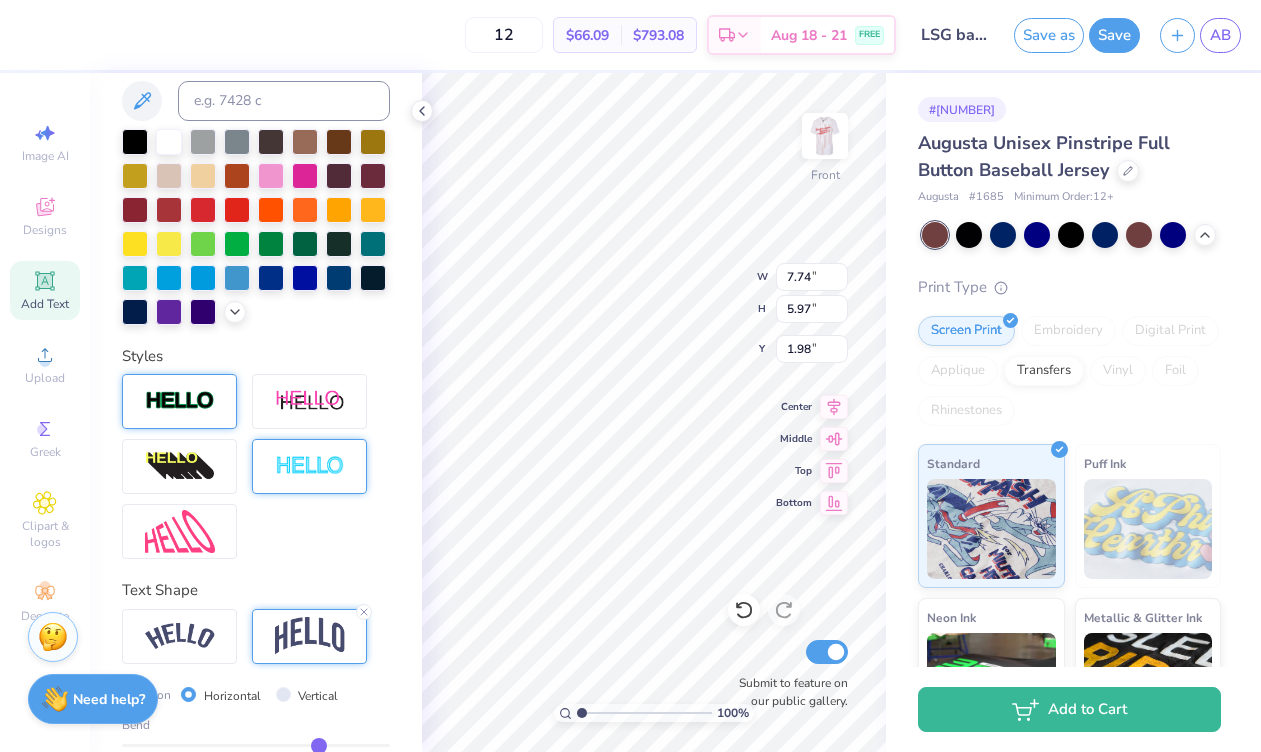 type on "5.46" 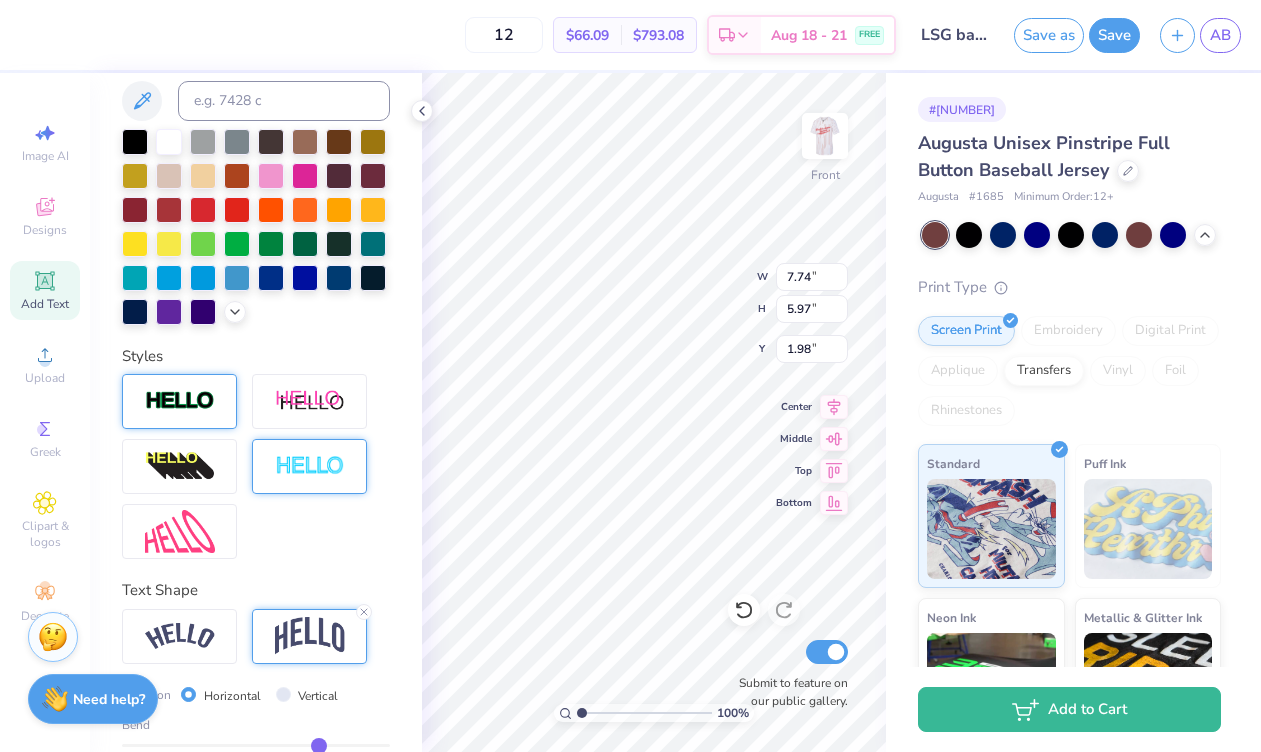 type on "4.22" 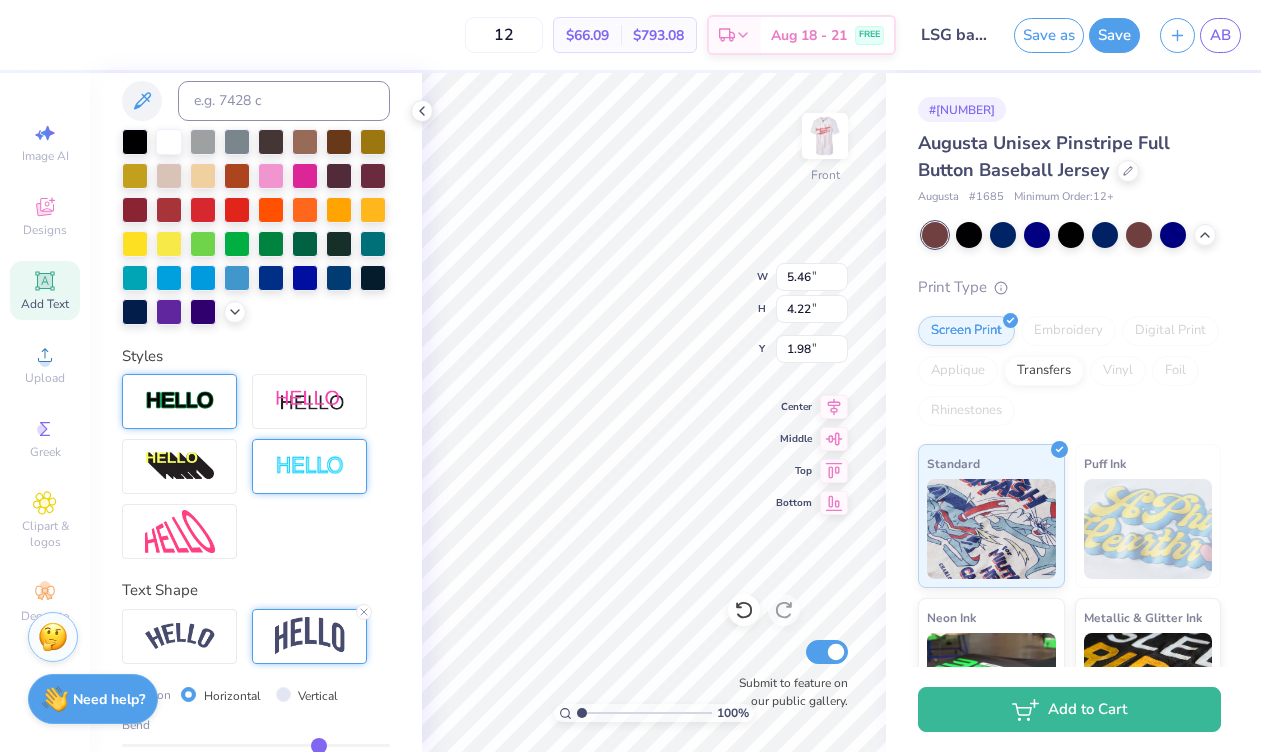 type on "2.41" 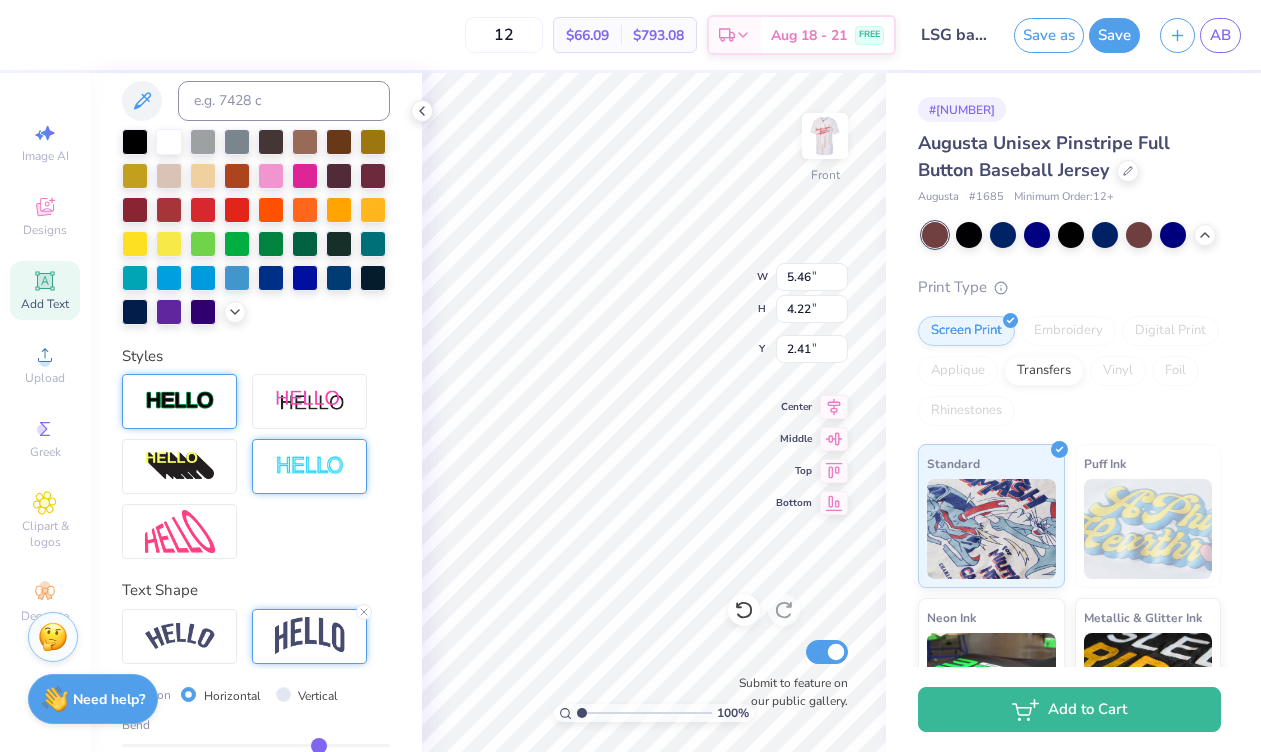 scroll, scrollTop: 527, scrollLeft: 0, axis: vertical 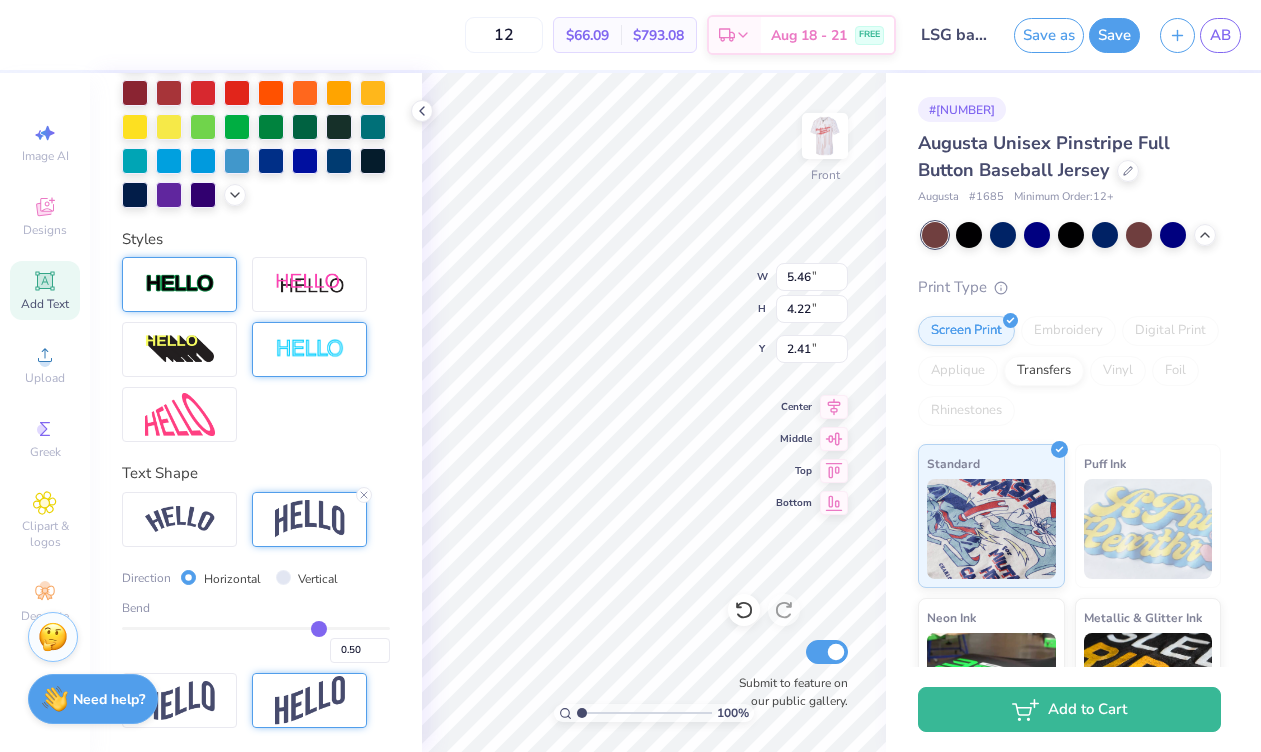 type on "0.49" 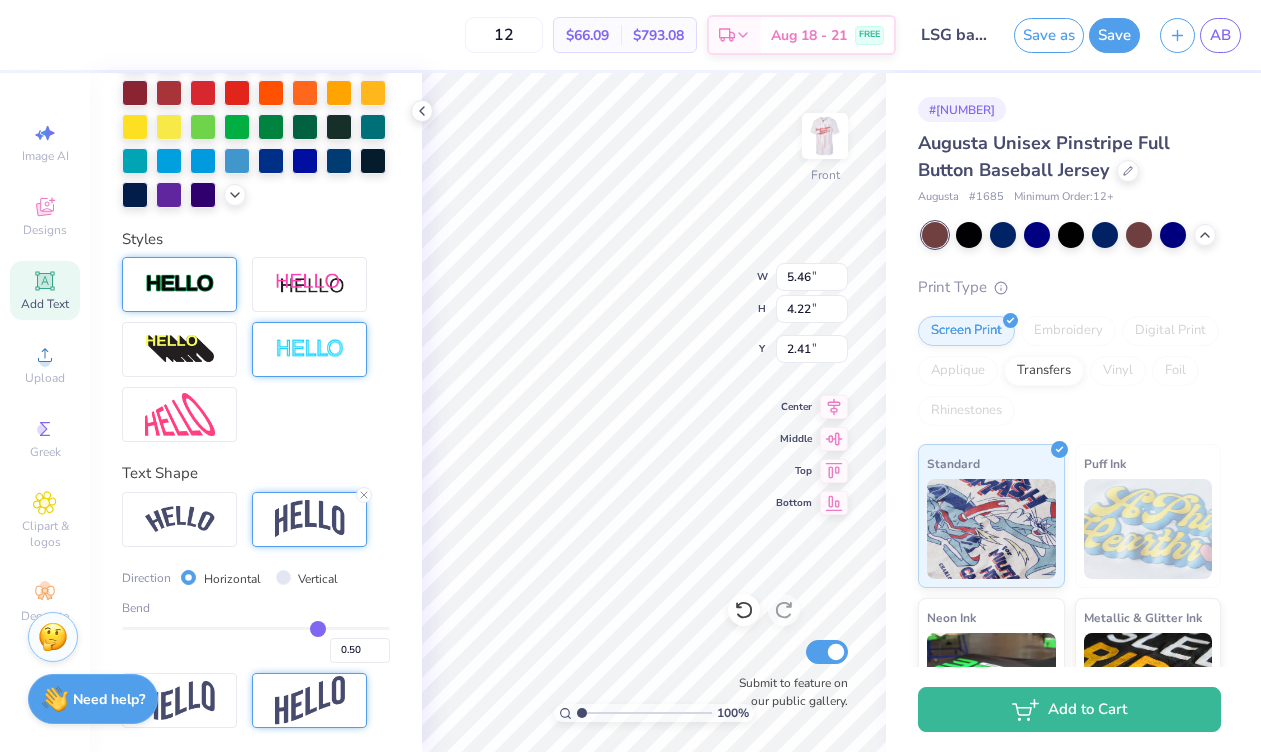 type on "0.49" 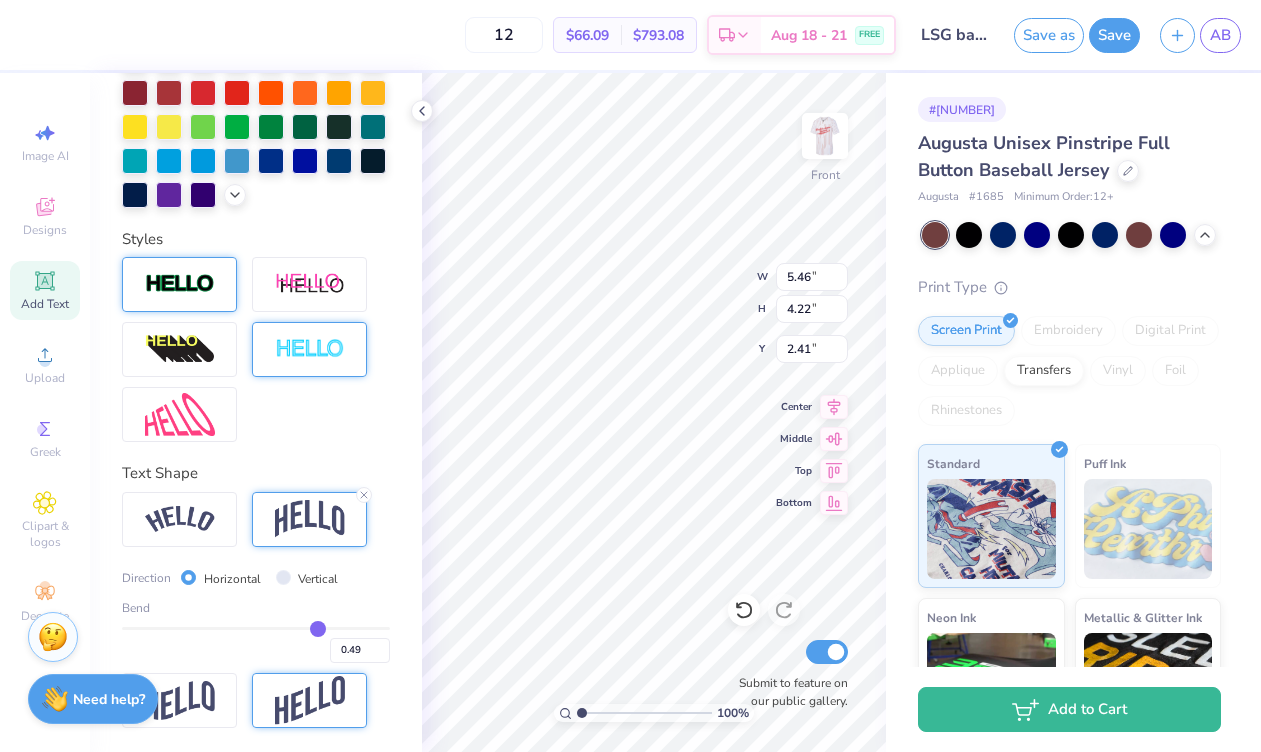 type on "0.47" 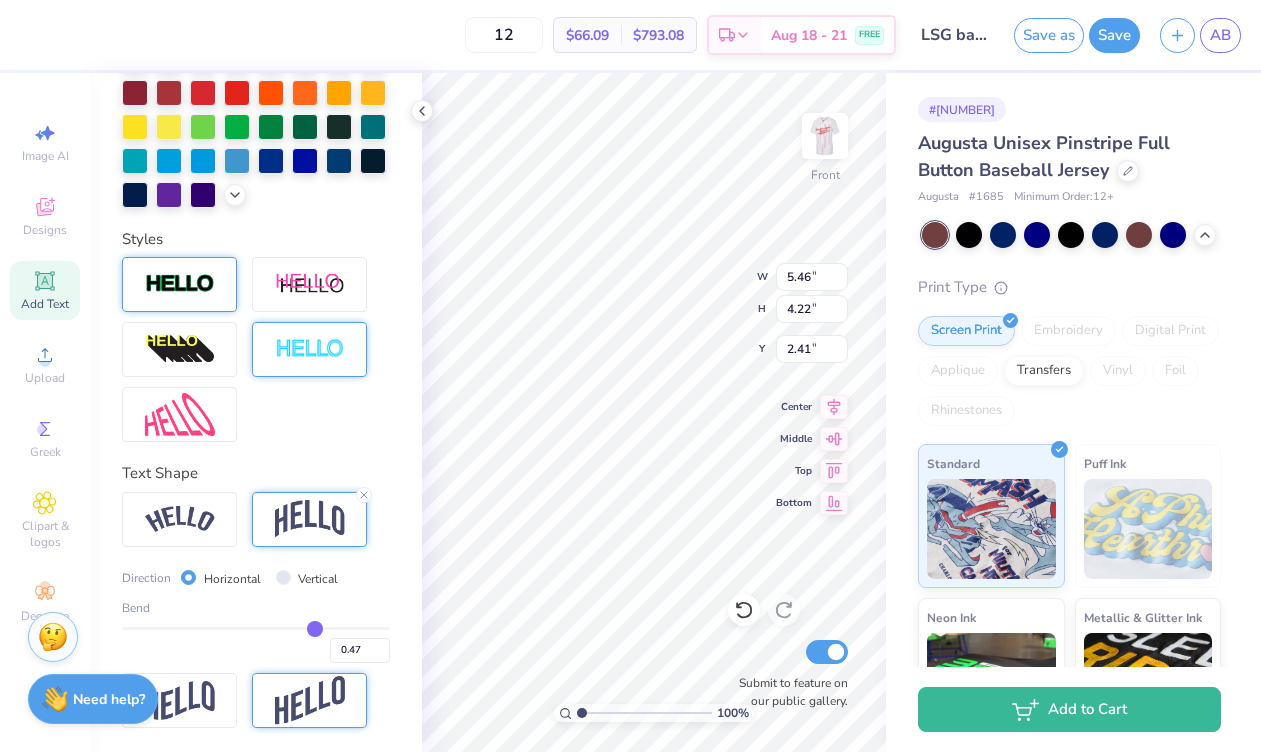 type on "0.46" 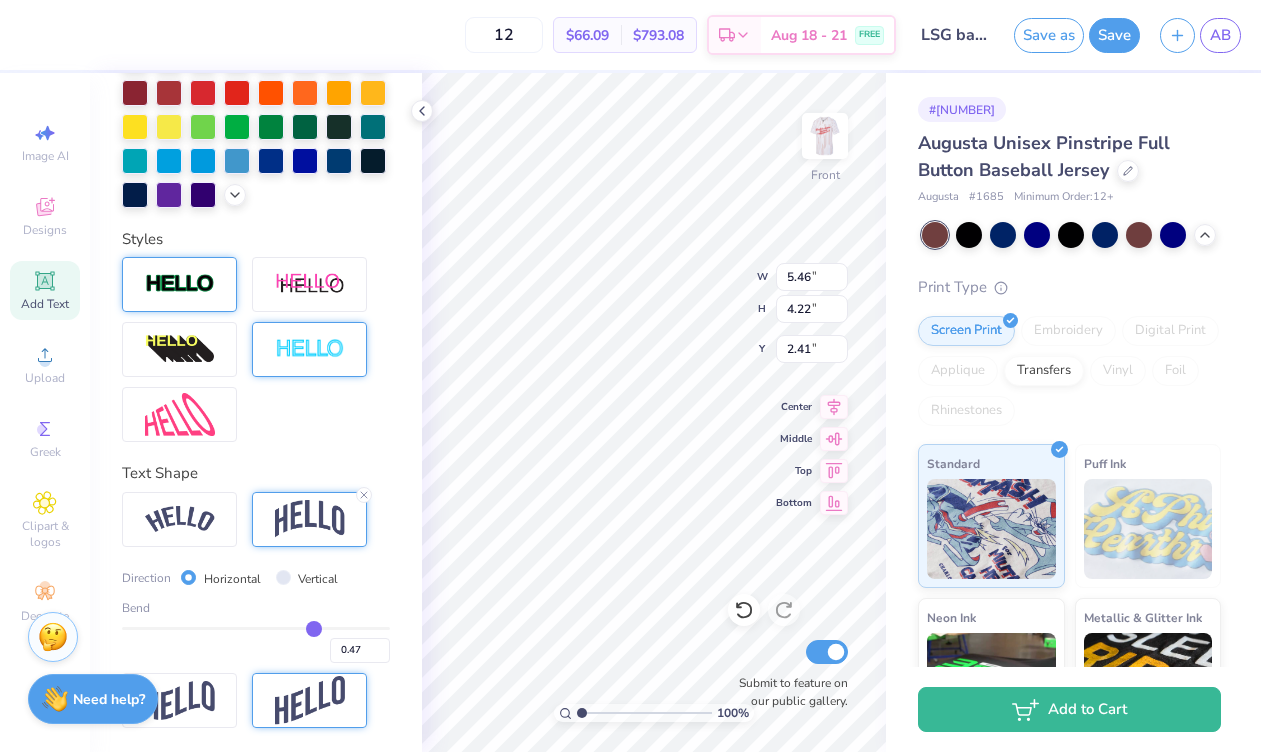 type on "0.46" 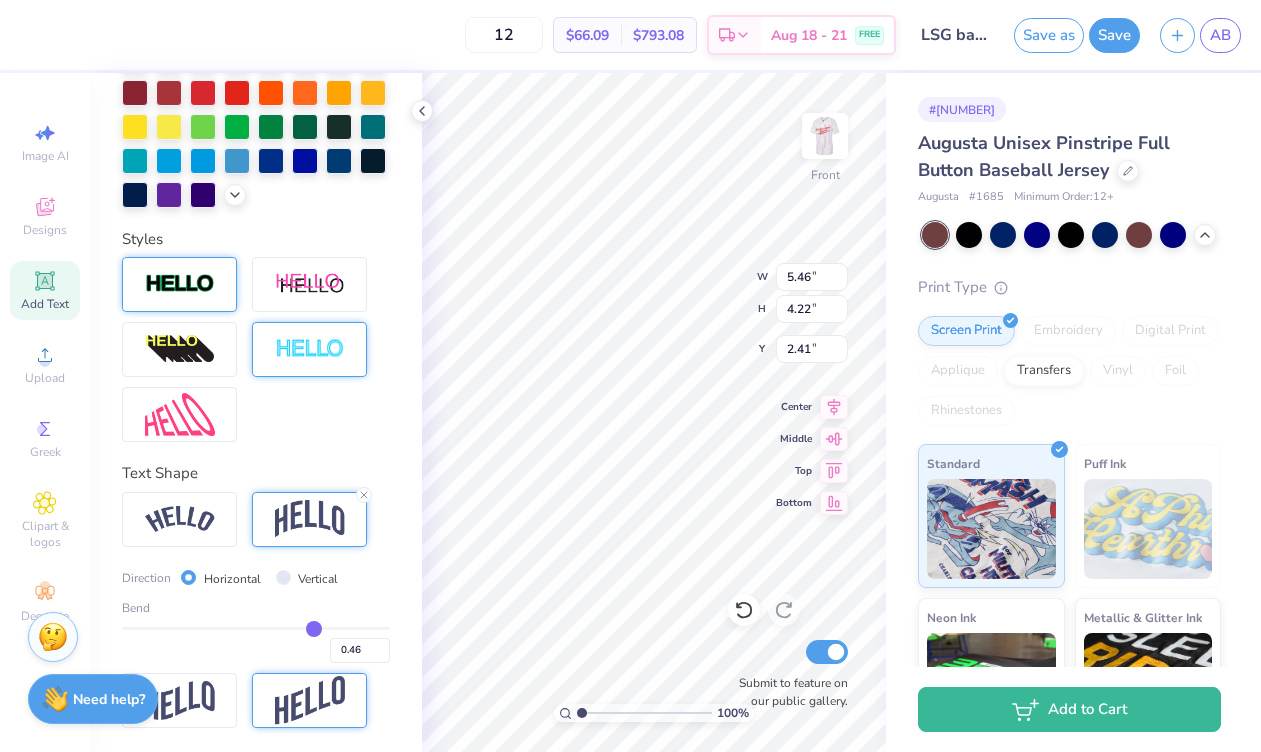 type on "0.45" 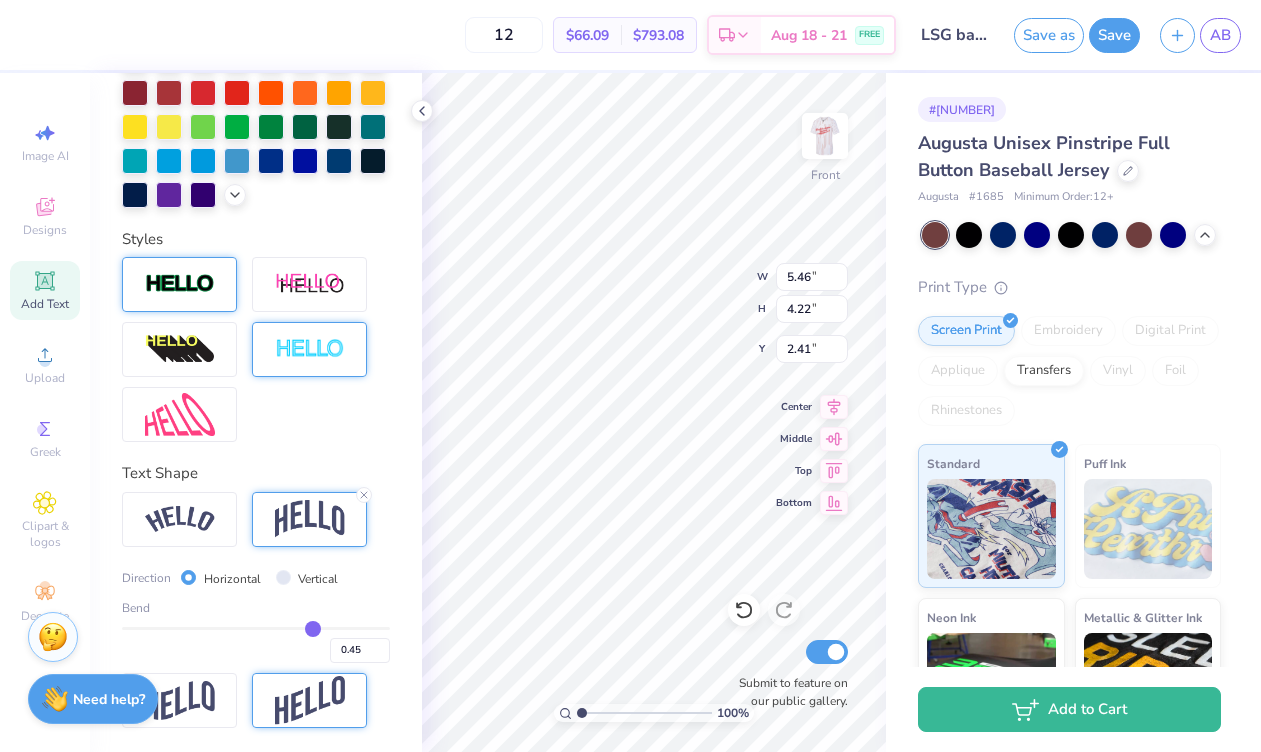 type on "0.43" 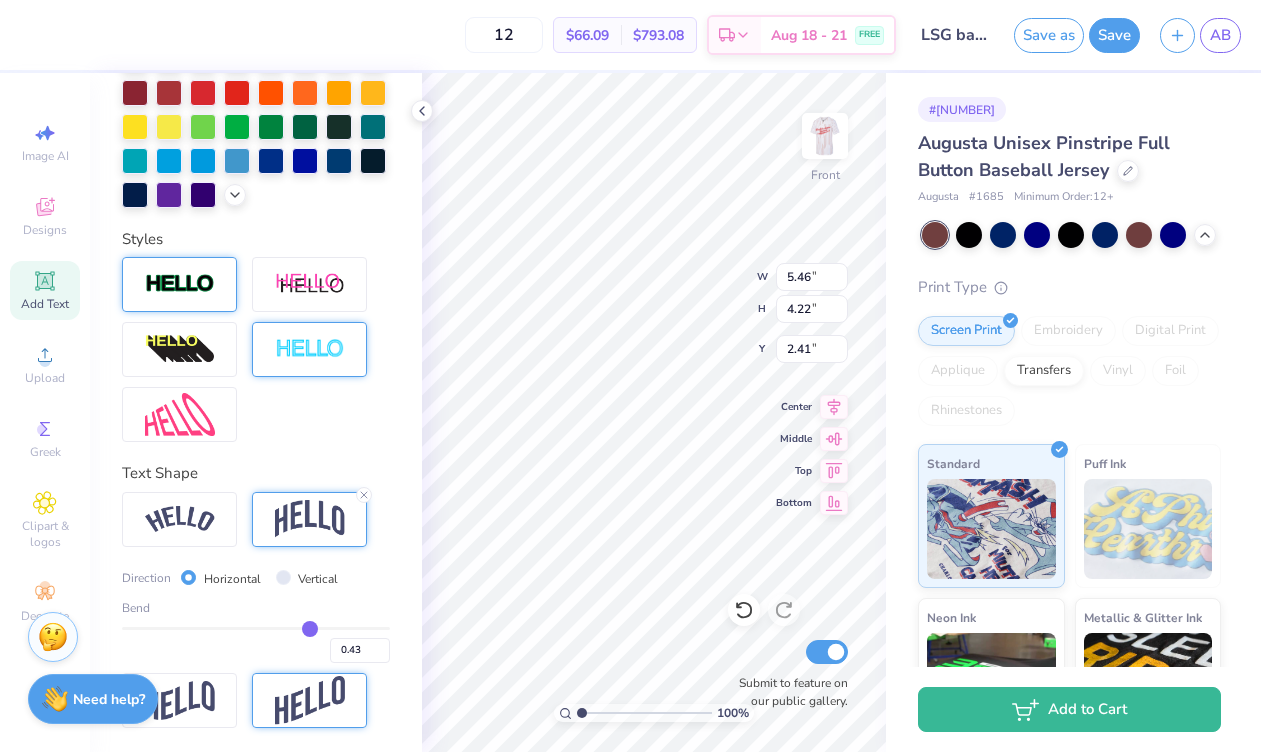 type on "0.41" 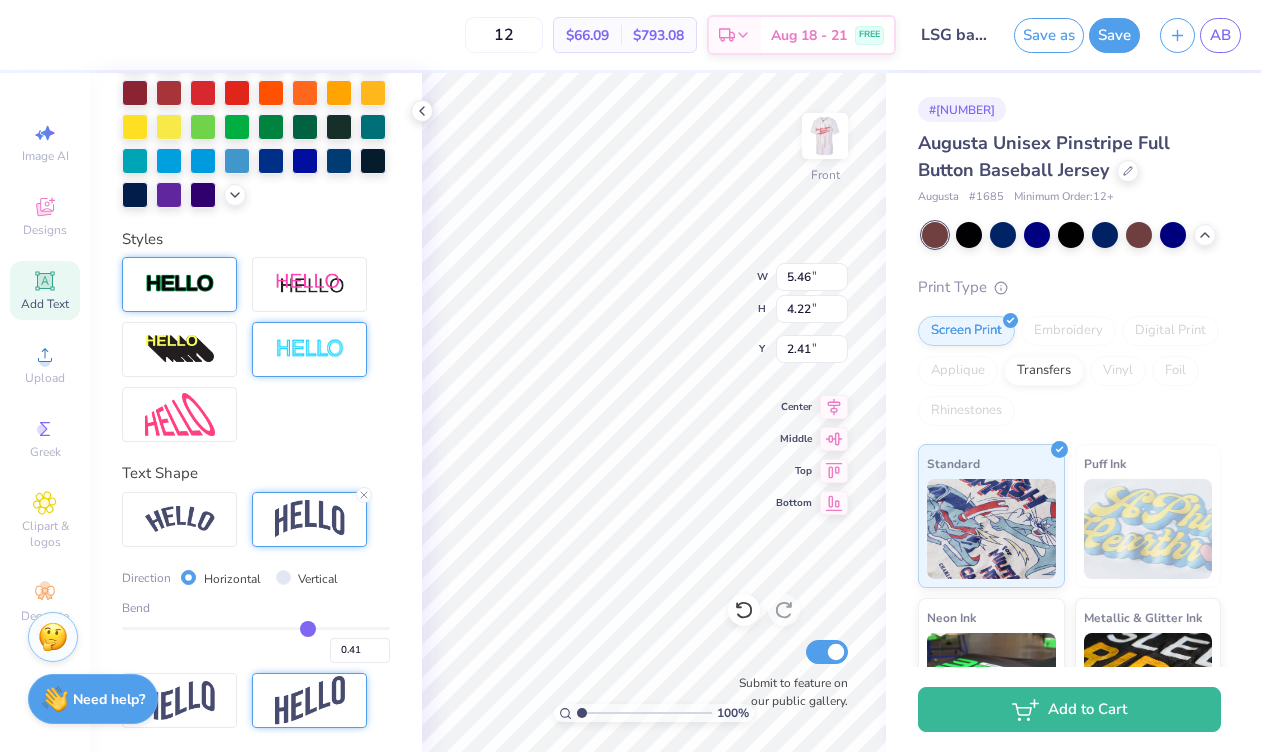type on "0.39" 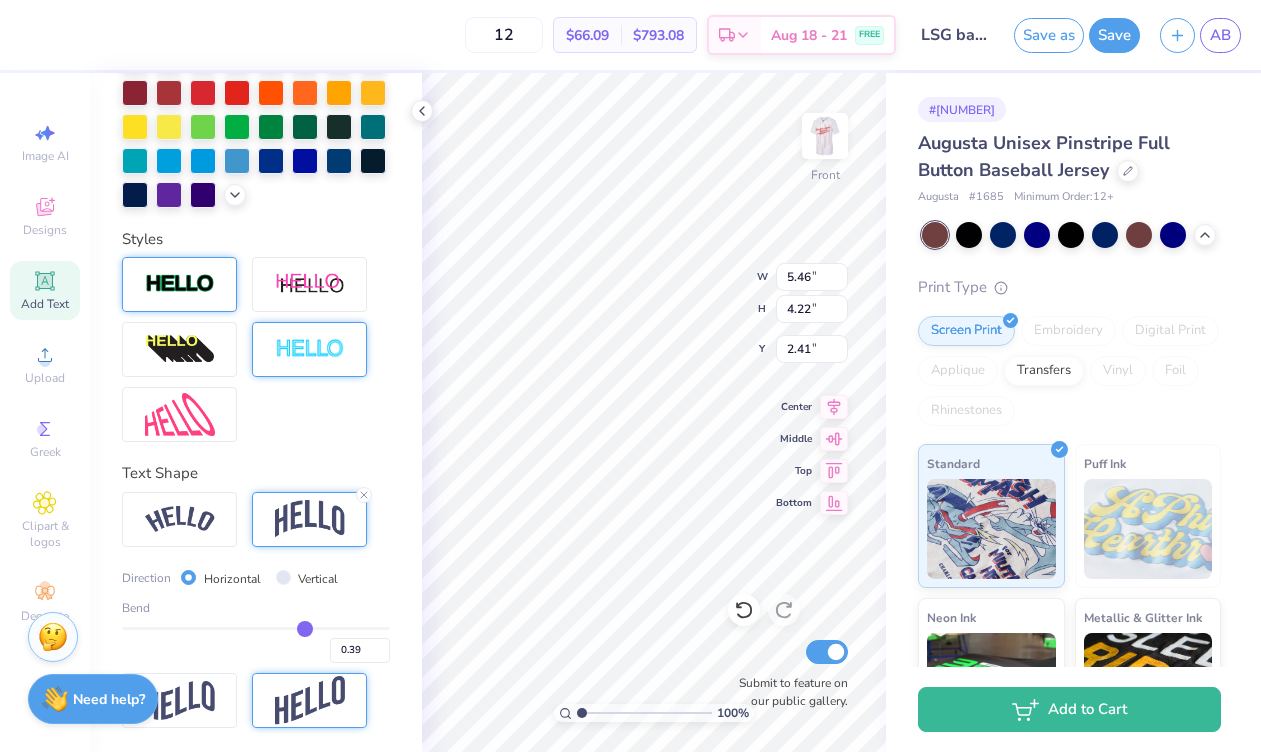 type on "0.36" 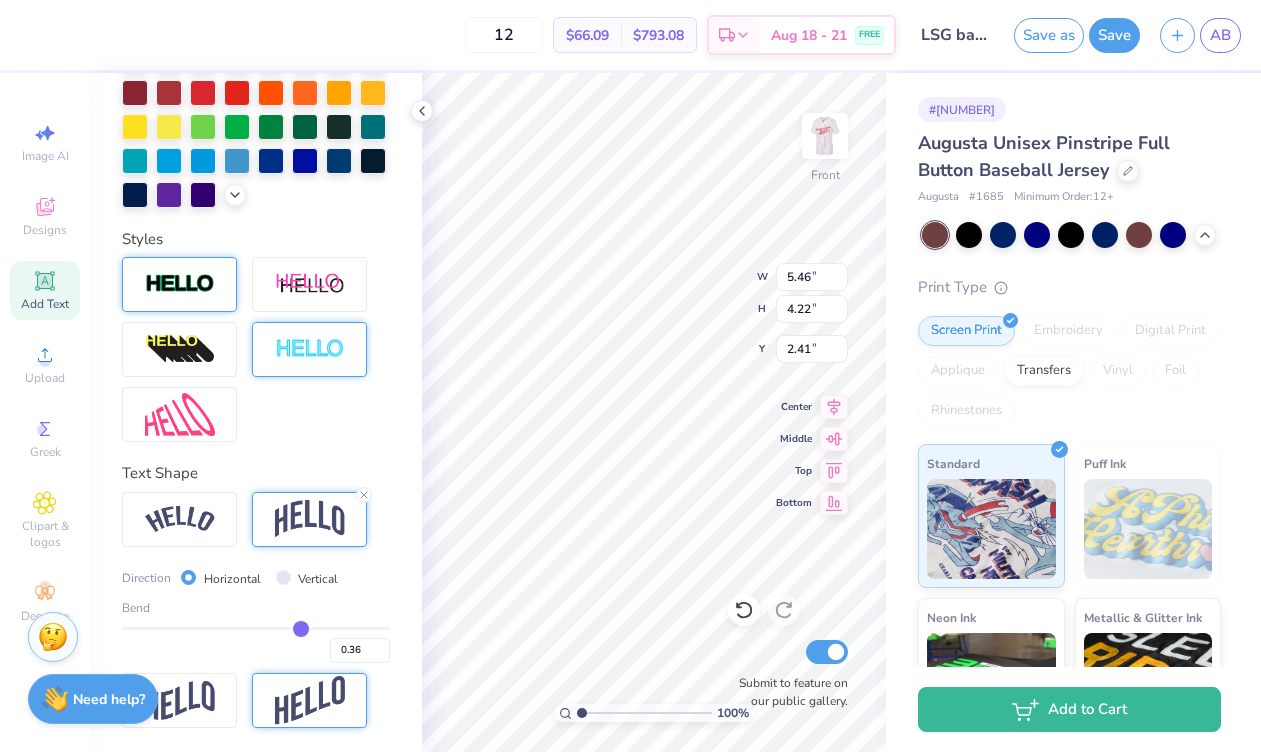 type on "0.34" 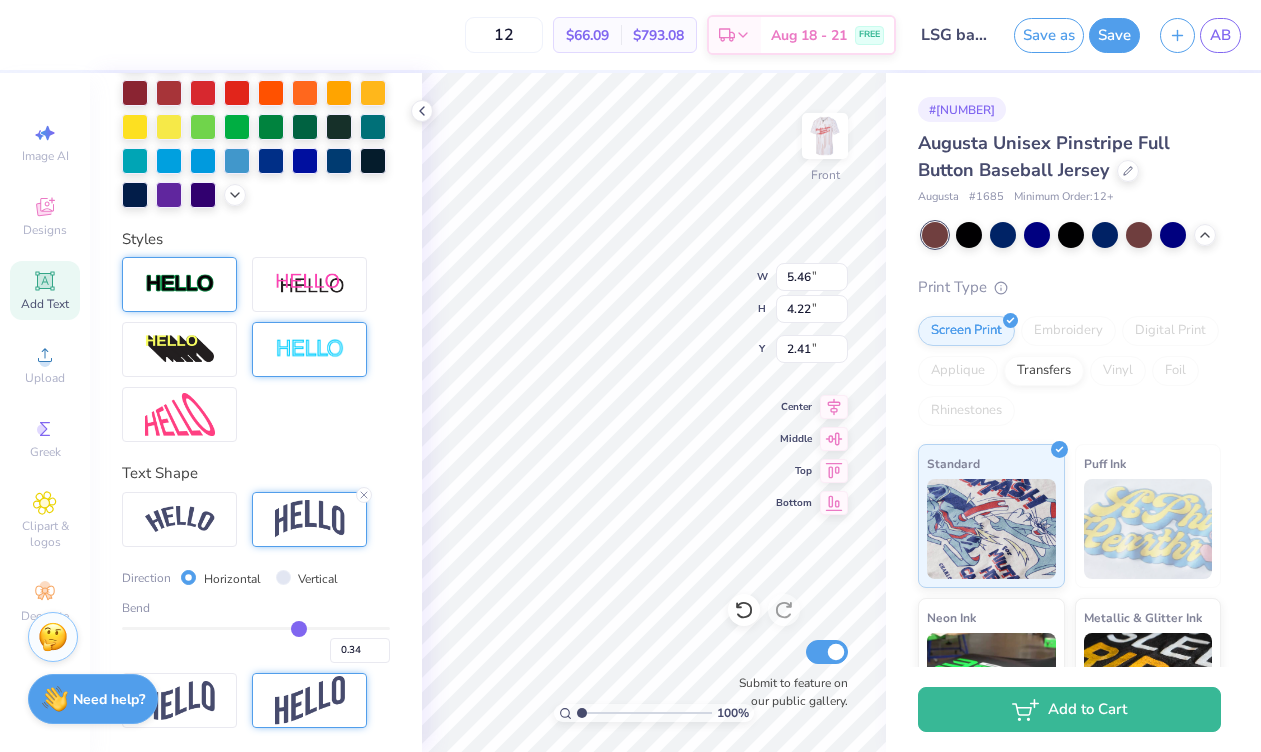 type on "0.32" 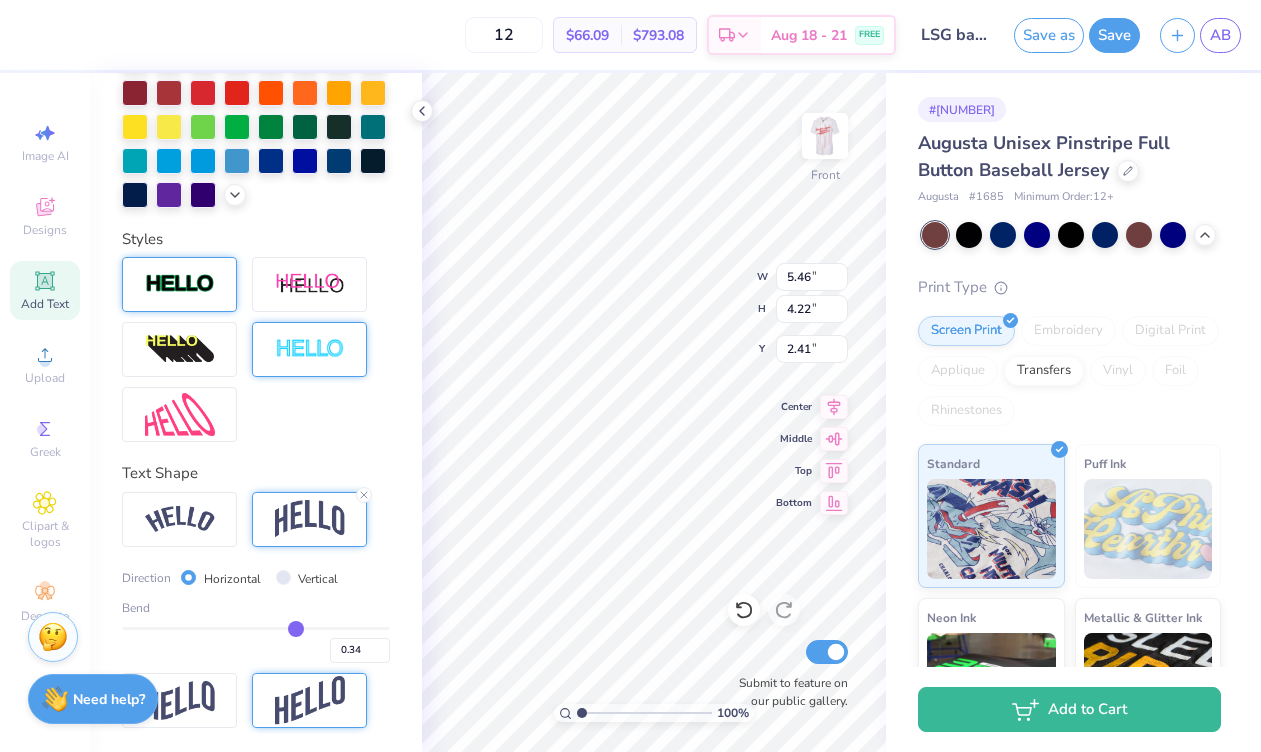 type on "0.32" 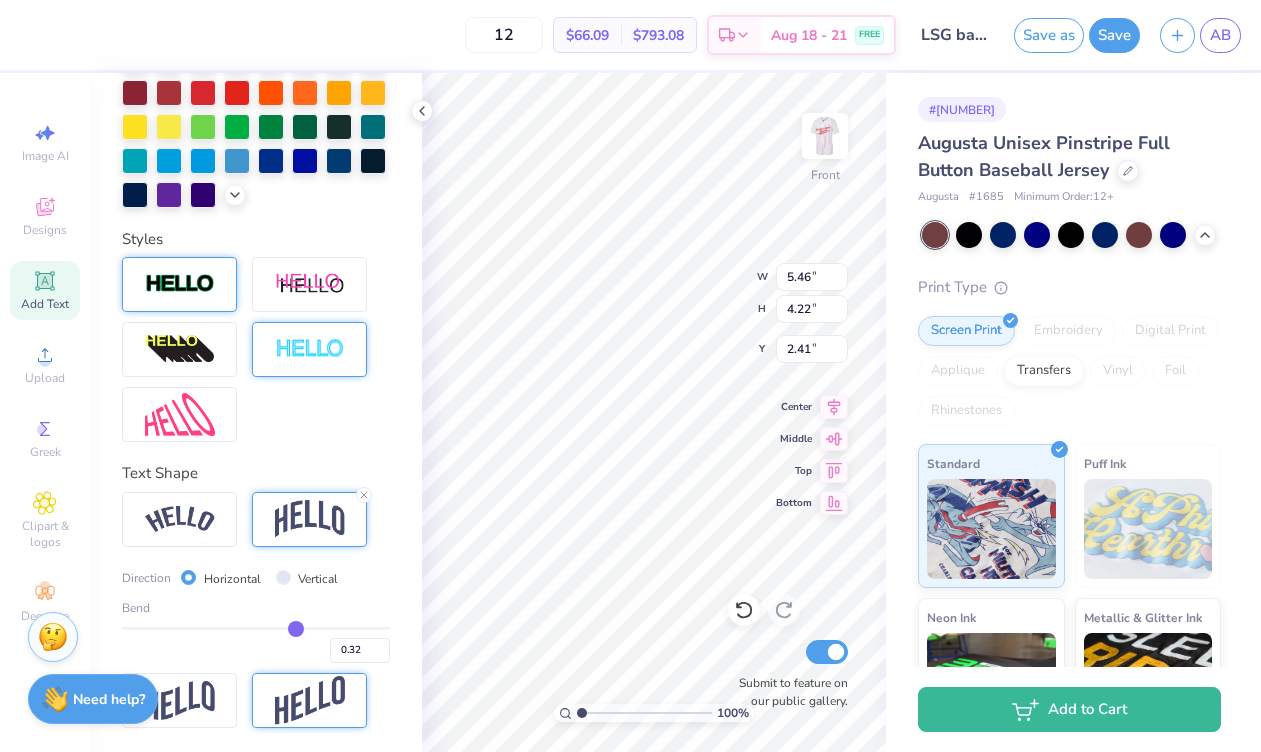 type on "0.31" 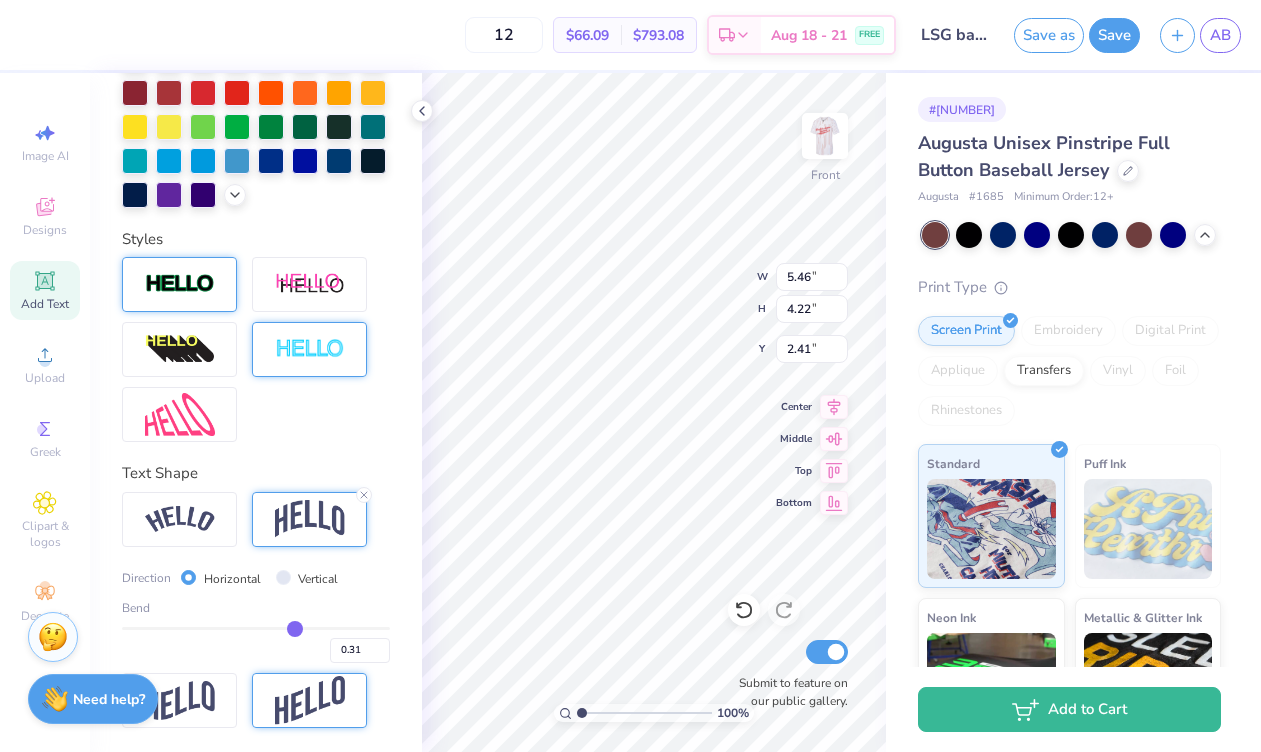 type on "0.29" 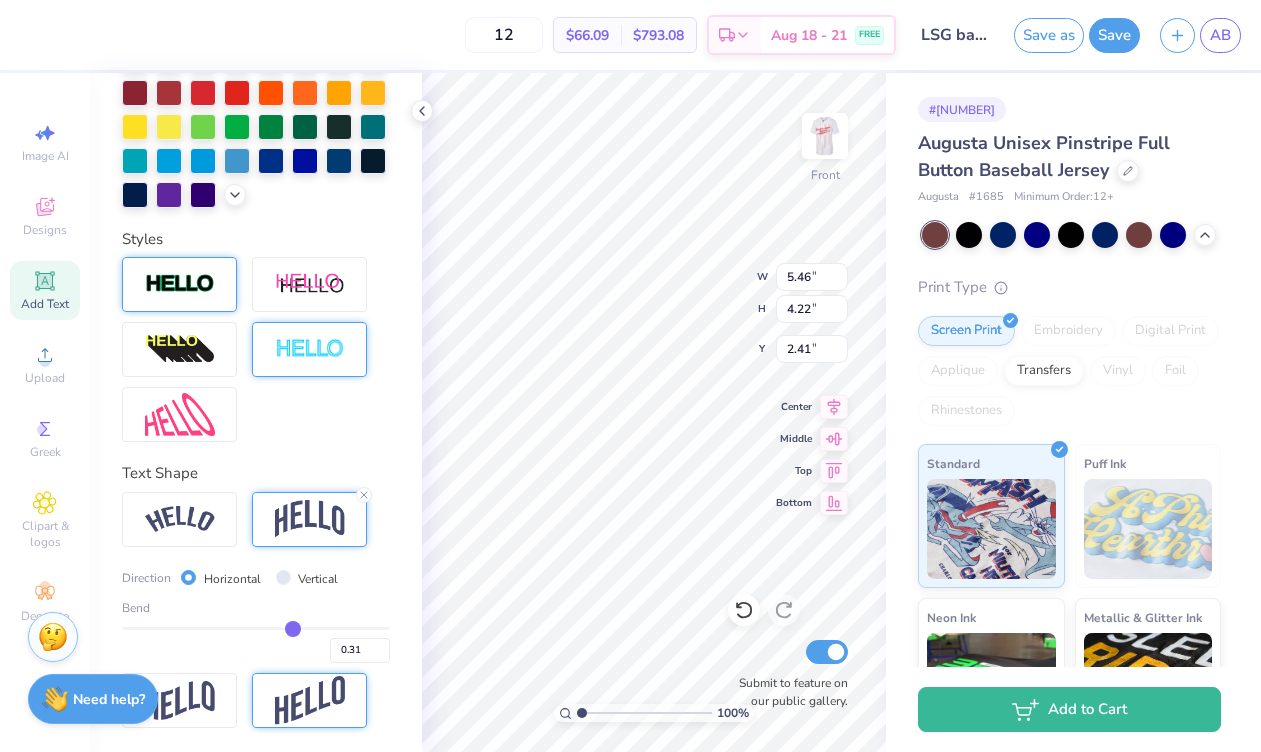 type on "0.29" 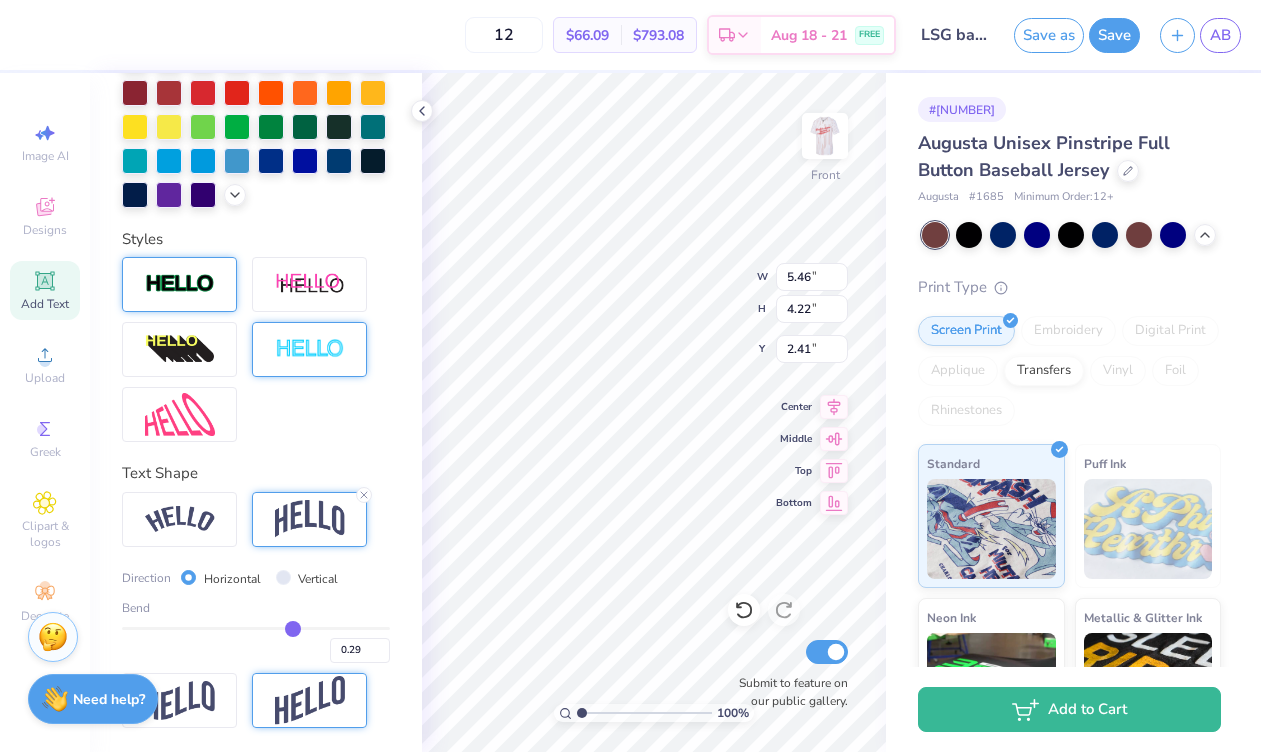 type on "0.28" 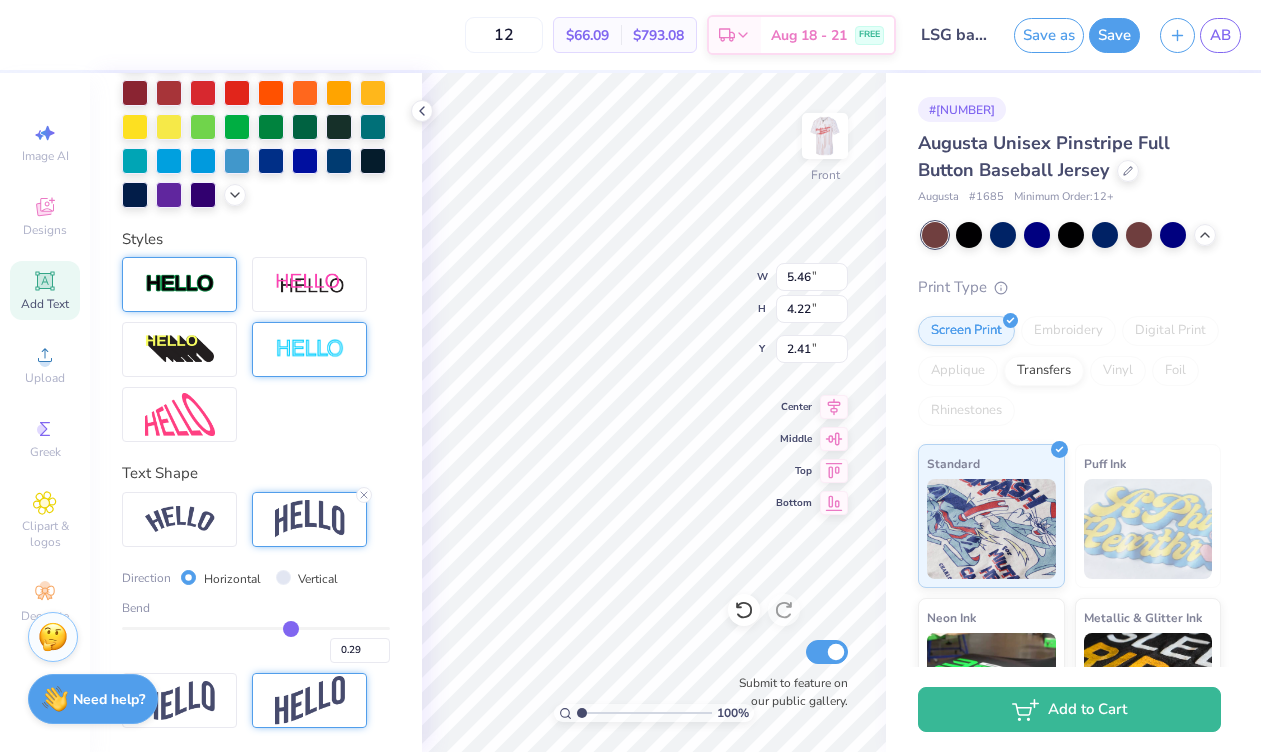 type on "0.28" 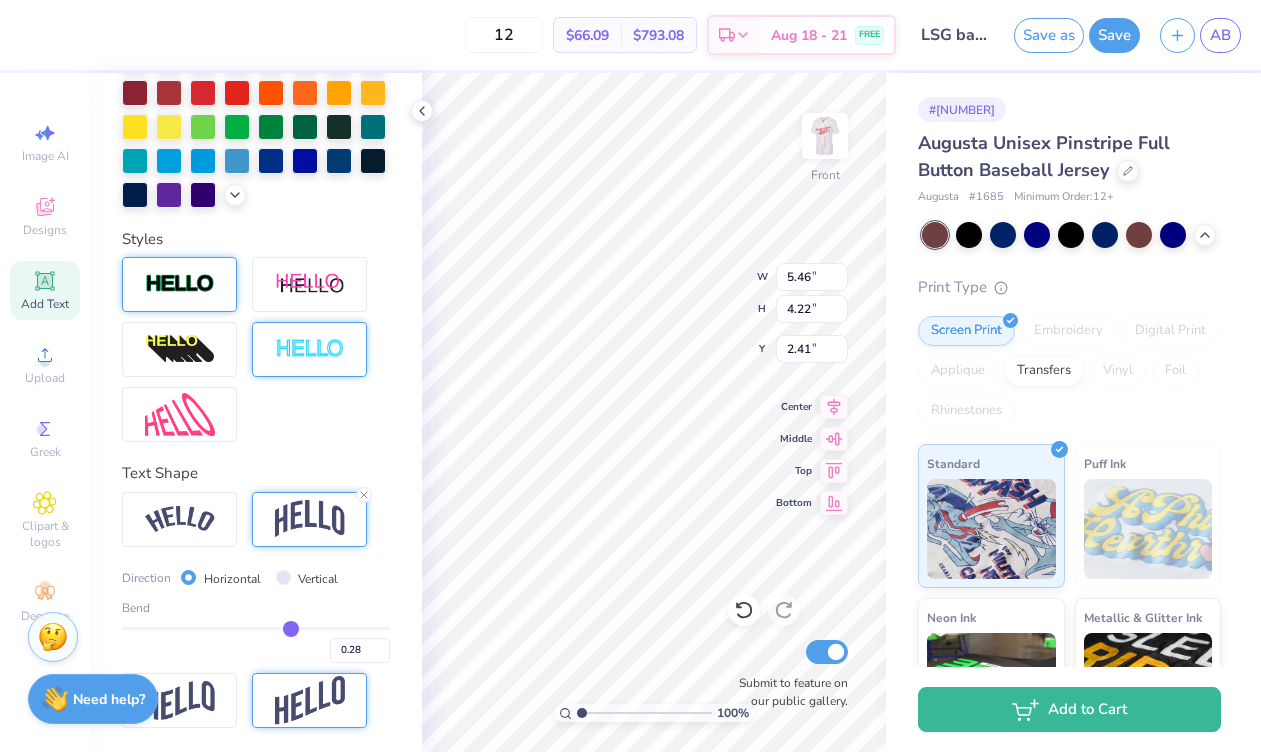 type on "0.25" 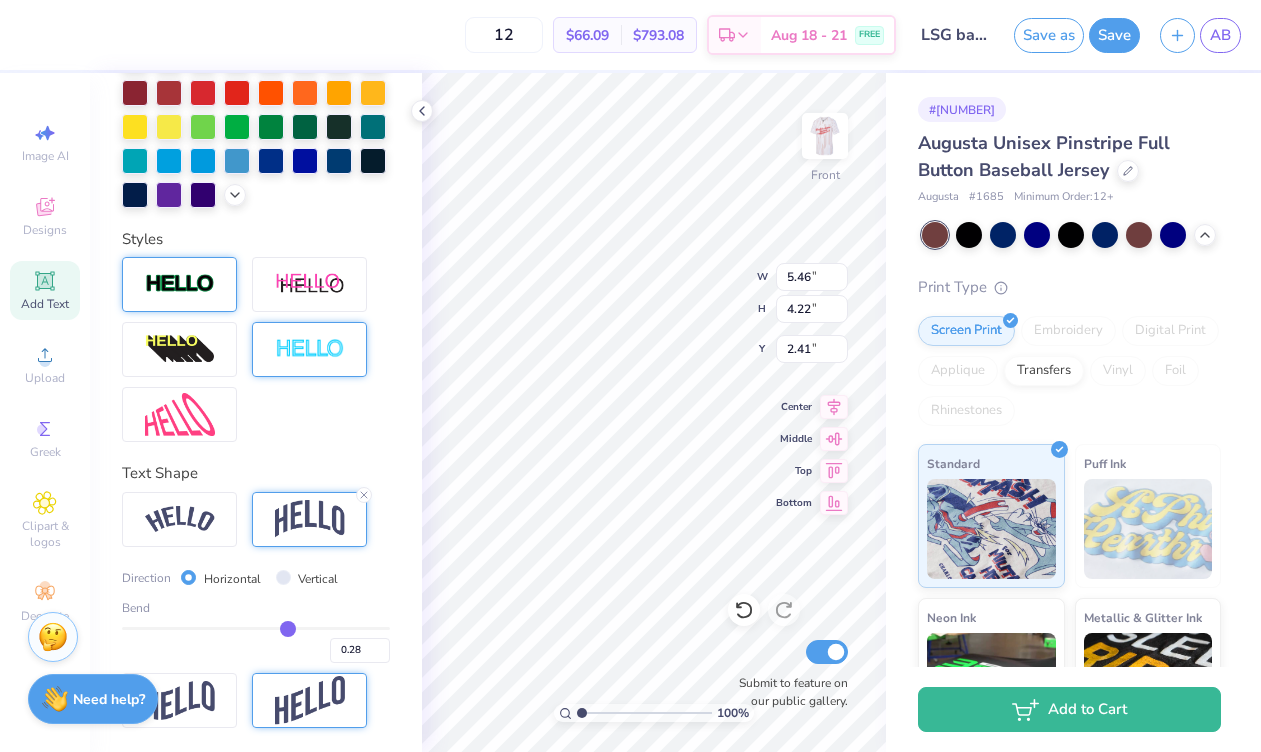 type on "0.25" 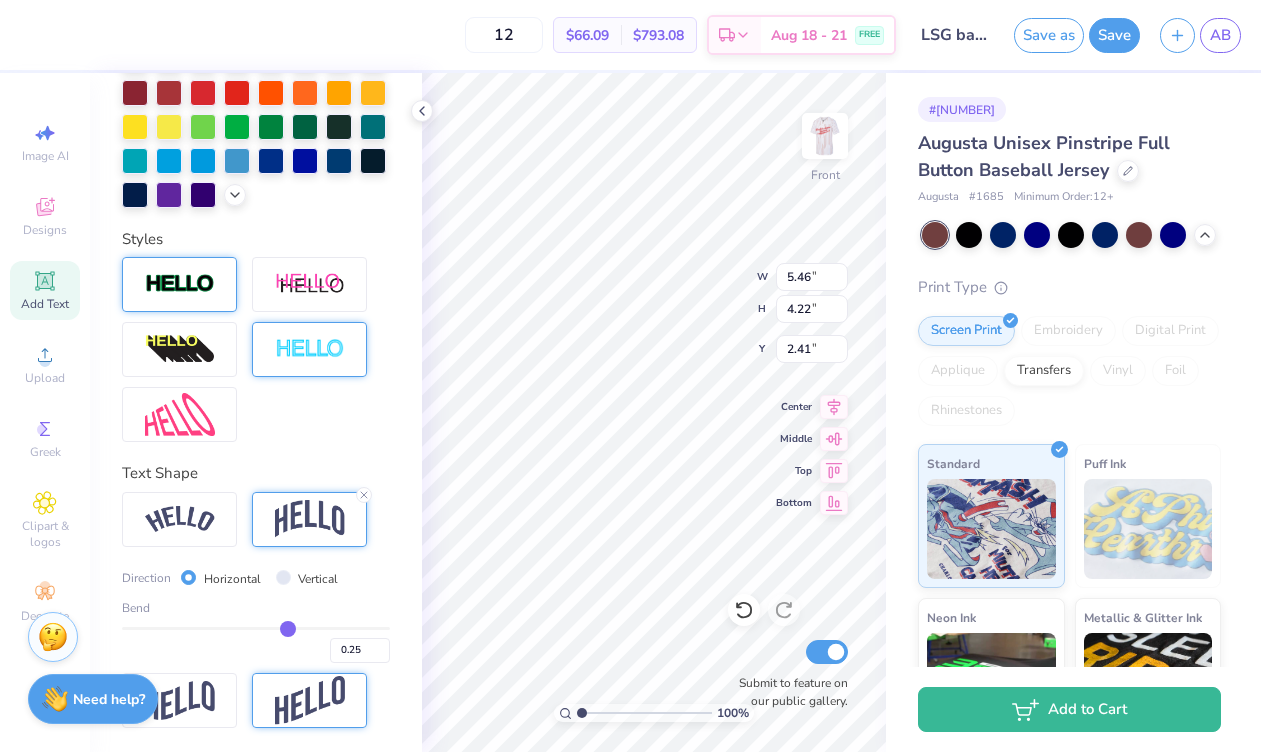 type on "0.24" 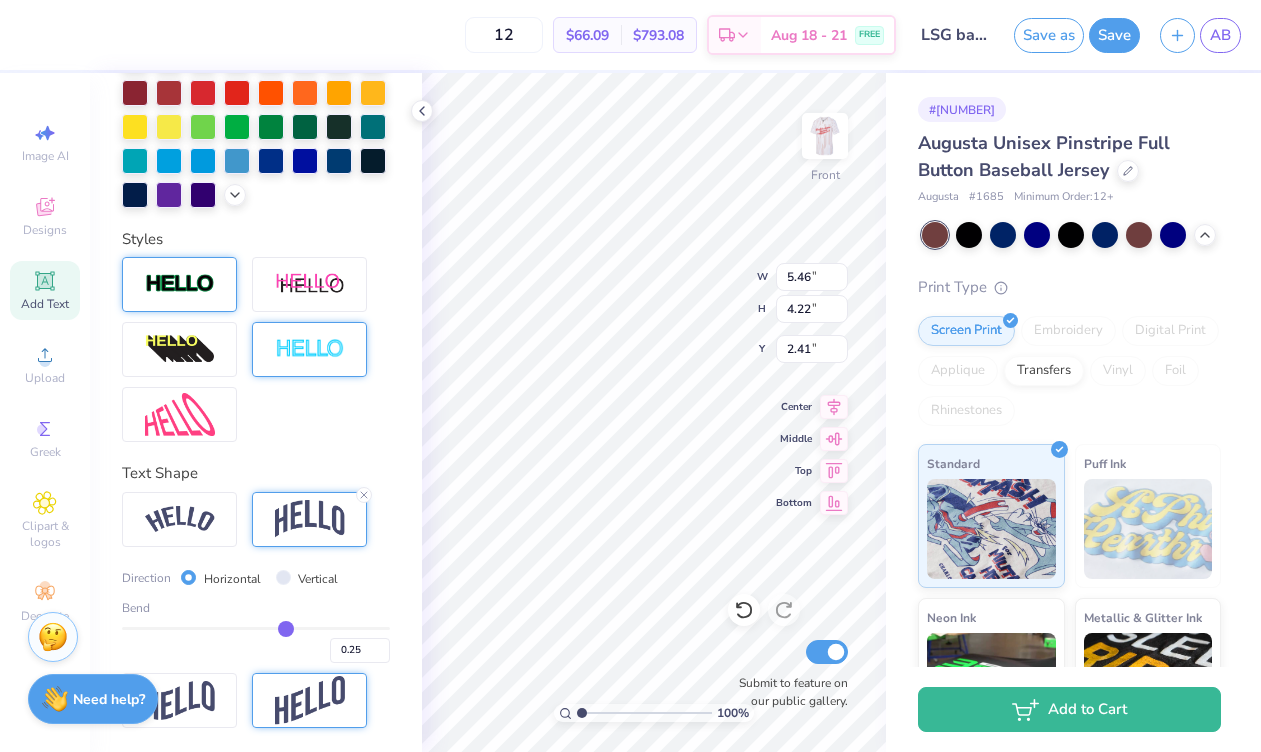 type on "0.24" 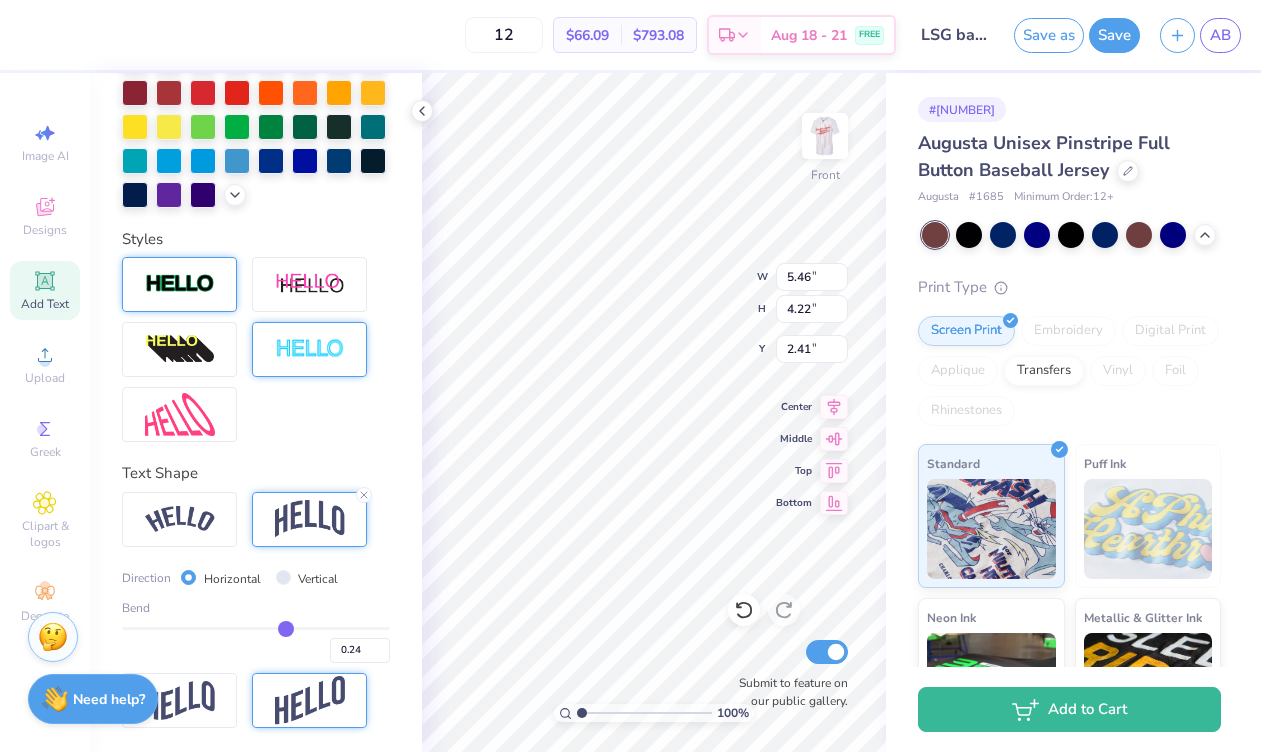 type on "0.23" 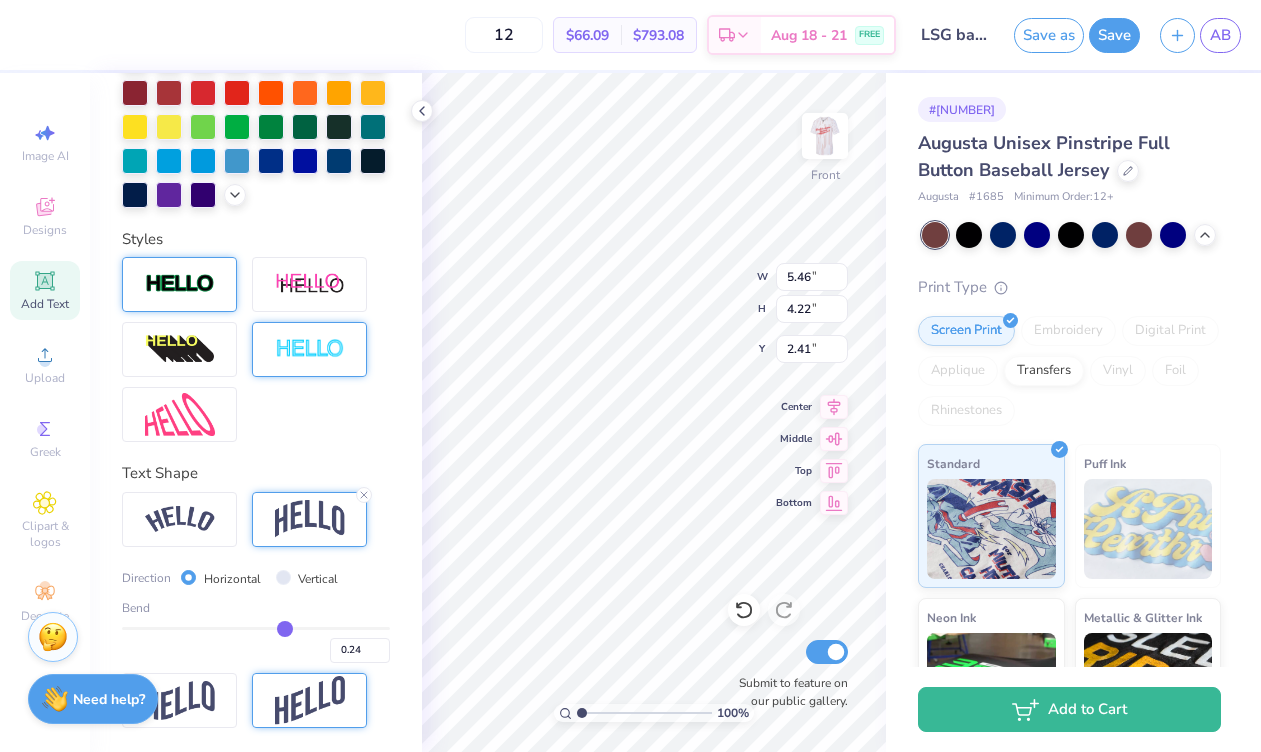 type on "0.23" 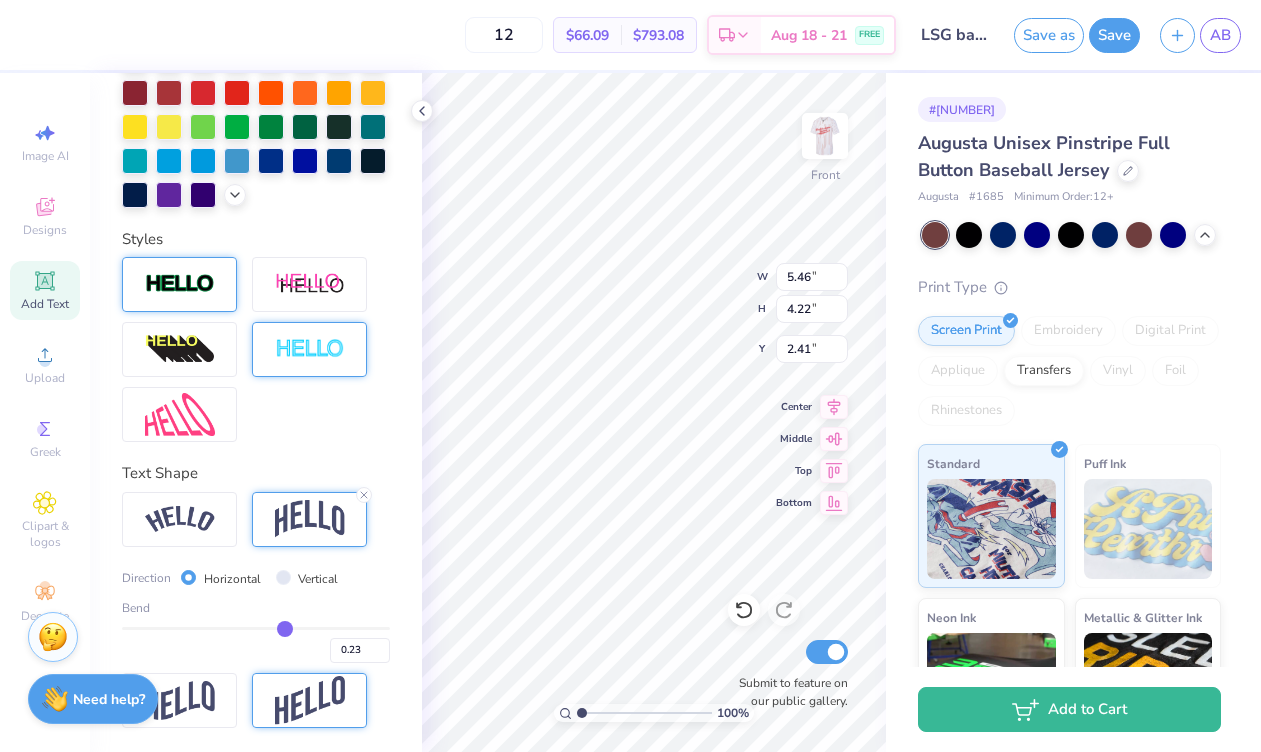 type on "0.22" 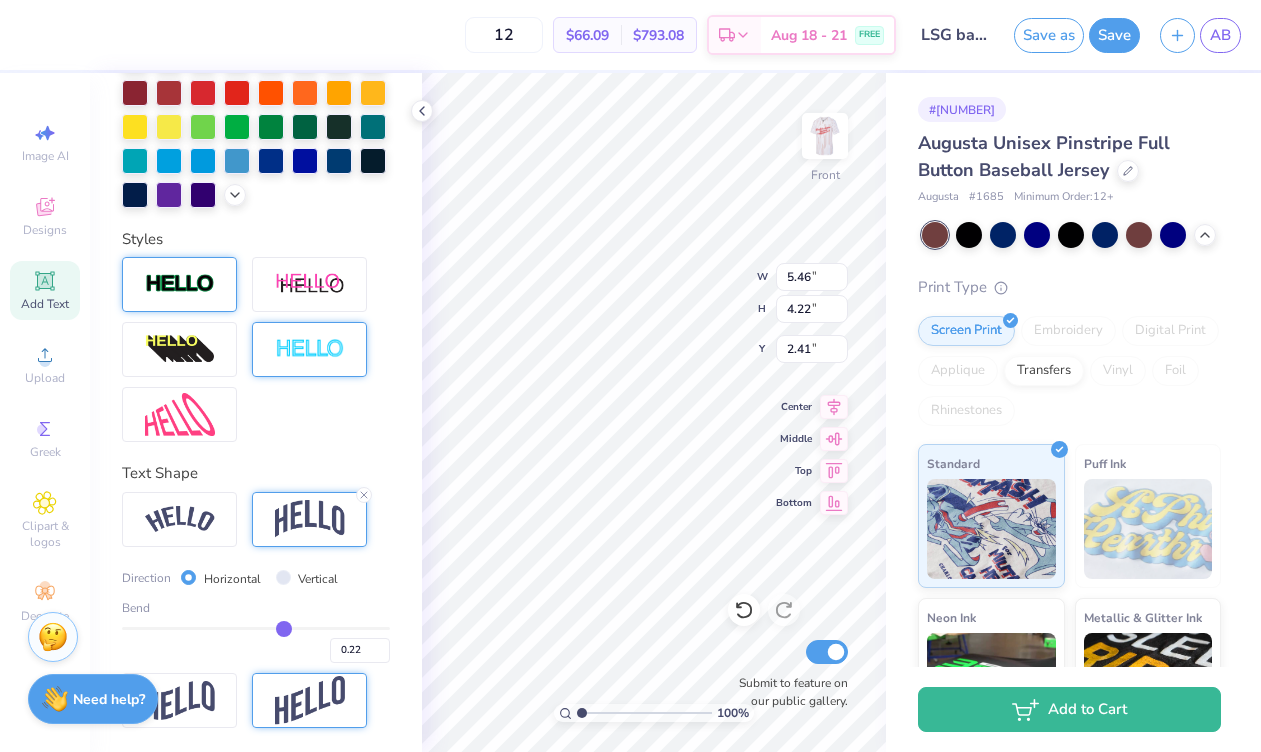 type on "0.23" 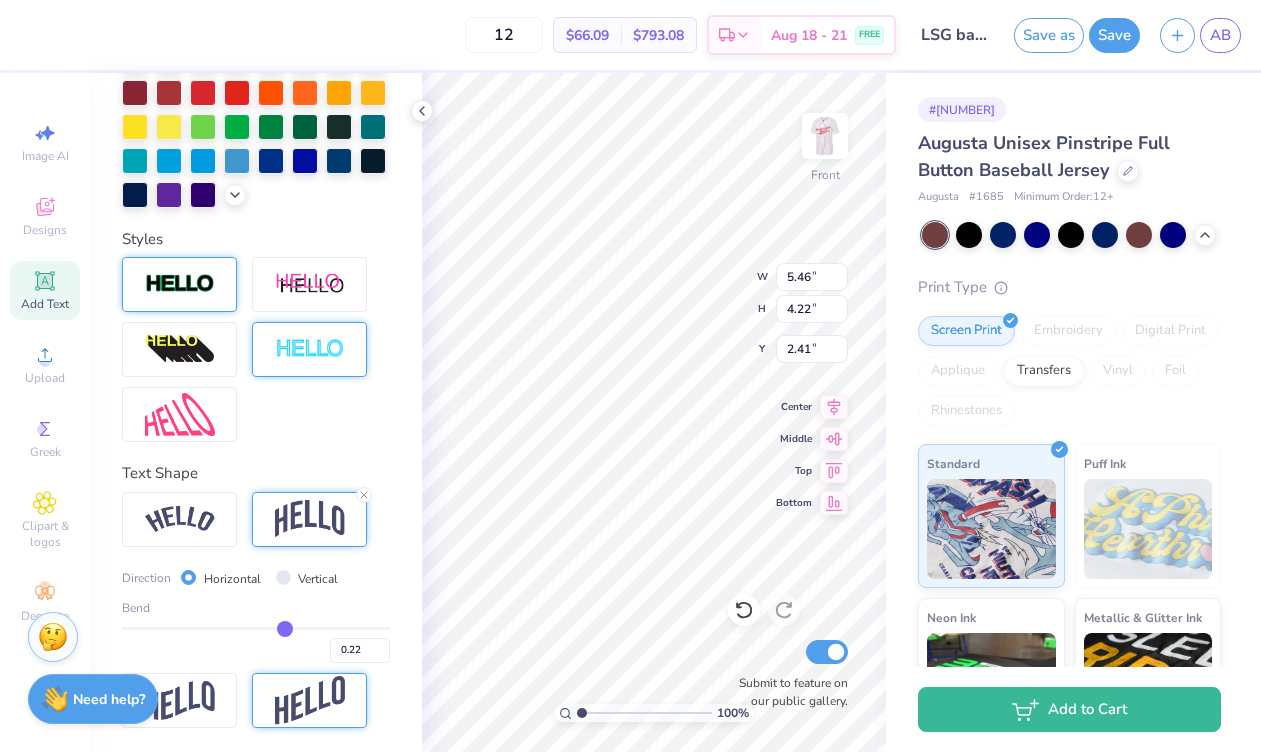 type on "0.23" 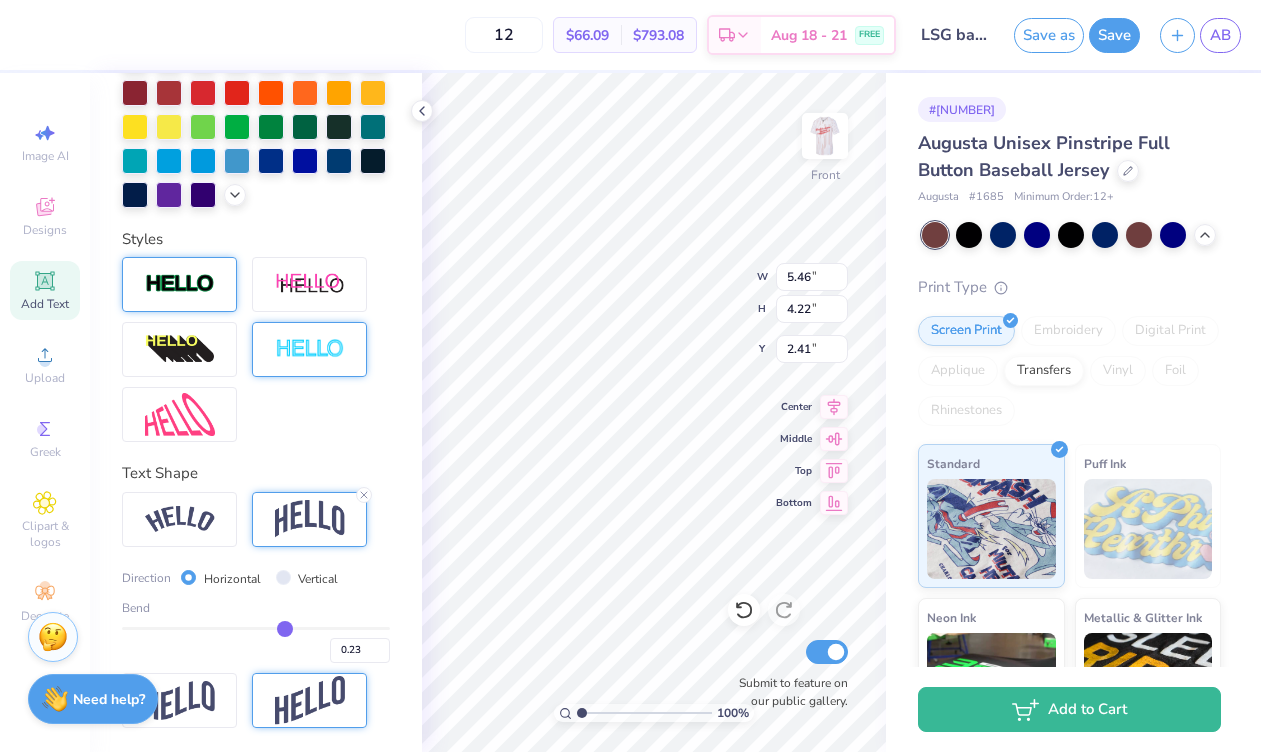 drag, startPoint x: 319, startPoint y: 629, endPoint x: 284, endPoint y: 628, distance: 35.014282 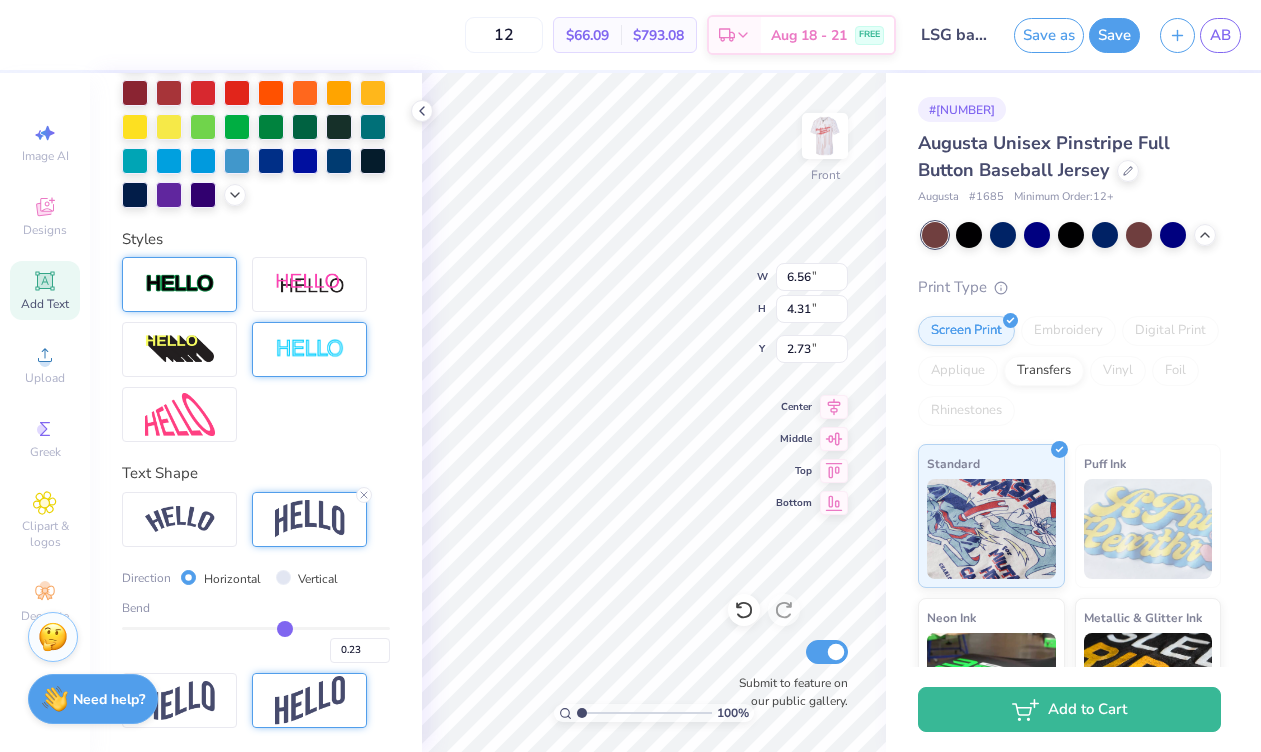 type on "6.56" 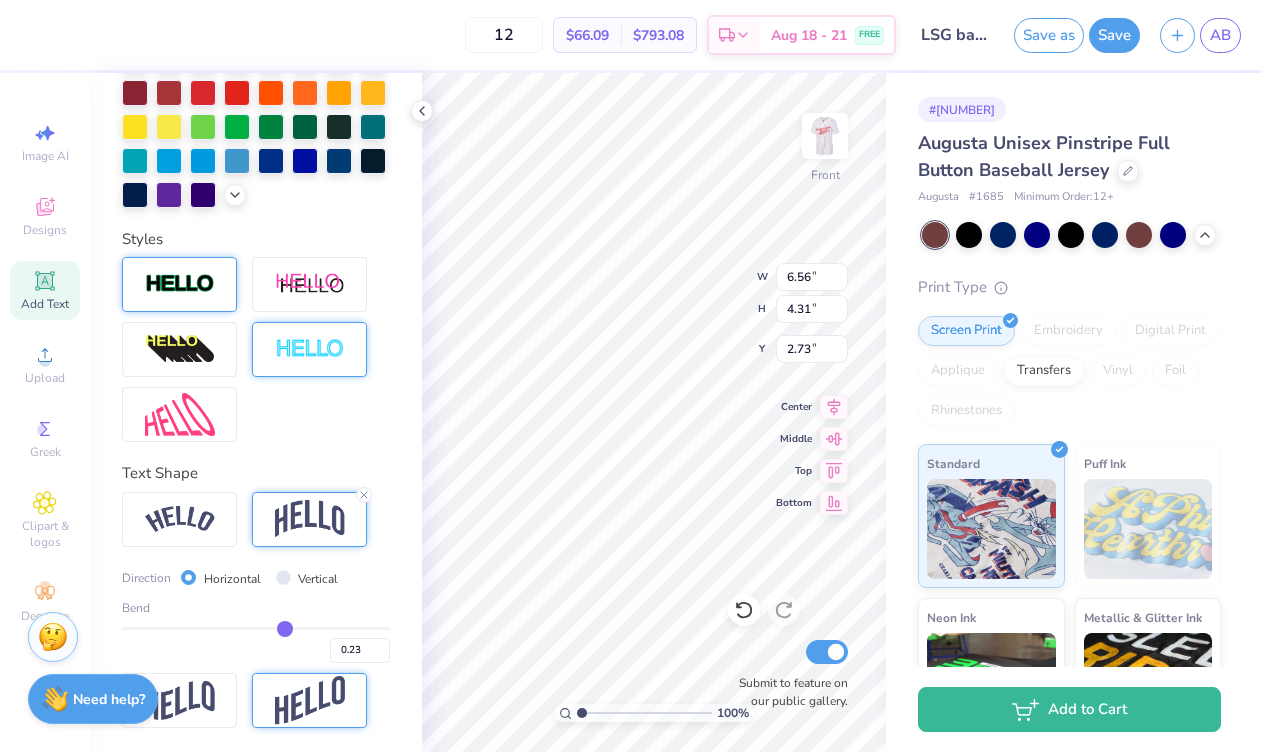 type on "6.63" 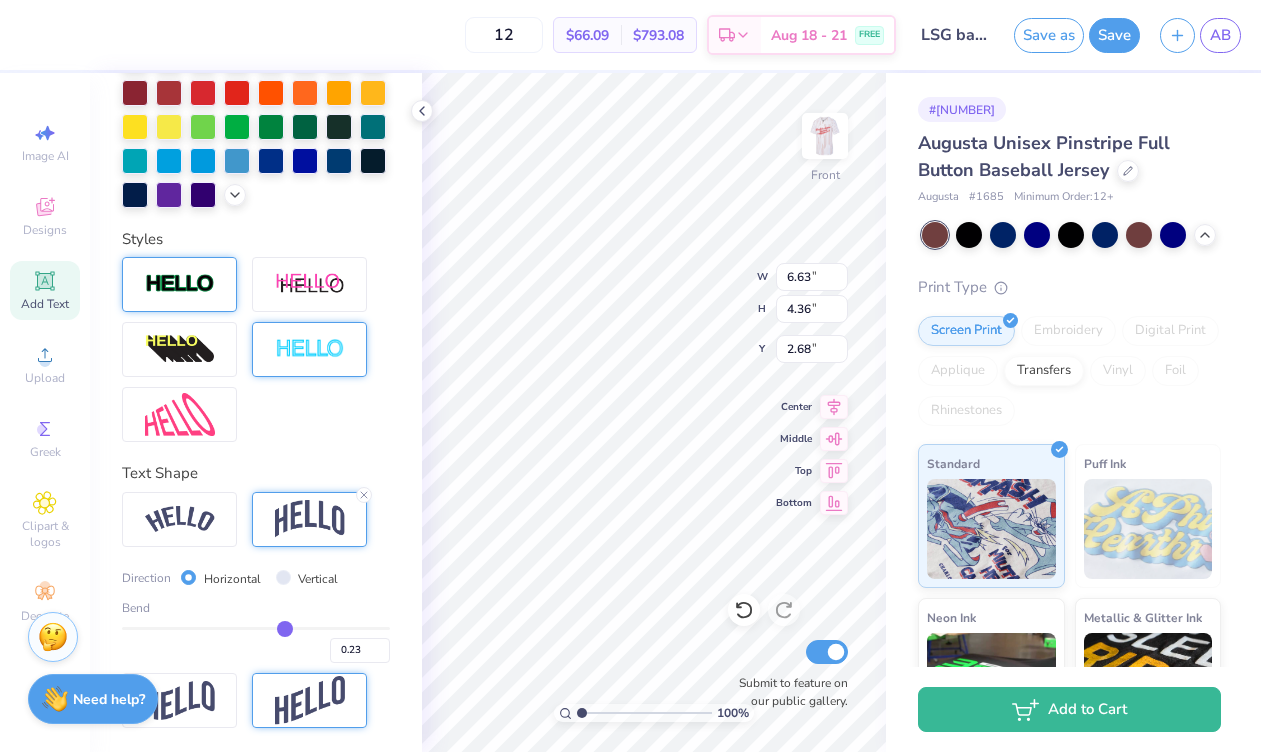 type on "2.30" 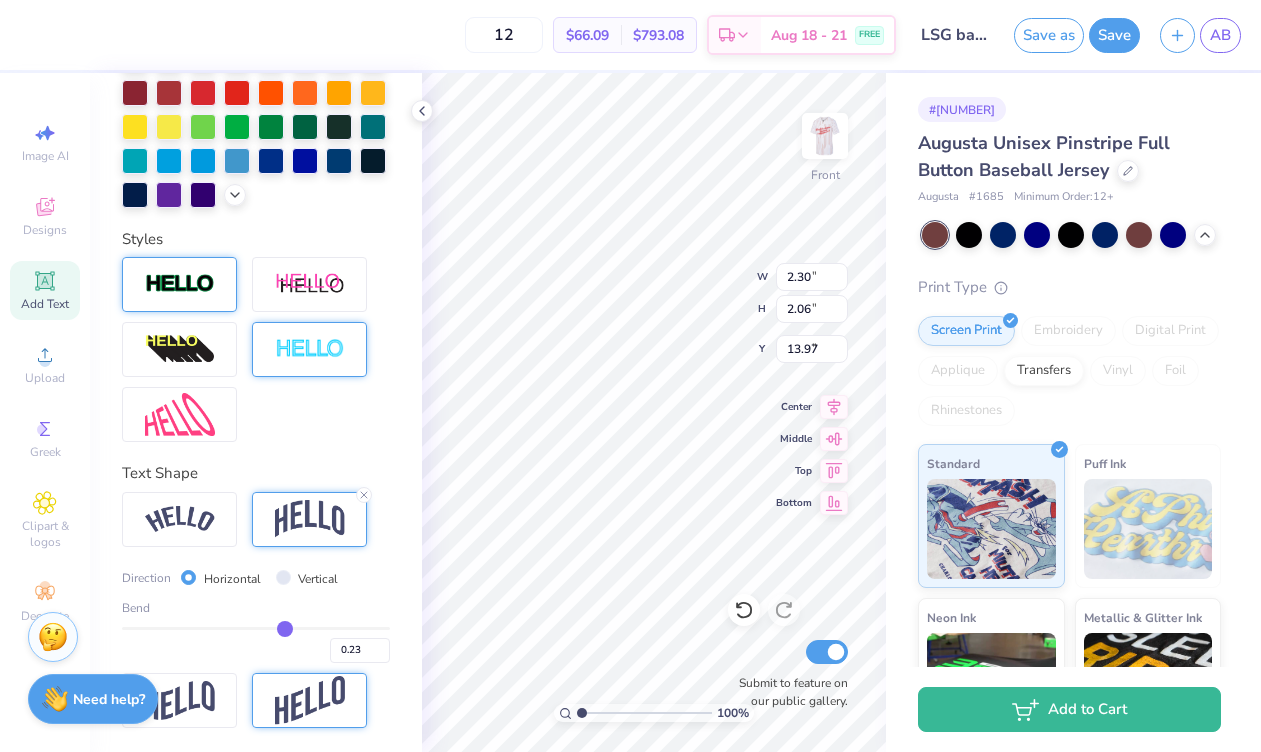 scroll, scrollTop: 410, scrollLeft: 0, axis: vertical 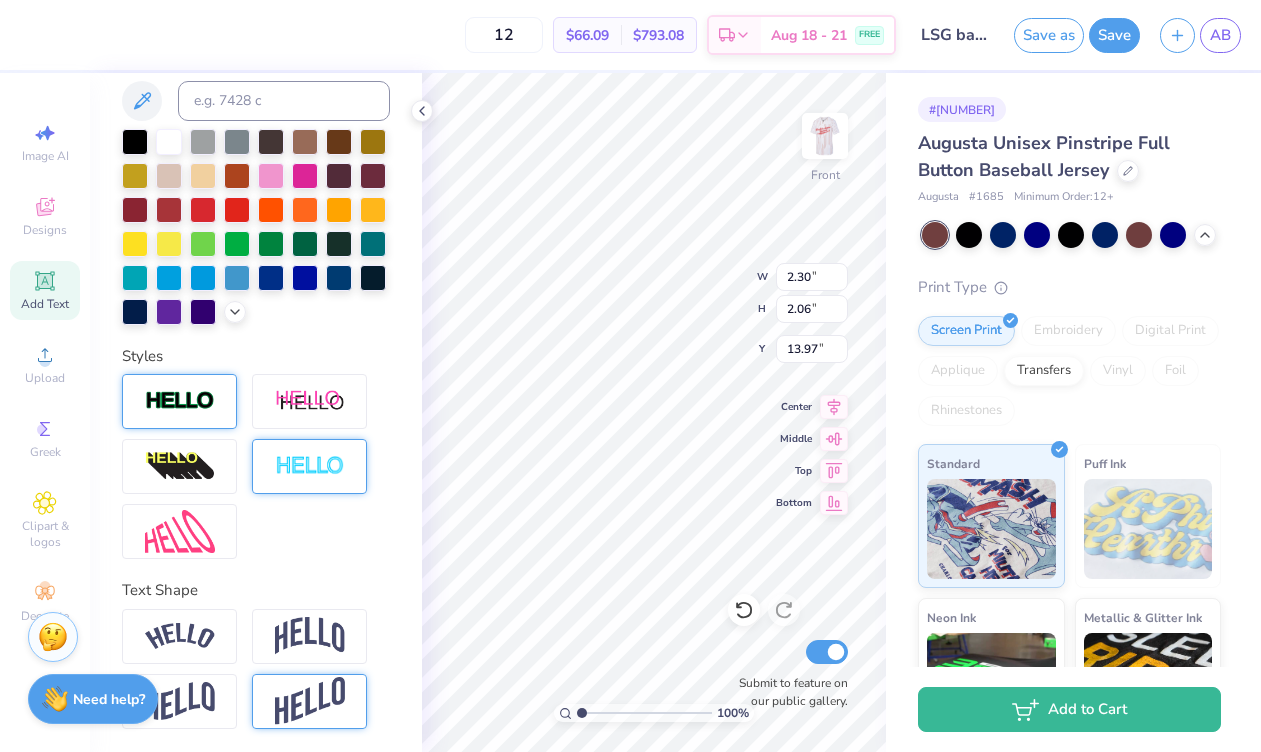 type on "8.06" 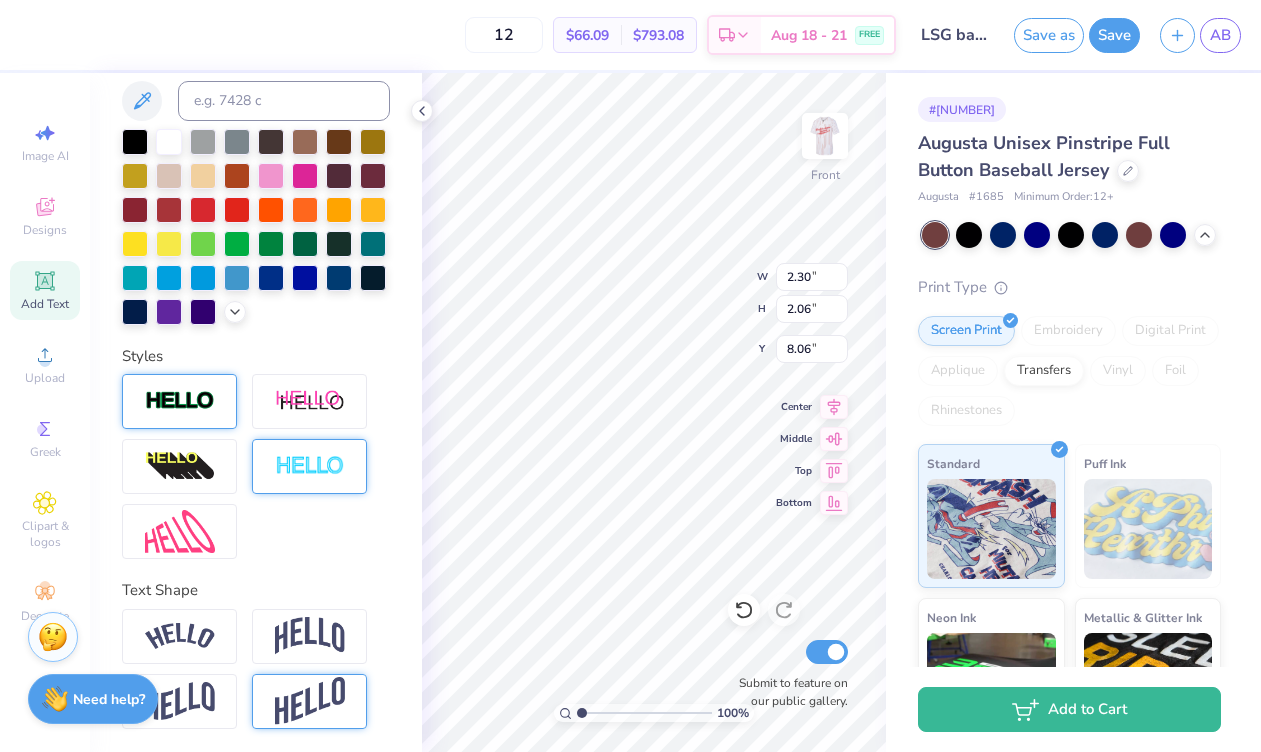 type on "6.86" 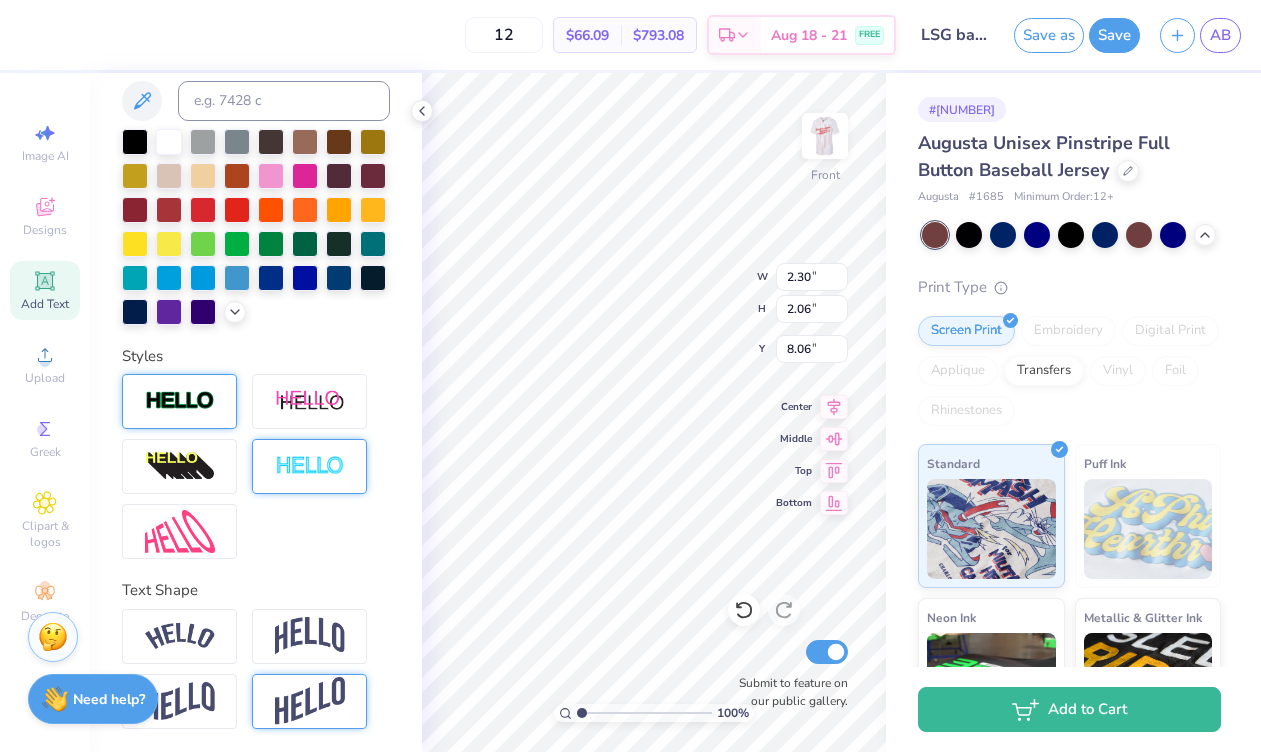 type on "6.14" 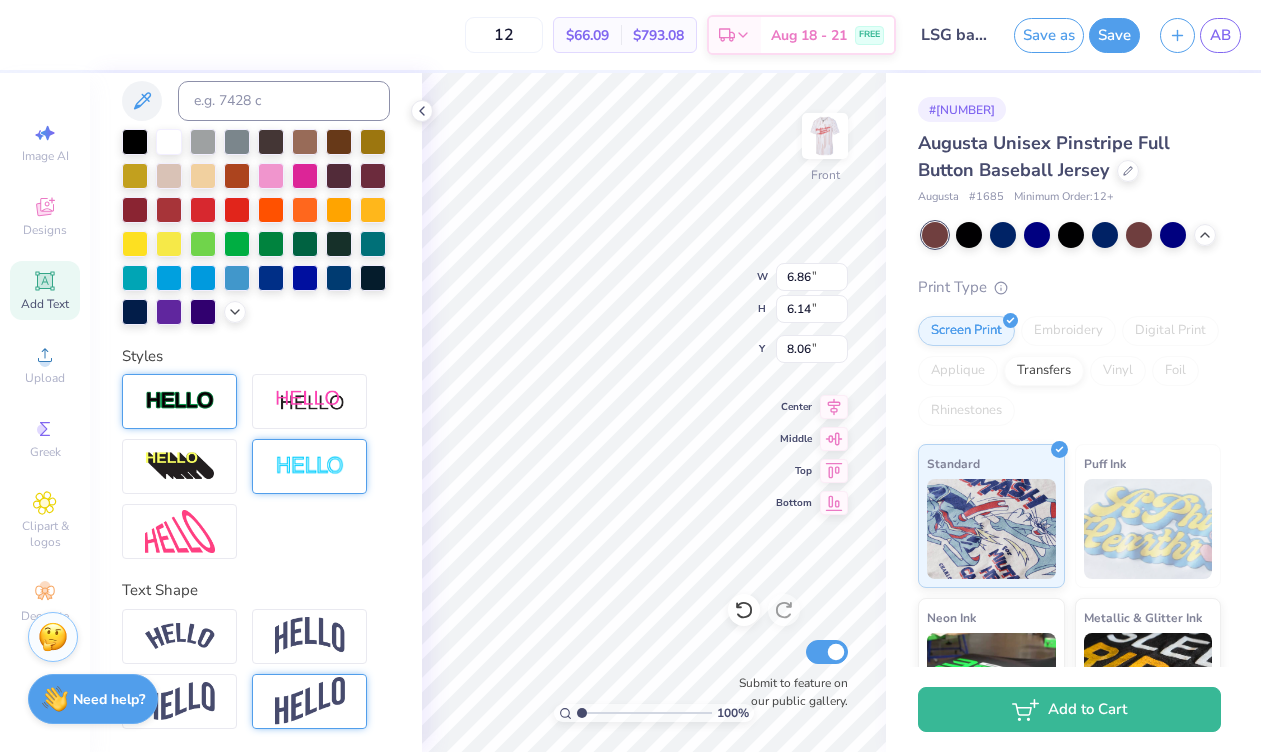 type on "8.86" 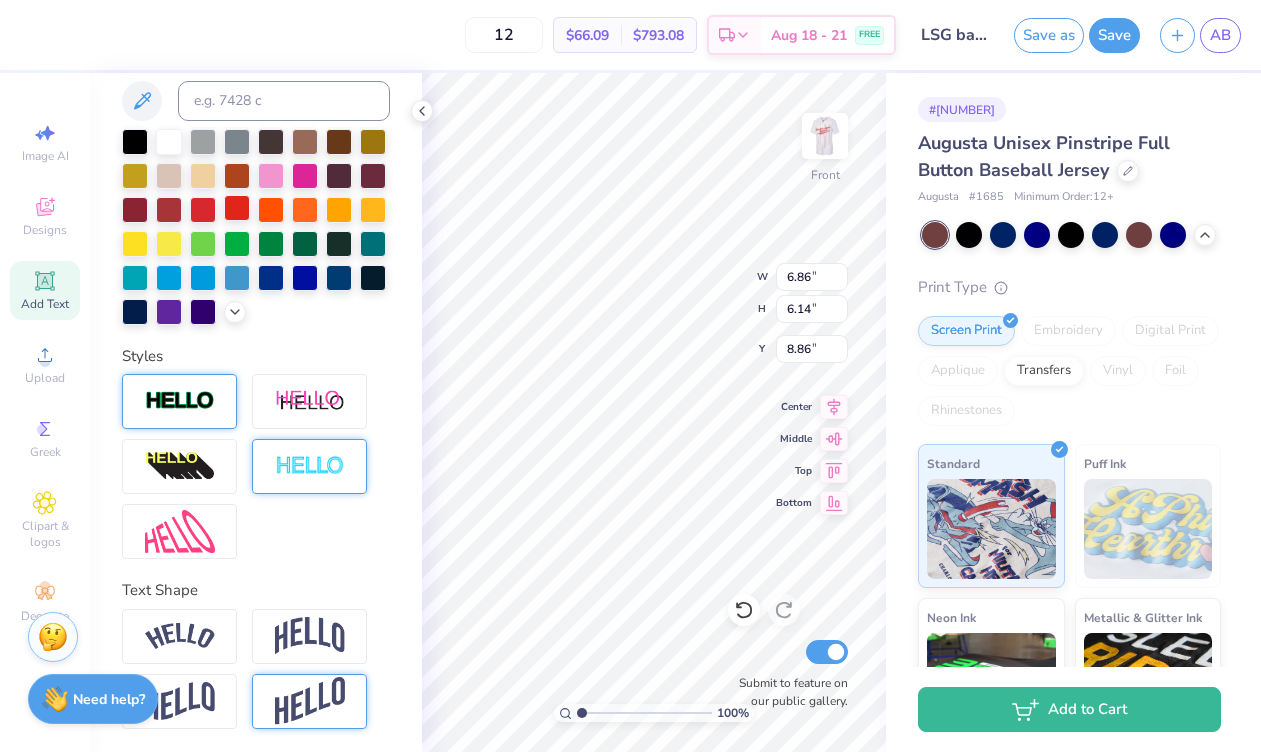 click at bounding box center [237, 208] 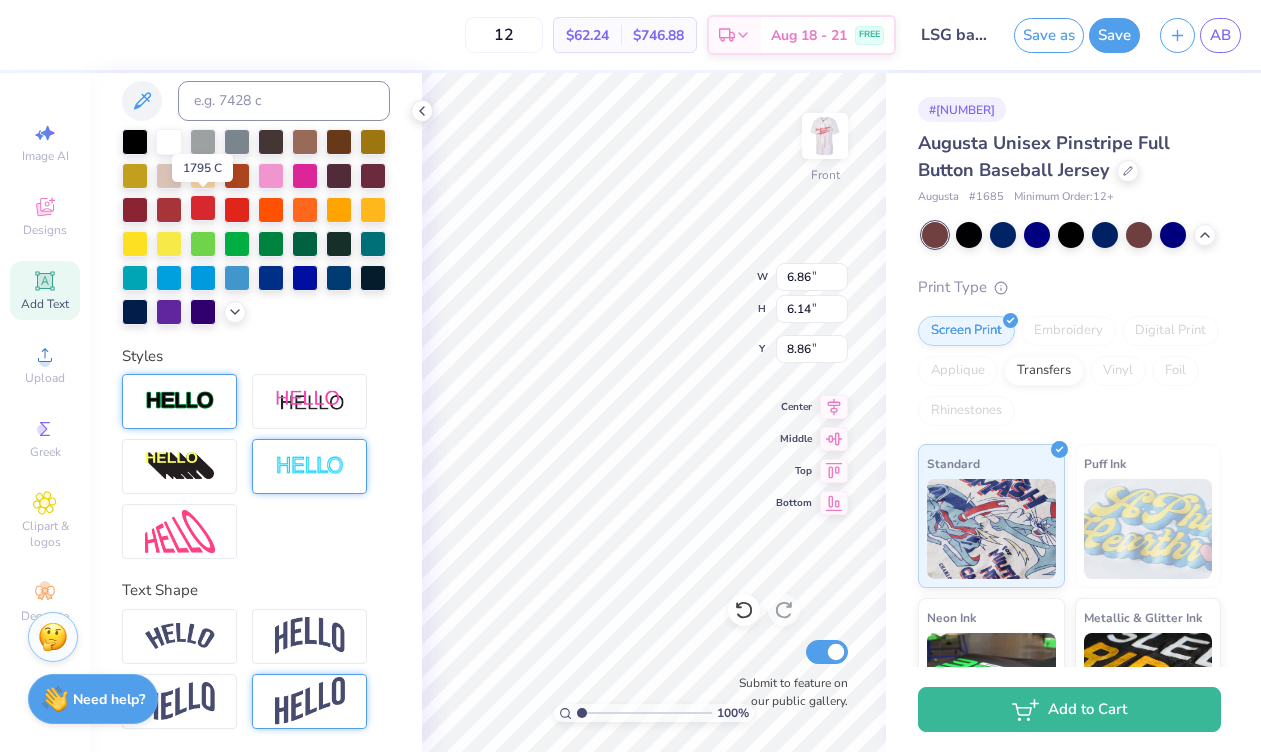 click at bounding box center (203, 208) 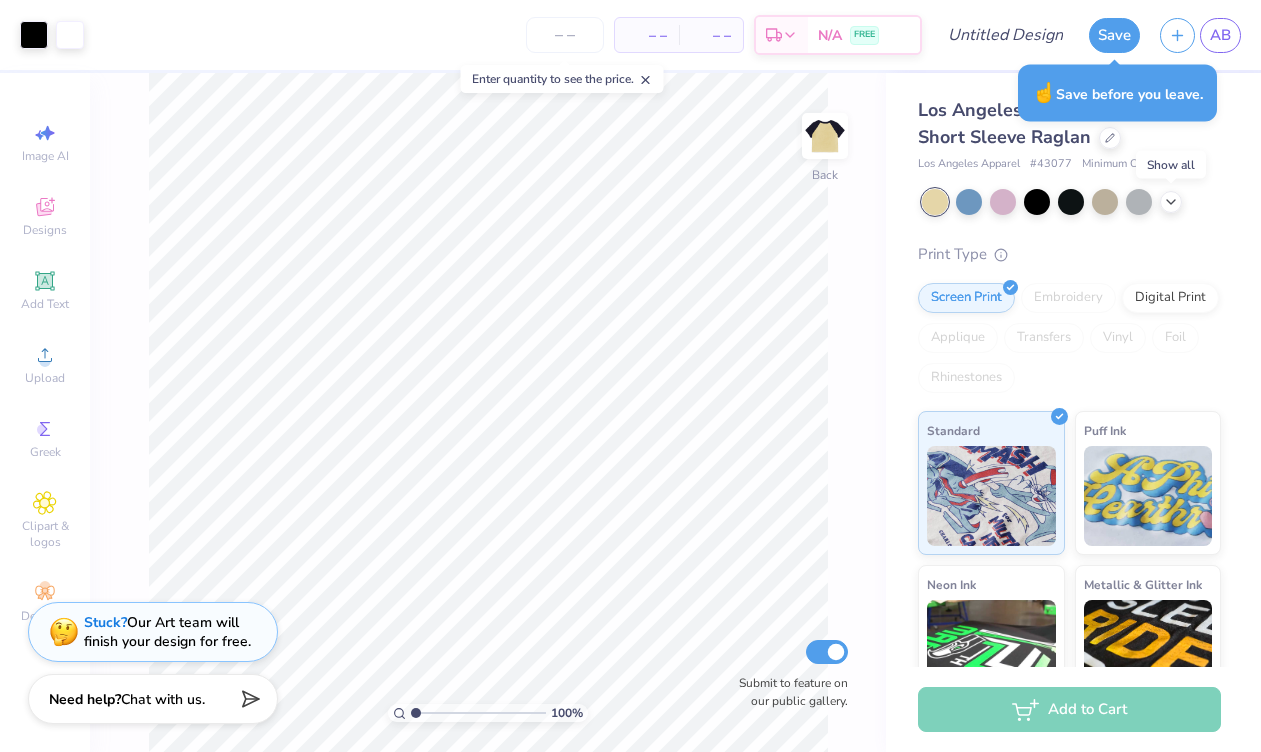 scroll, scrollTop: 0, scrollLeft: 0, axis: both 